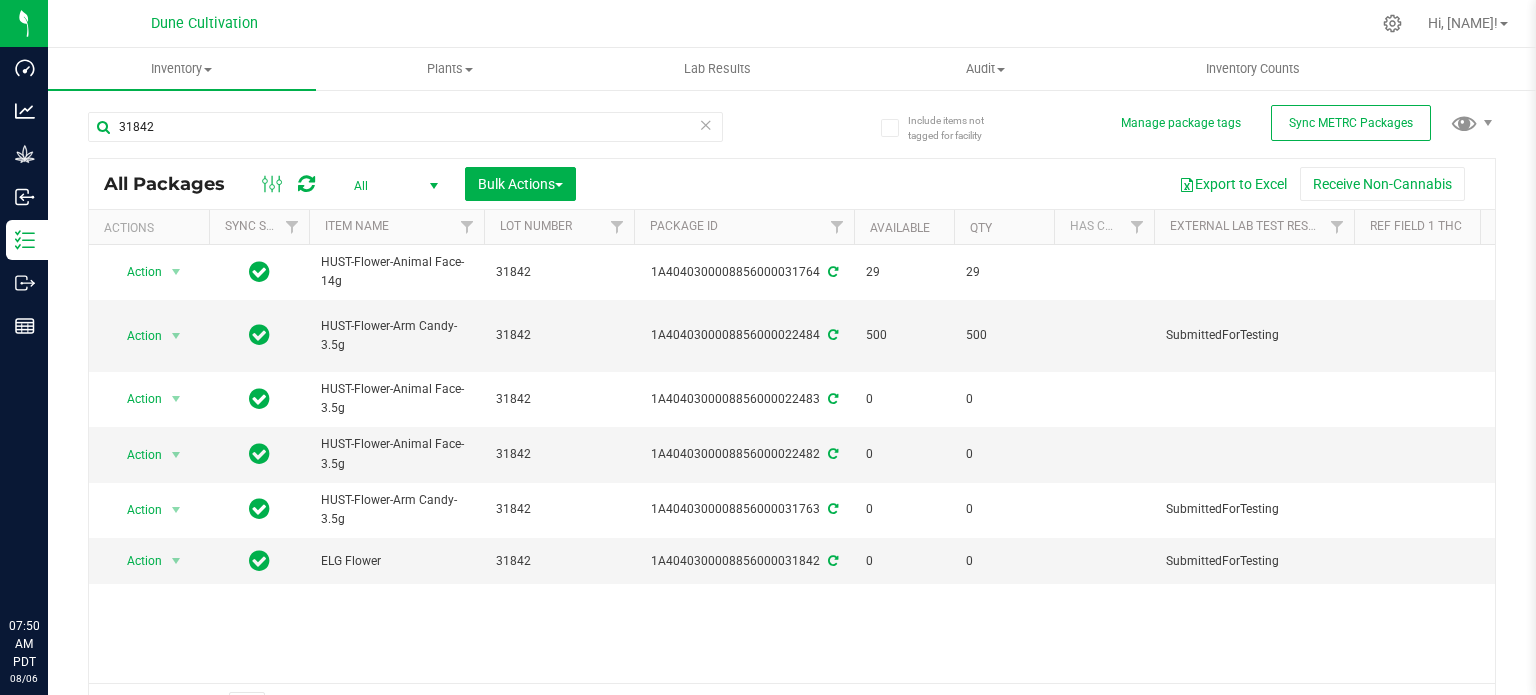 scroll, scrollTop: 0, scrollLeft: 0, axis: both 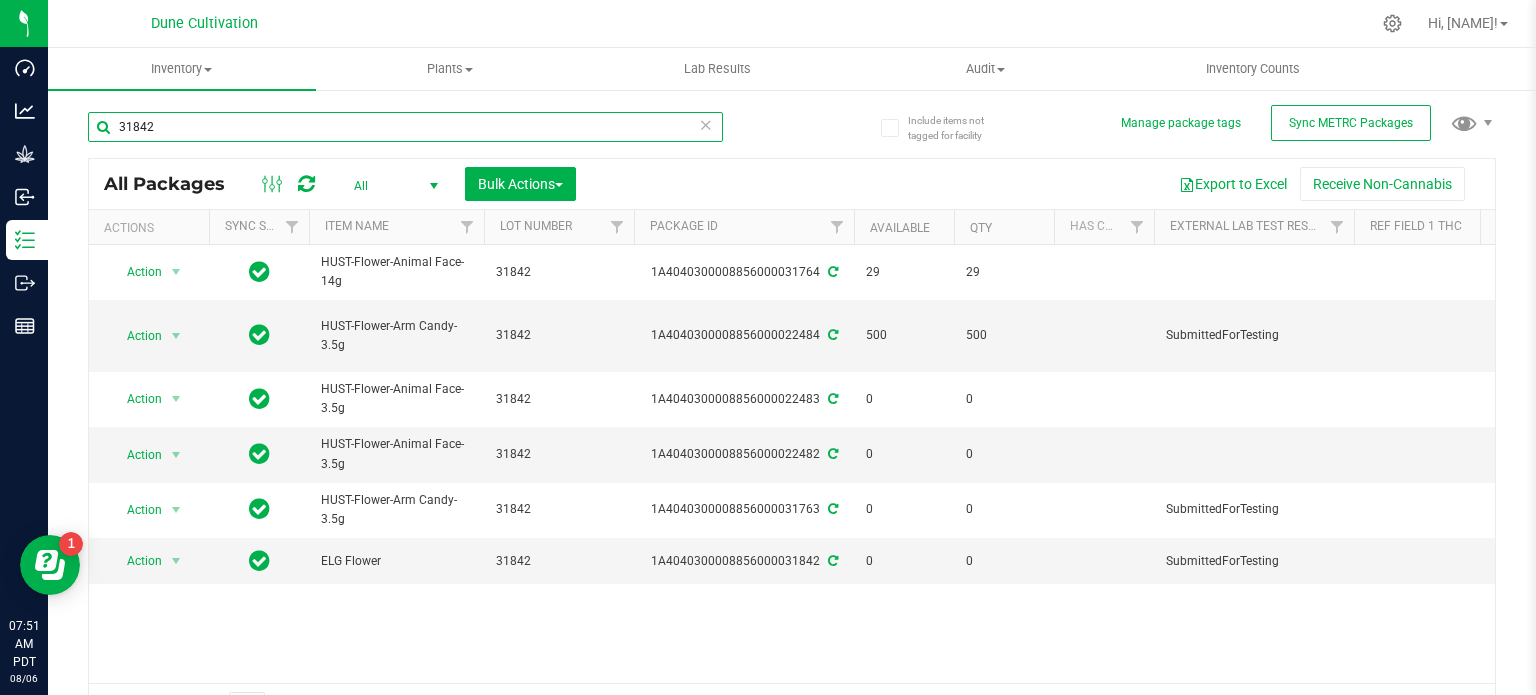 click on "31842" at bounding box center (405, 127) 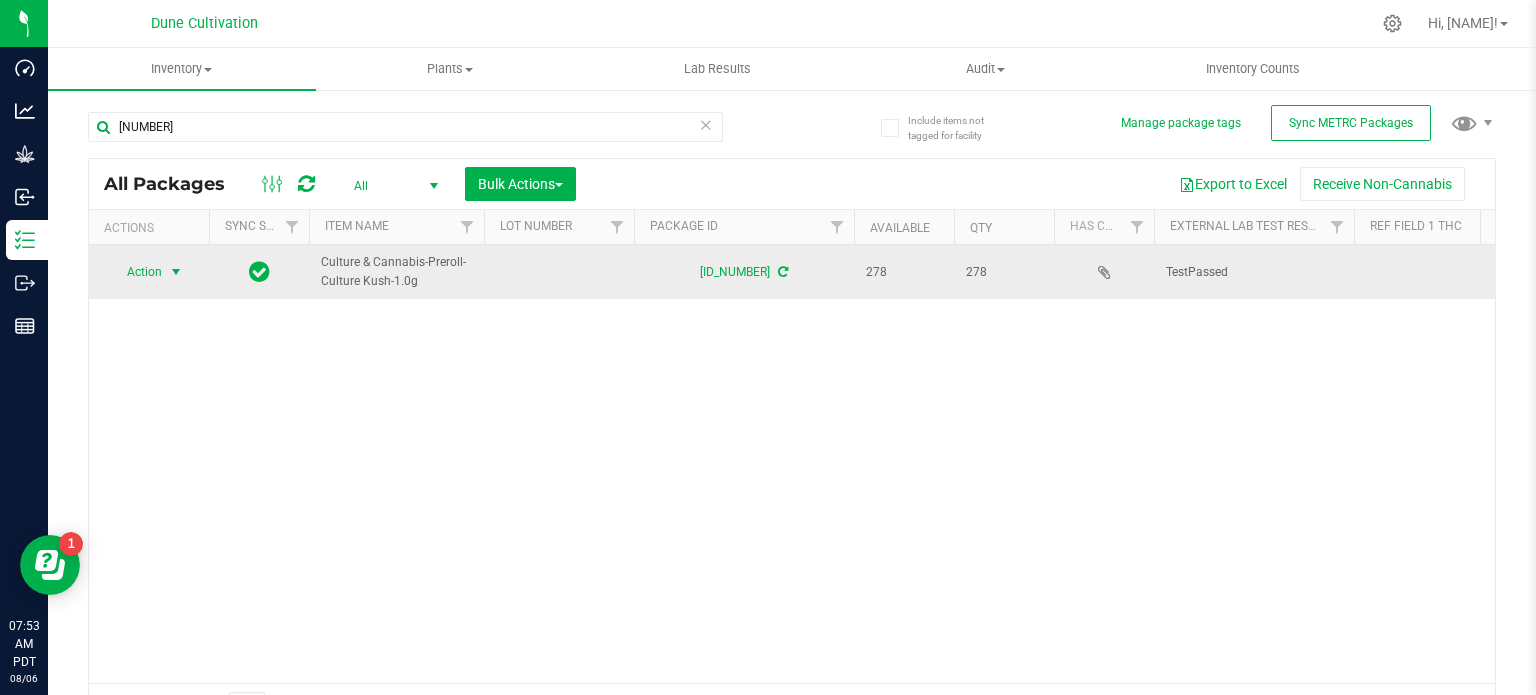 click at bounding box center (176, 272) 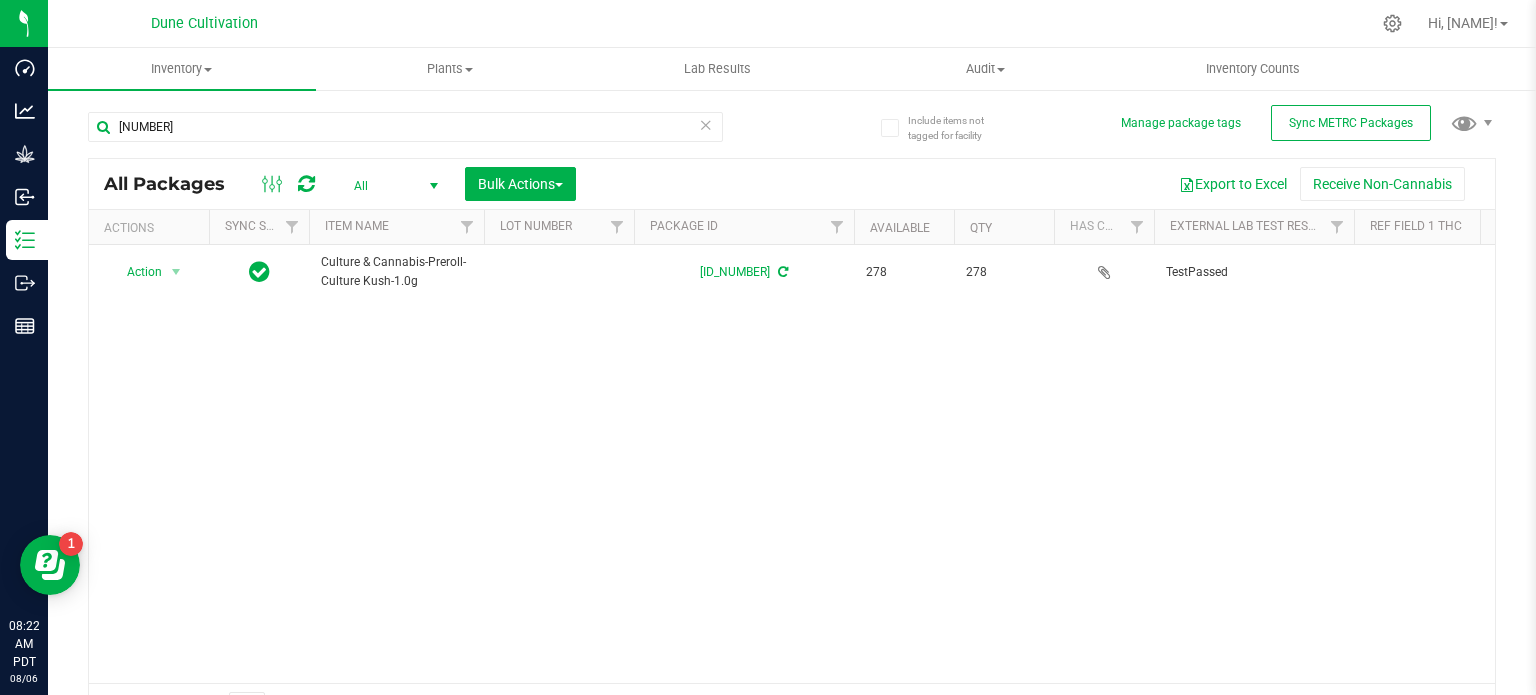 click on "Dune Cultivation" at bounding box center [208, 23] 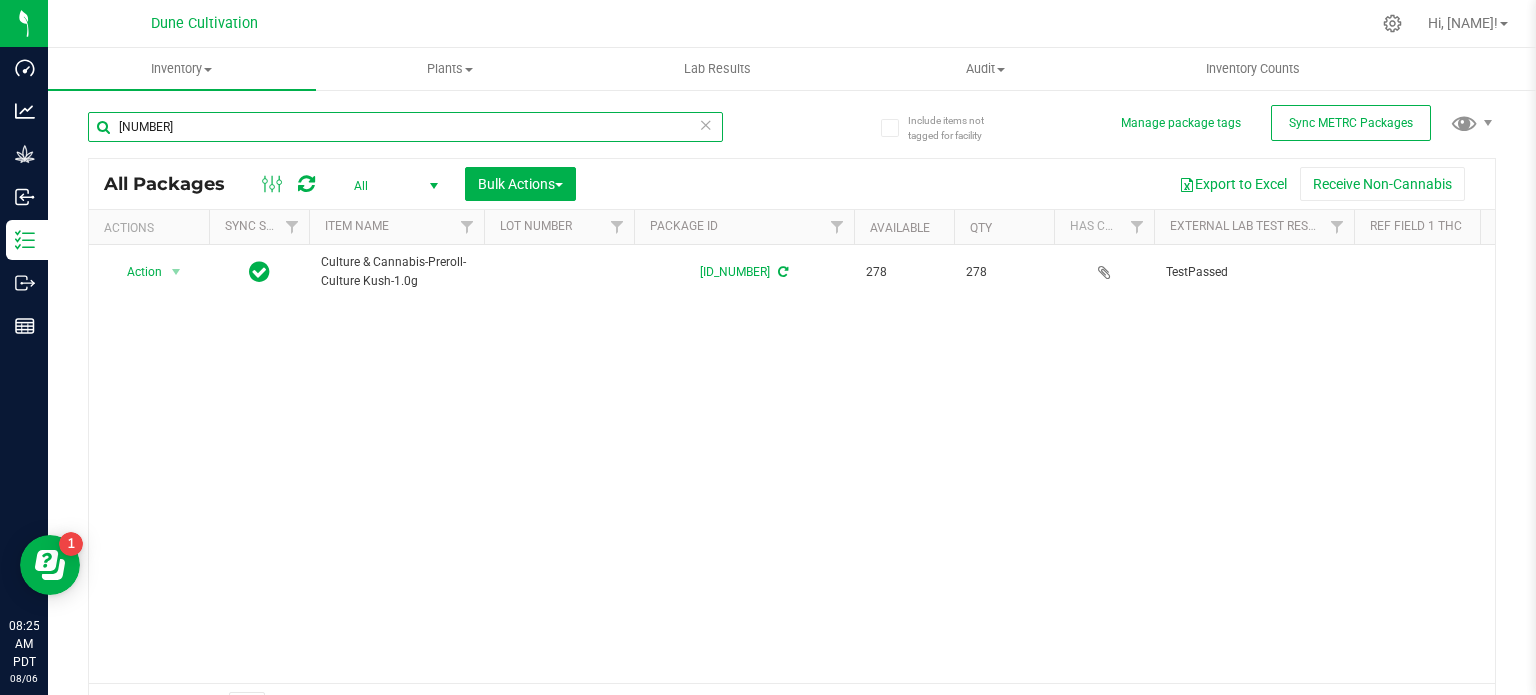 click on "29060" at bounding box center (405, 127) 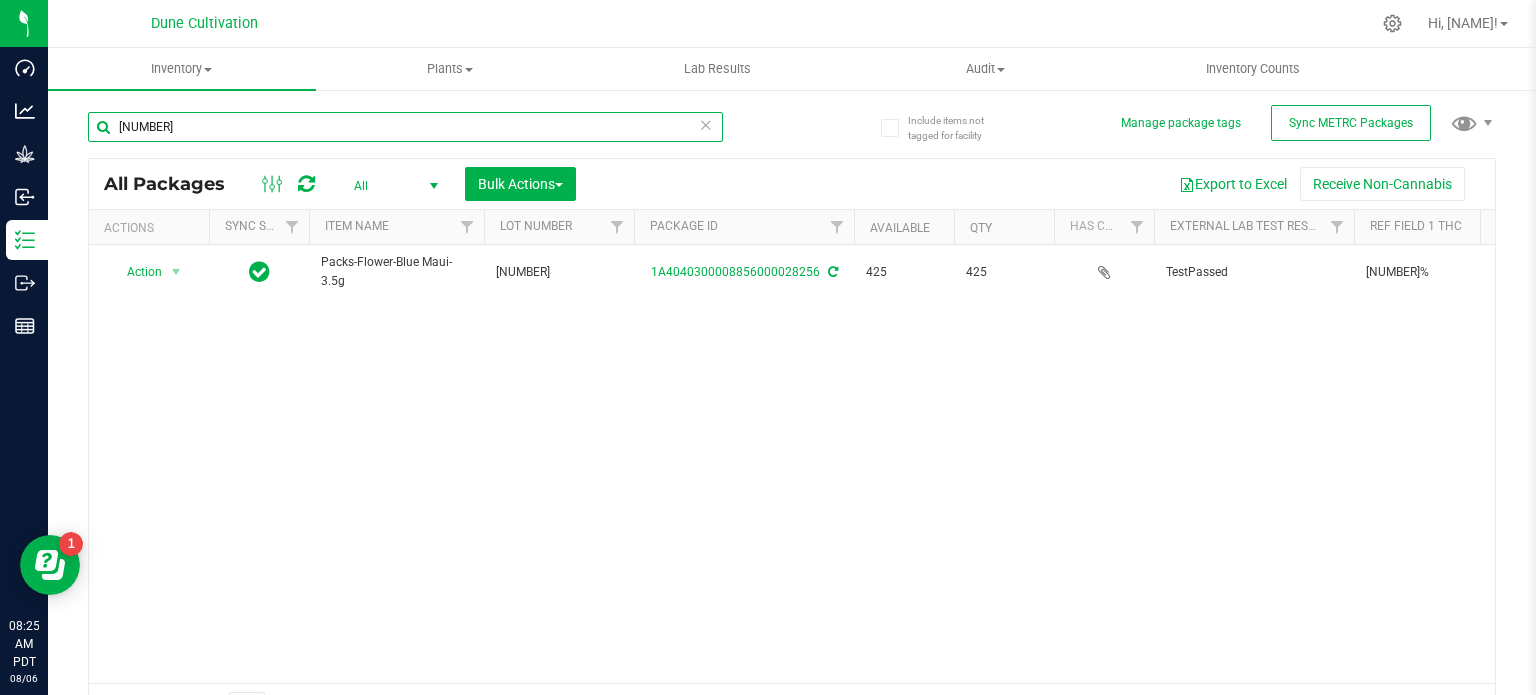 scroll, scrollTop: 0, scrollLeft: 99, axis: horizontal 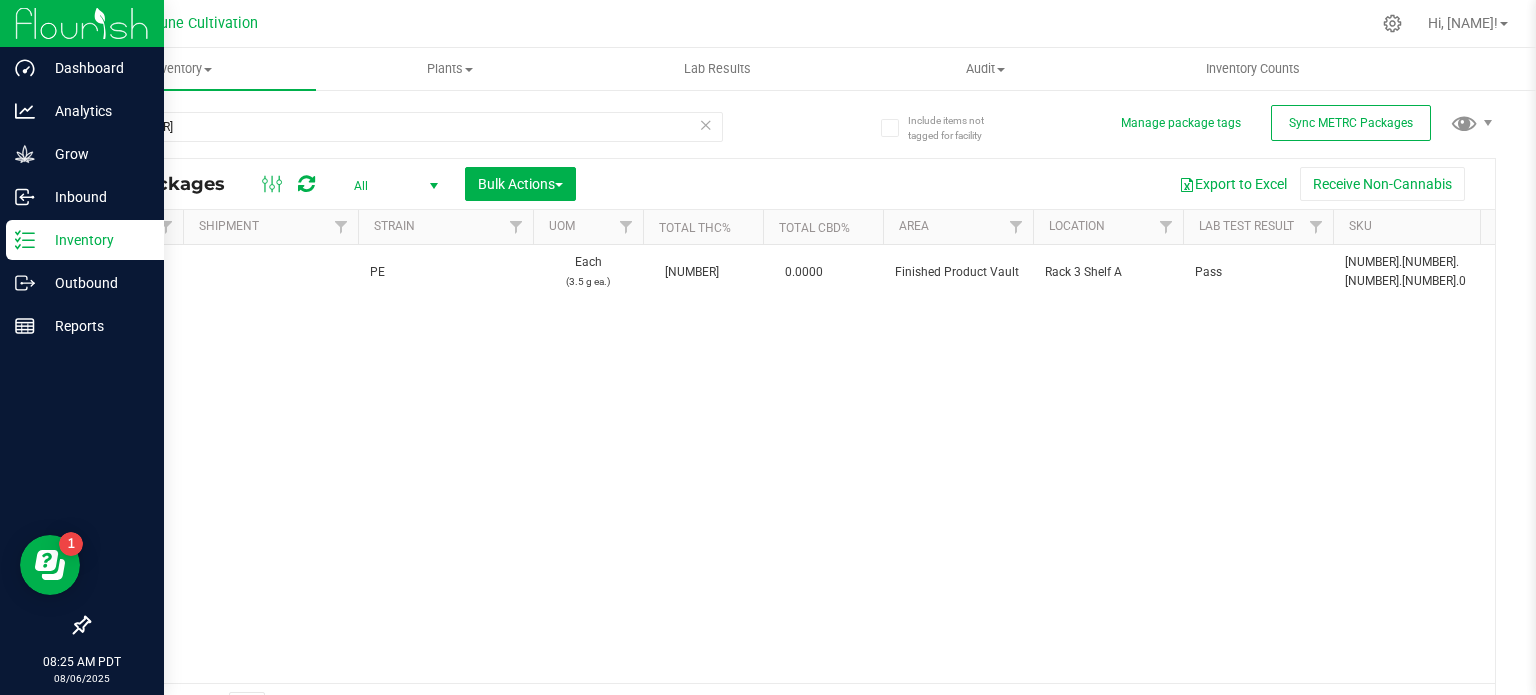 click at bounding box center (82, 477) 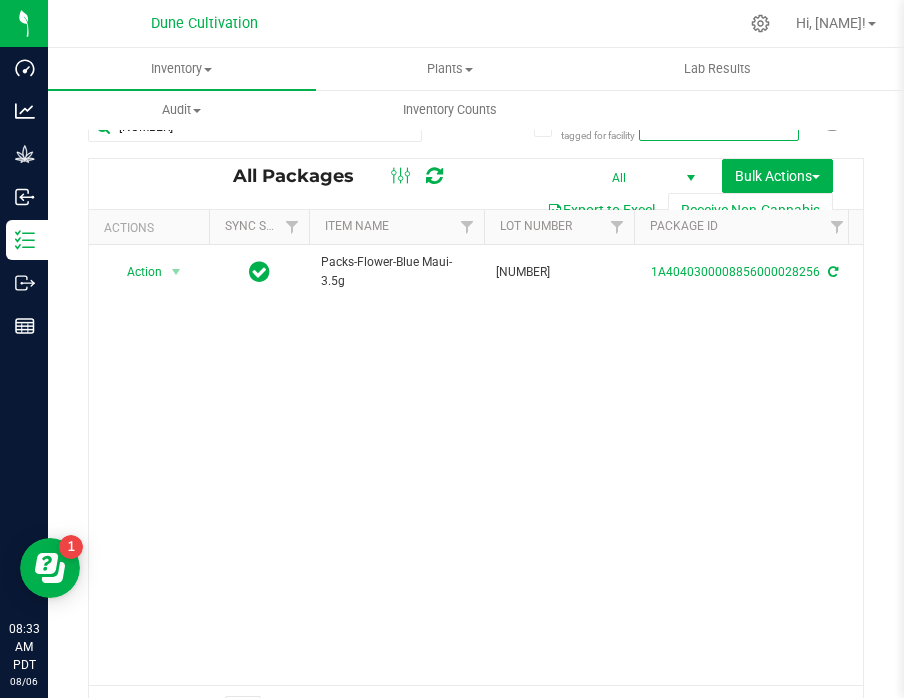 click on "Action Action Adjust qty Create package Edit attributes Global inventory Locate package Lock package Package audit log Print package label Record a lab result Retag package See history Take lab sample
Packs-Flower-Blue Maui-3.5g
31456
1A4040300008856000028256
425
425
TestPassed
30.0007%
Blue Maui
Created
PE
Each
(3.5 g ea.)
30.0007 0.0000
Finished Product Vault
Rack 3 Shelf A" at bounding box center [476, 465] 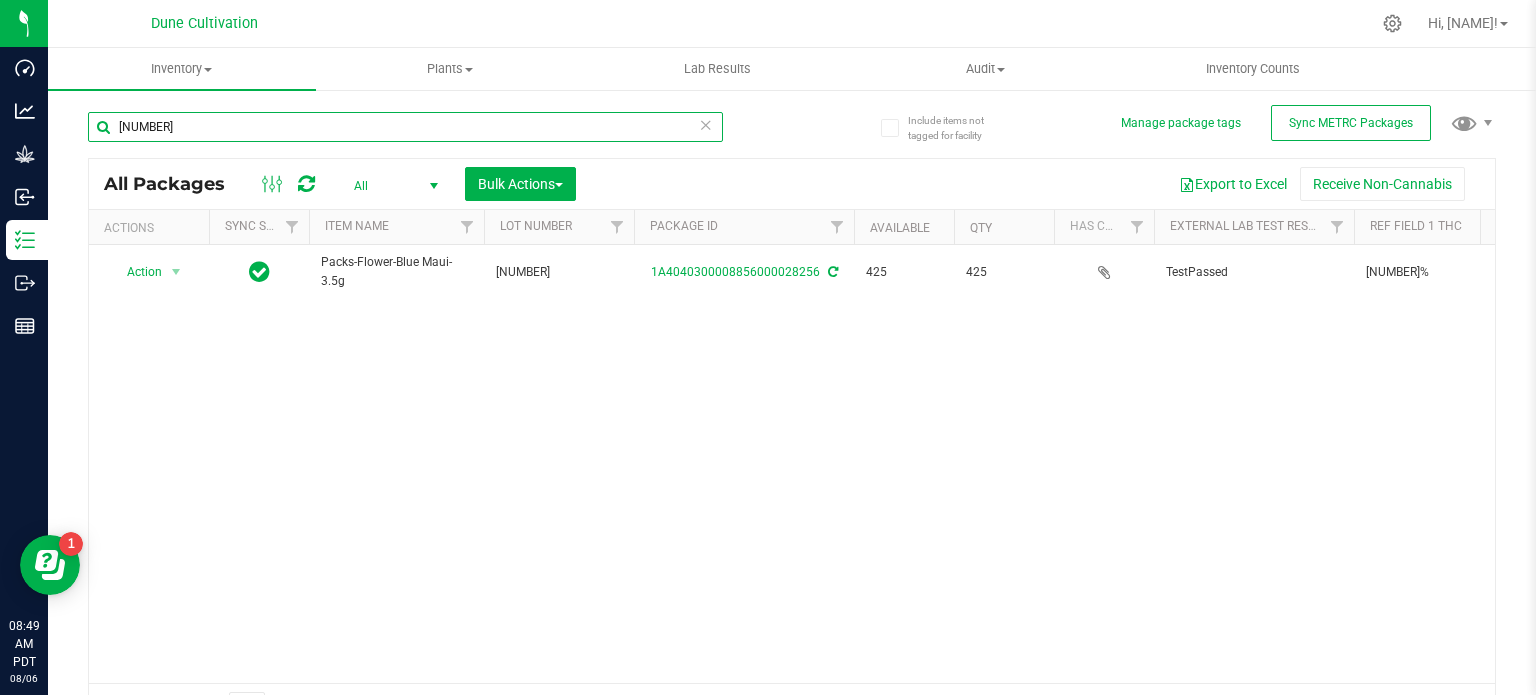 click on "28256" at bounding box center (405, 127) 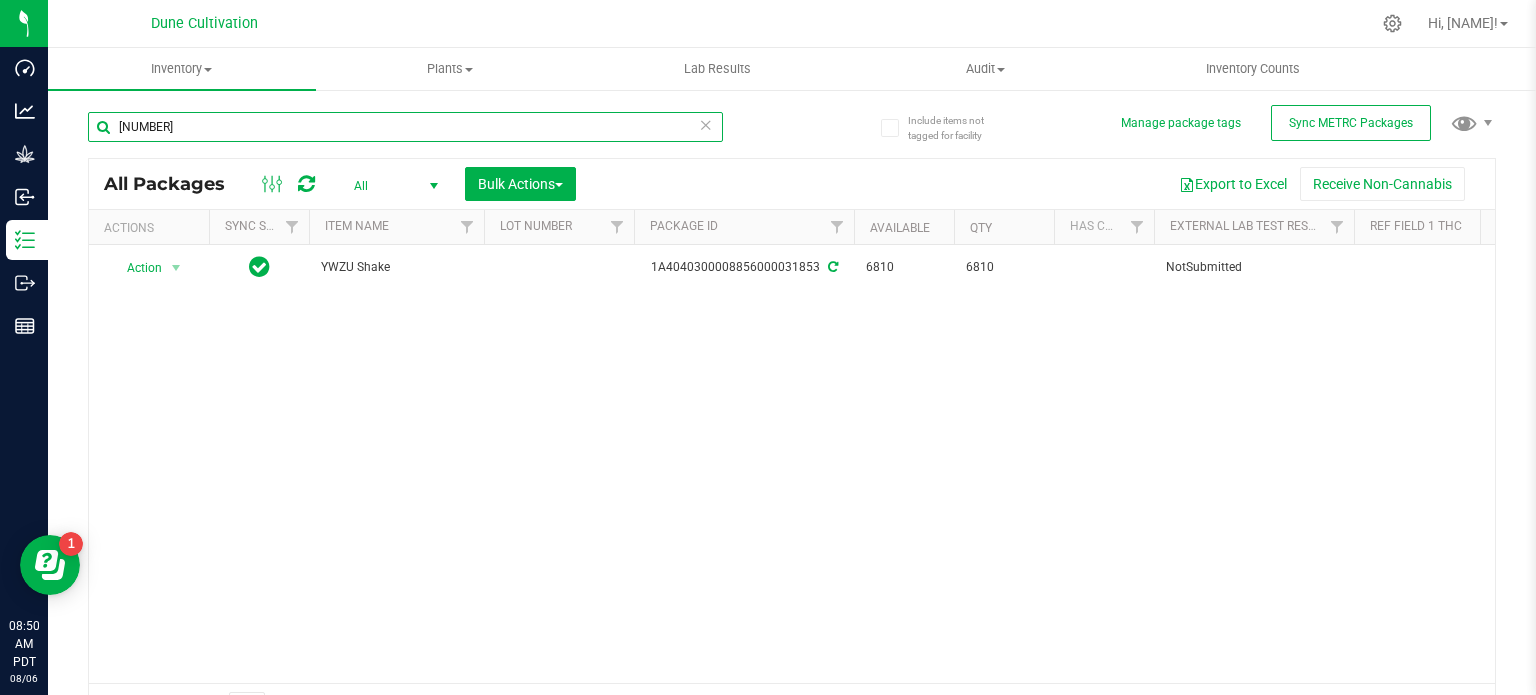 click on "31853" at bounding box center [405, 127] 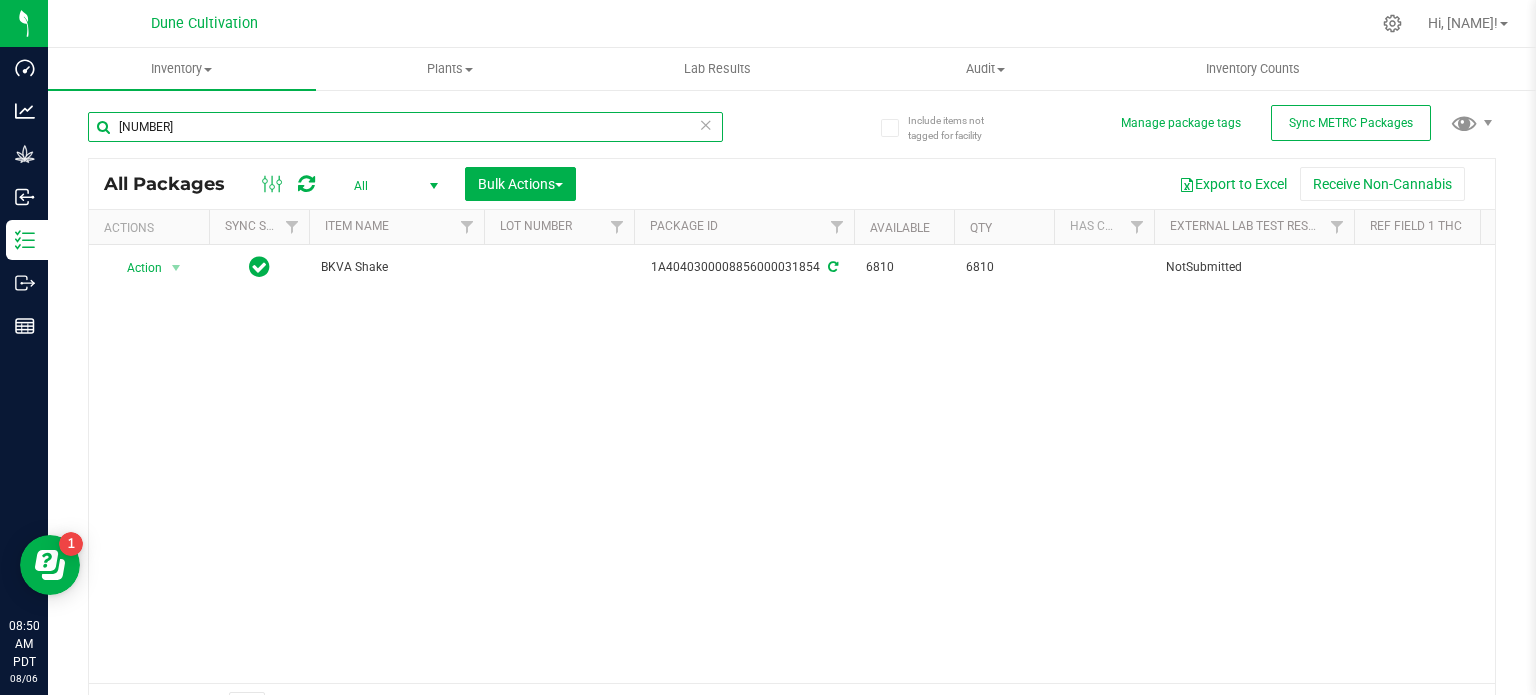 click on "31854" at bounding box center [405, 127] 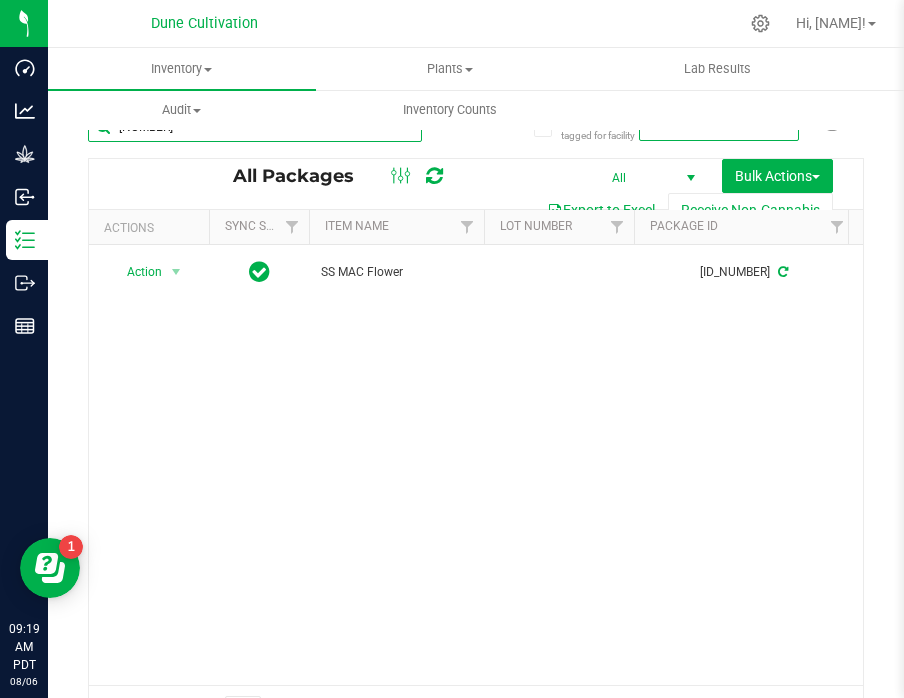 click on "31801" at bounding box center (255, 127) 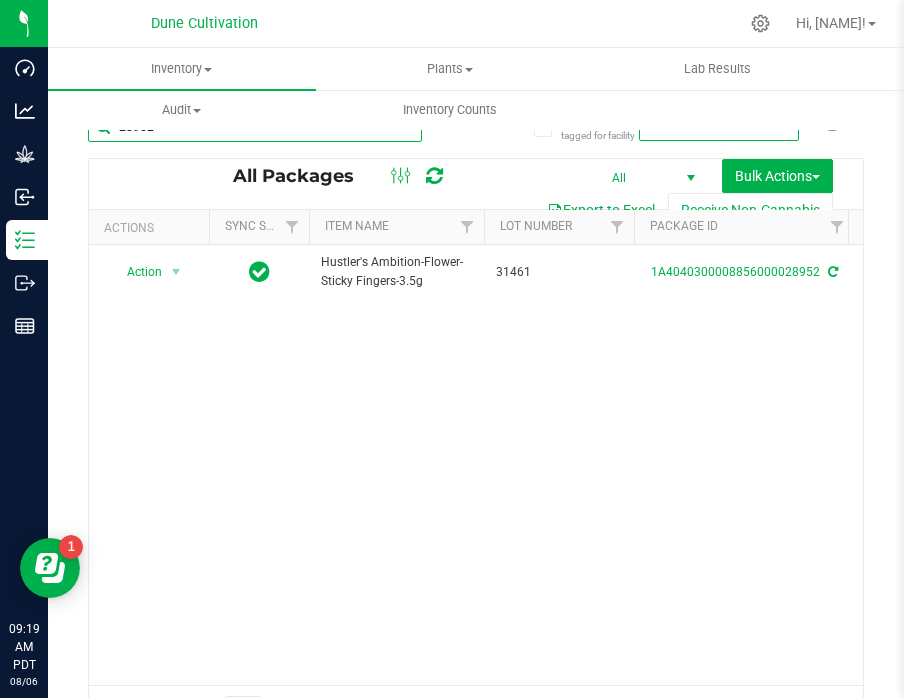 click on "28952" at bounding box center [255, 127] 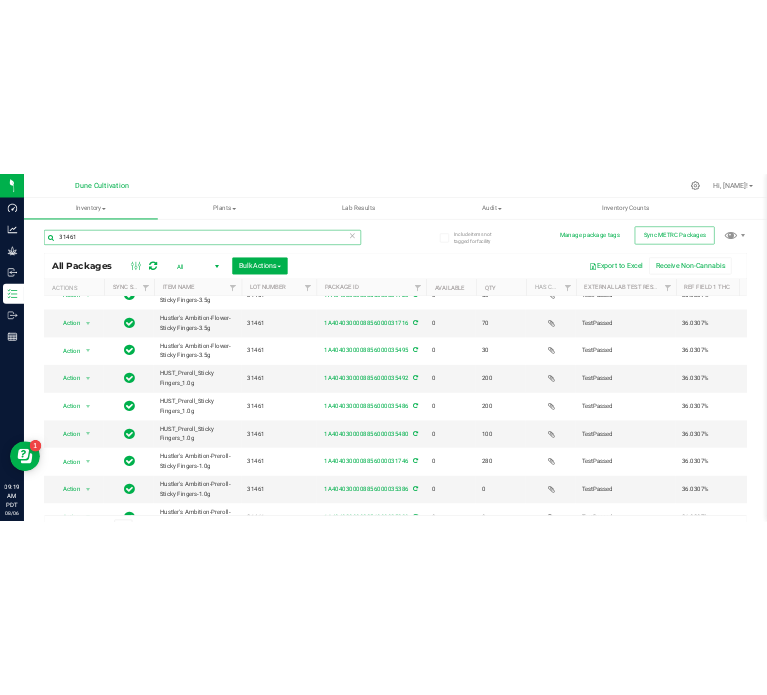 scroll, scrollTop: 0, scrollLeft: 0, axis: both 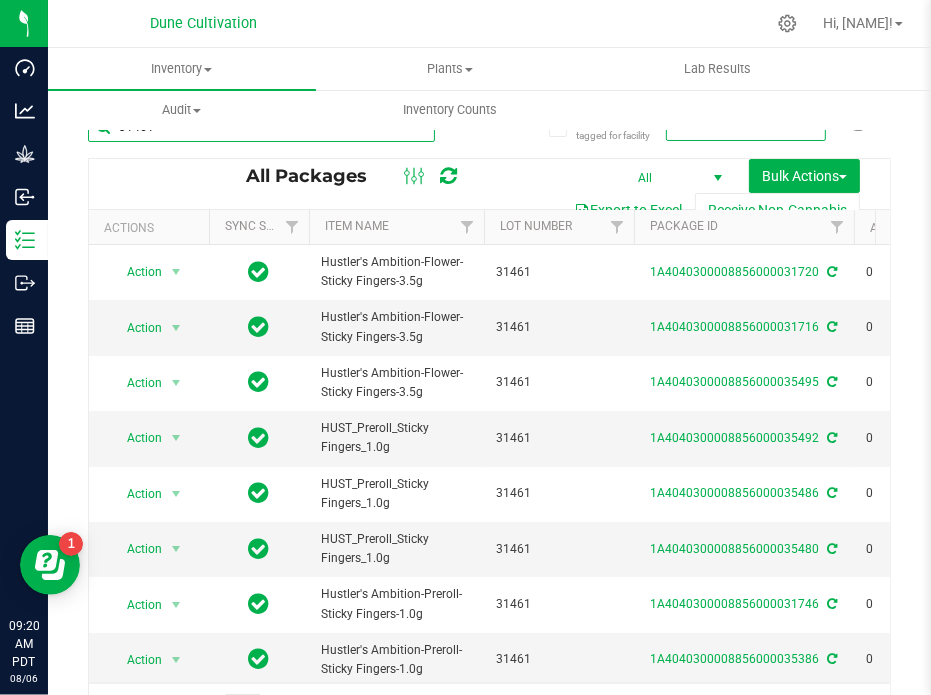 click on "31461" at bounding box center (261, 127) 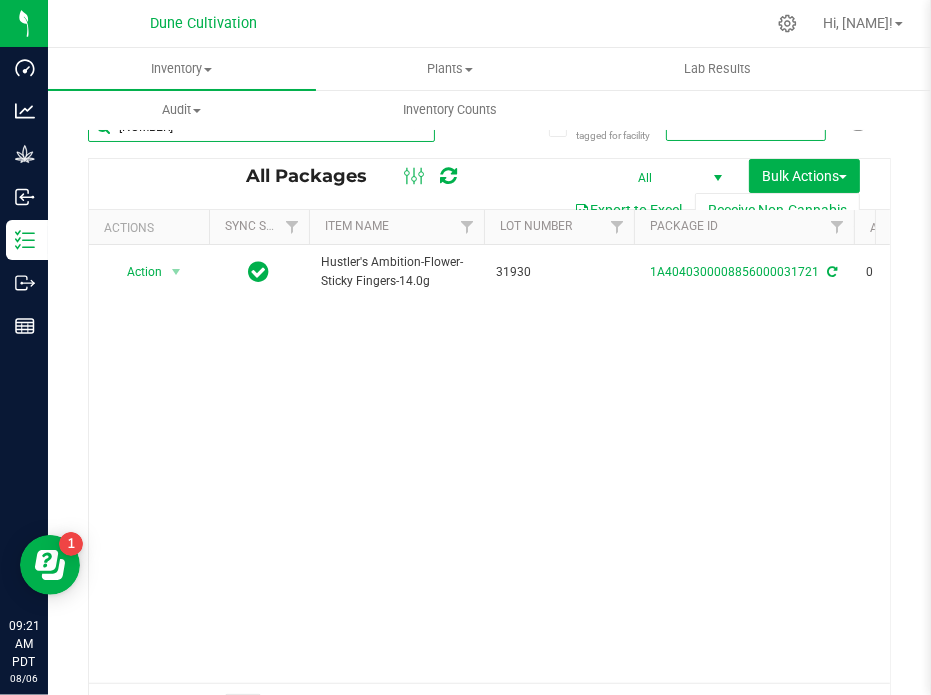 click on "31721" at bounding box center [261, 127] 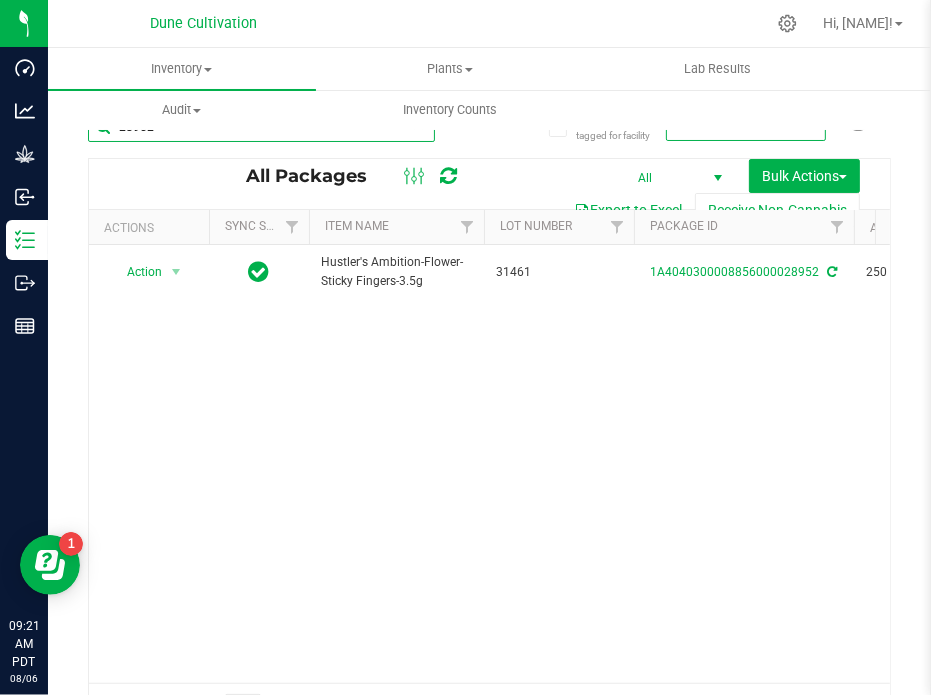 click on "28952" at bounding box center (261, 127) 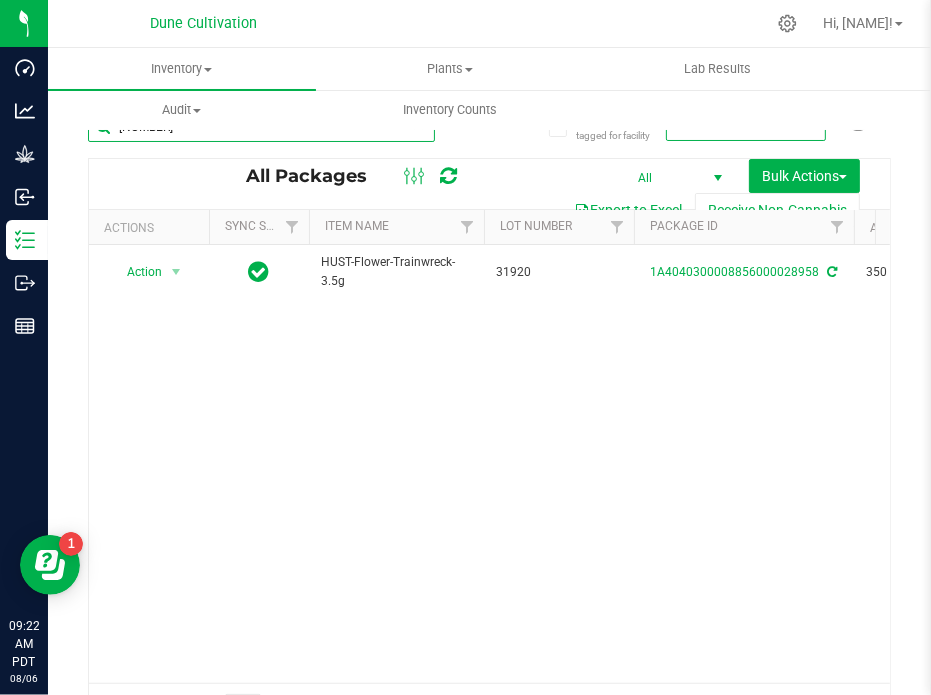 click on "28958" at bounding box center [261, 127] 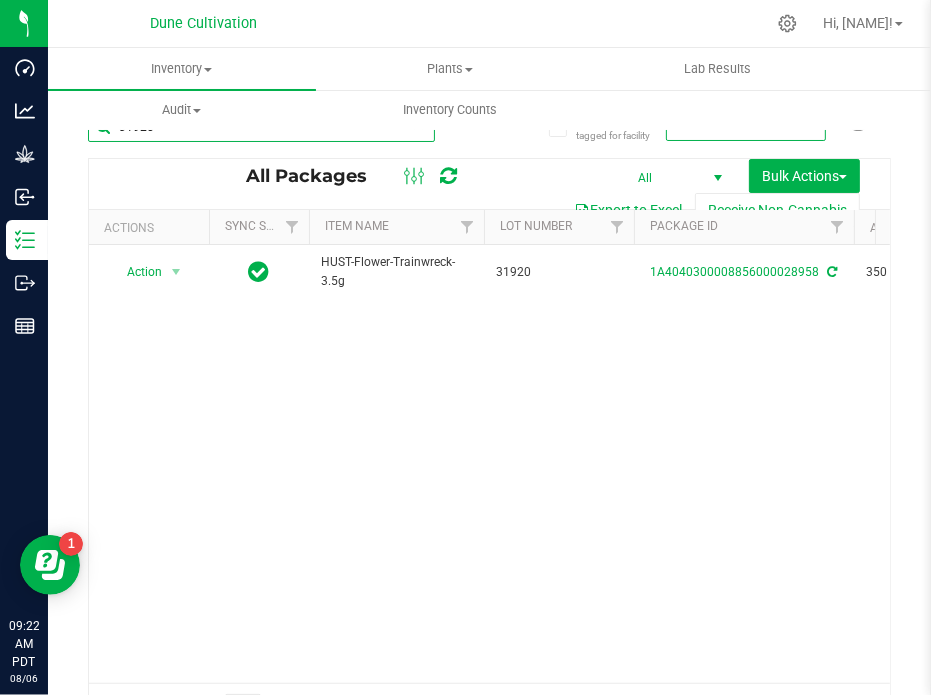 type on "31920" 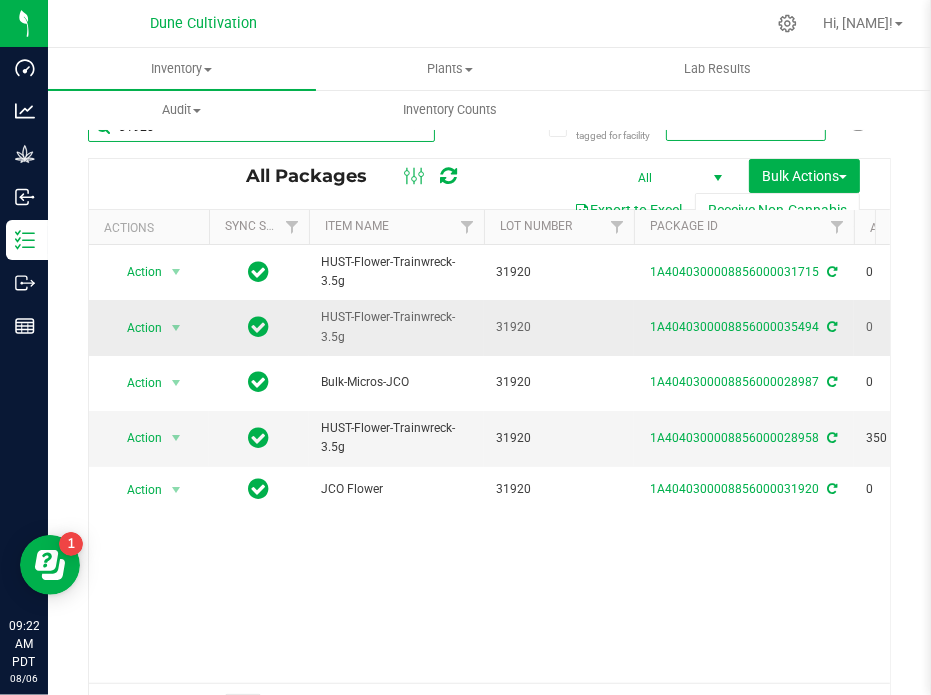 scroll, scrollTop: 0, scrollLeft: 3, axis: horizontal 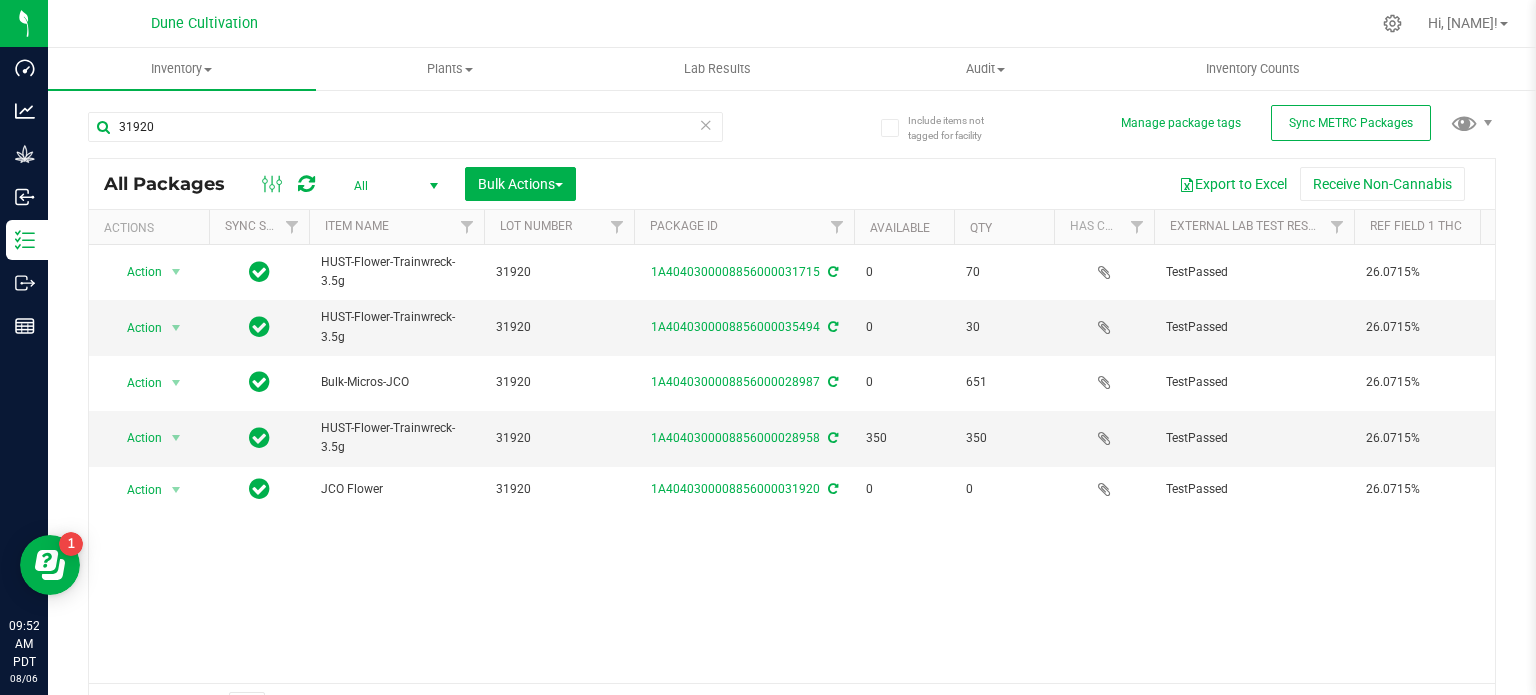 click on "Dune Cultivation   Hi, Connor!" at bounding box center (792, 24) 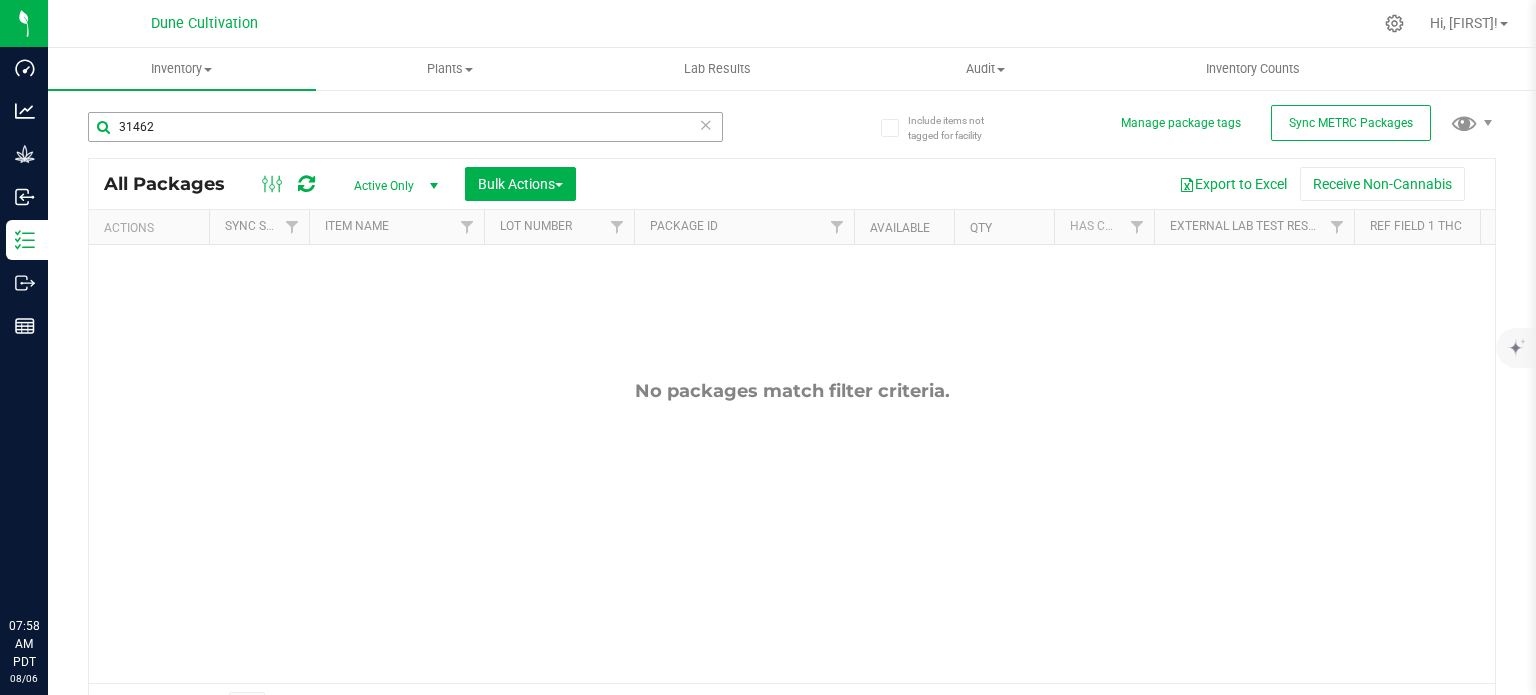scroll, scrollTop: 0, scrollLeft: 0, axis: both 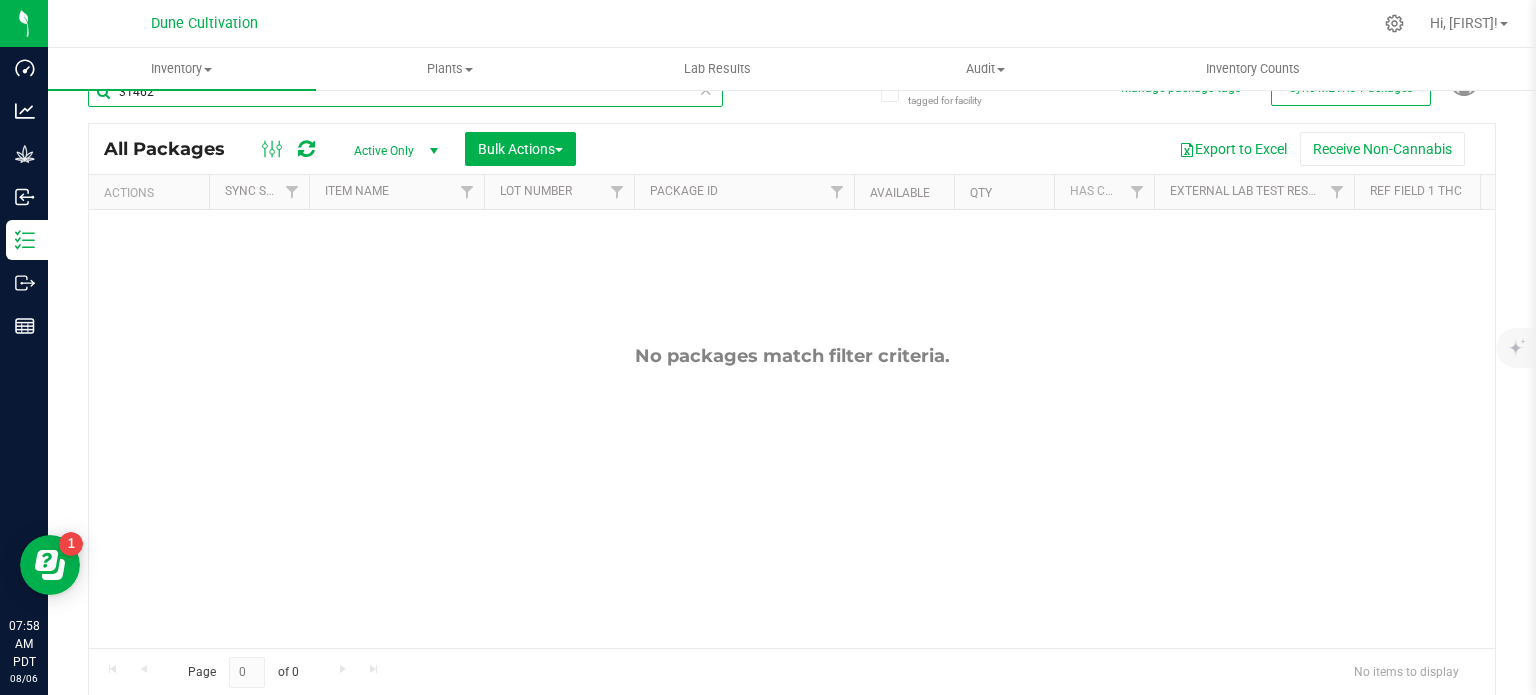 click on "31462" at bounding box center [405, 92] 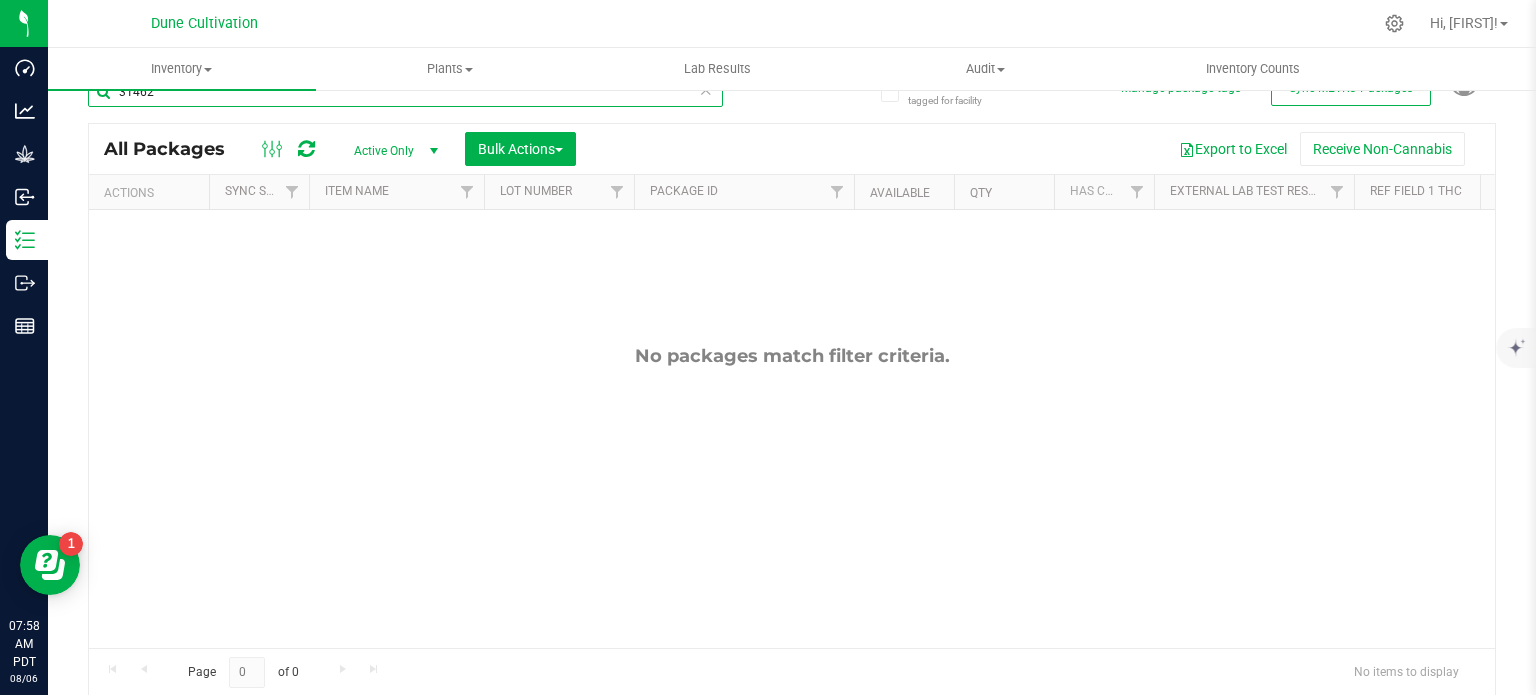 click on "31462" at bounding box center (405, 92) 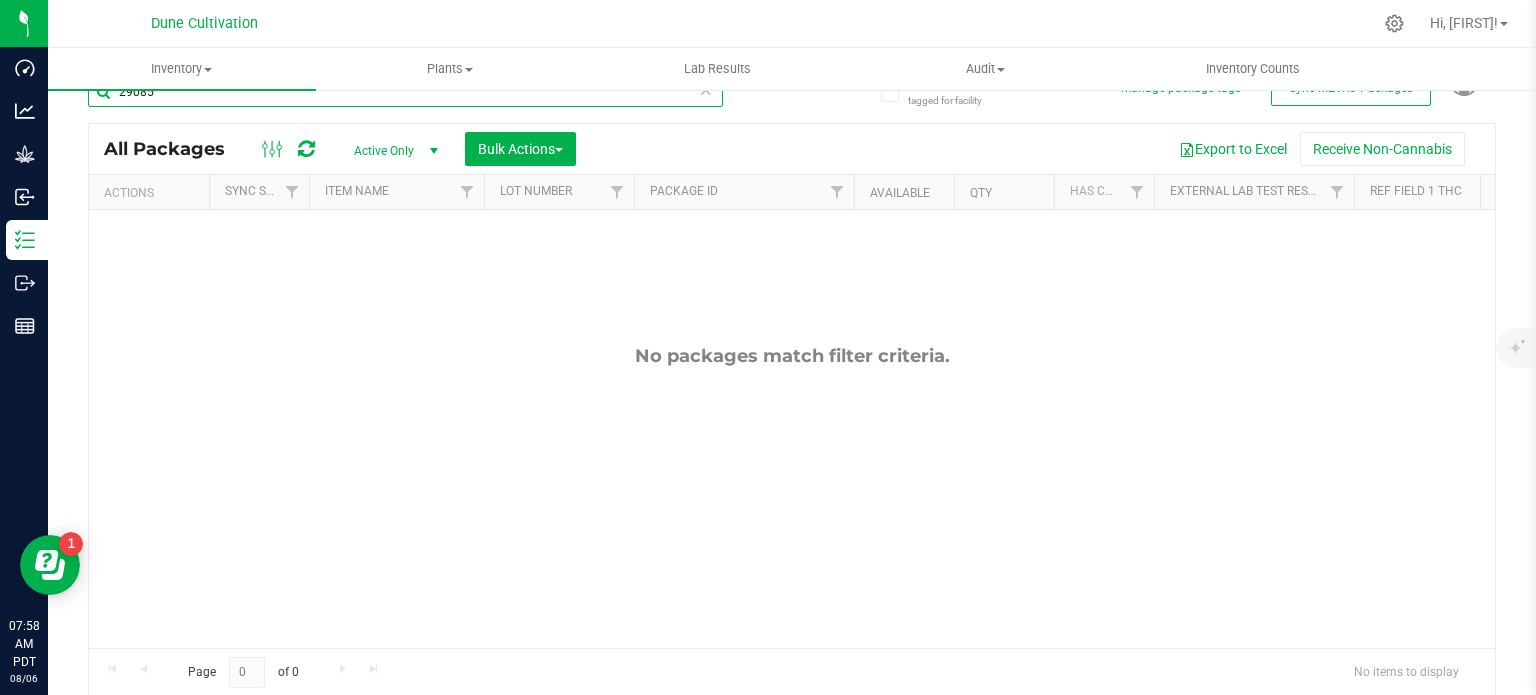 scroll, scrollTop: 0, scrollLeft: 0, axis: both 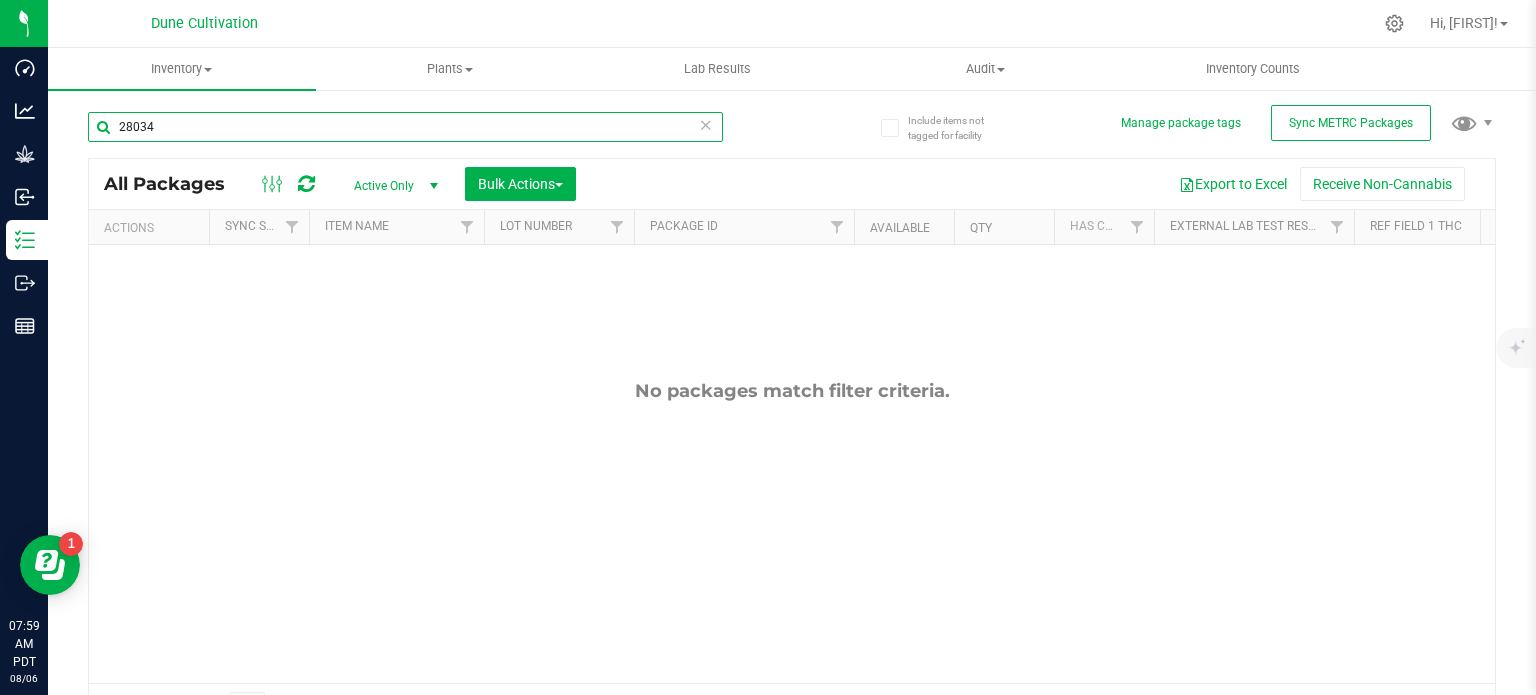 type on "28034" 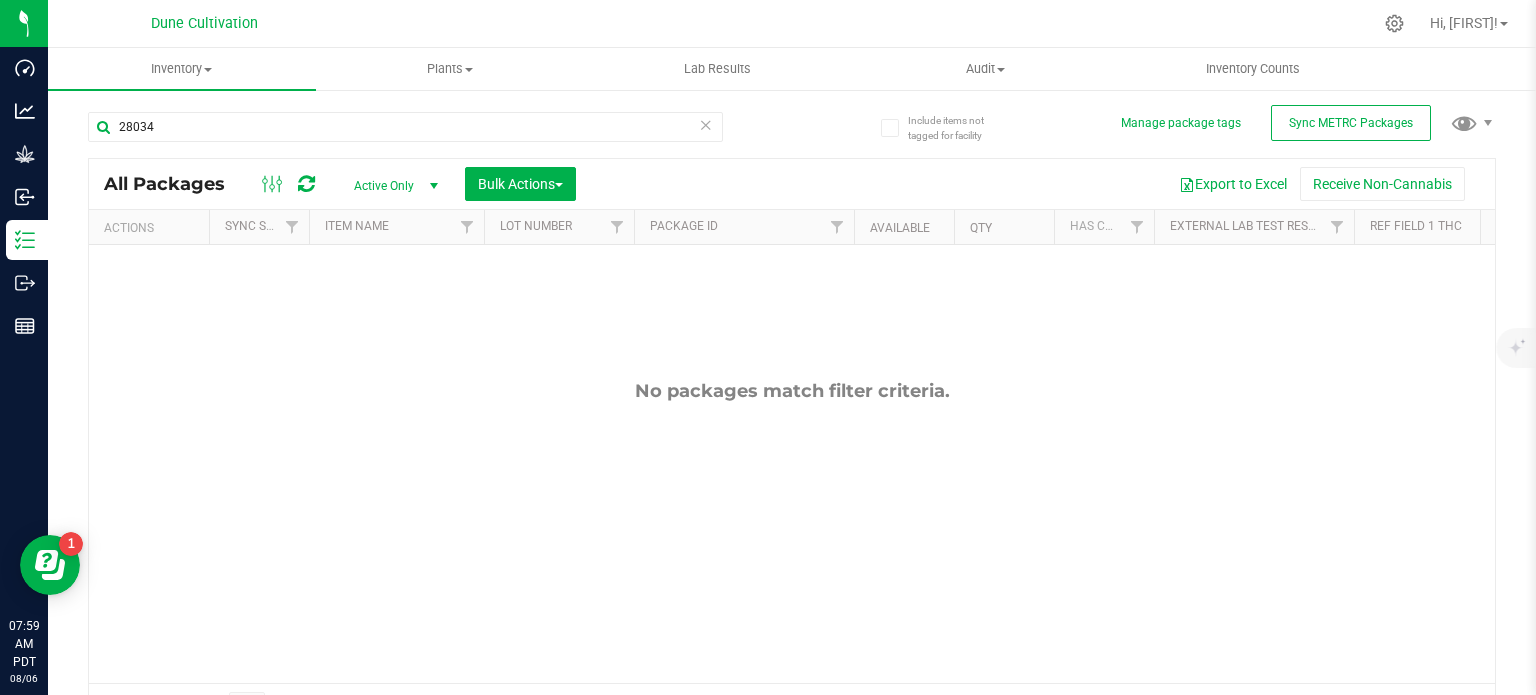 click on "Active Only" at bounding box center [392, 186] 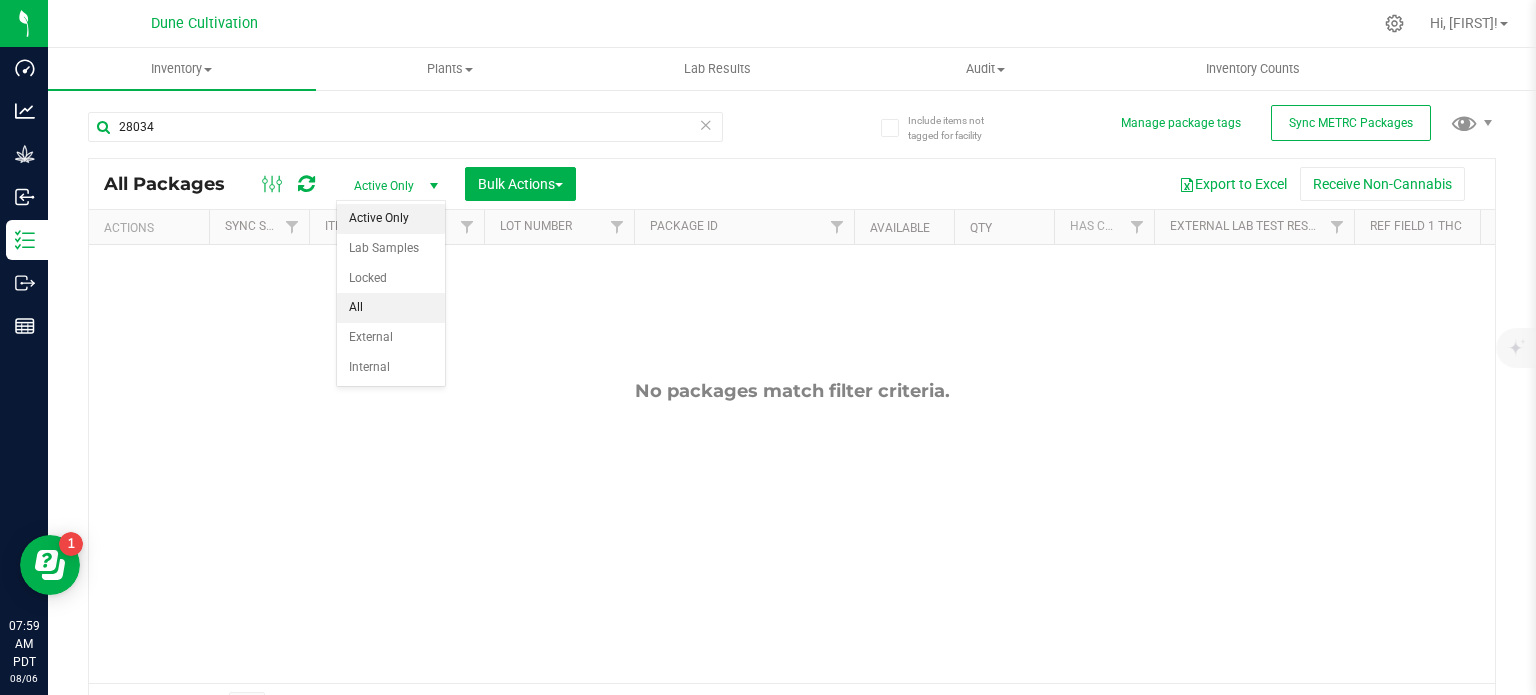 drag, startPoint x: 405, startPoint y: 291, endPoint x: 407, endPoint y: 304, distance: 13.152946 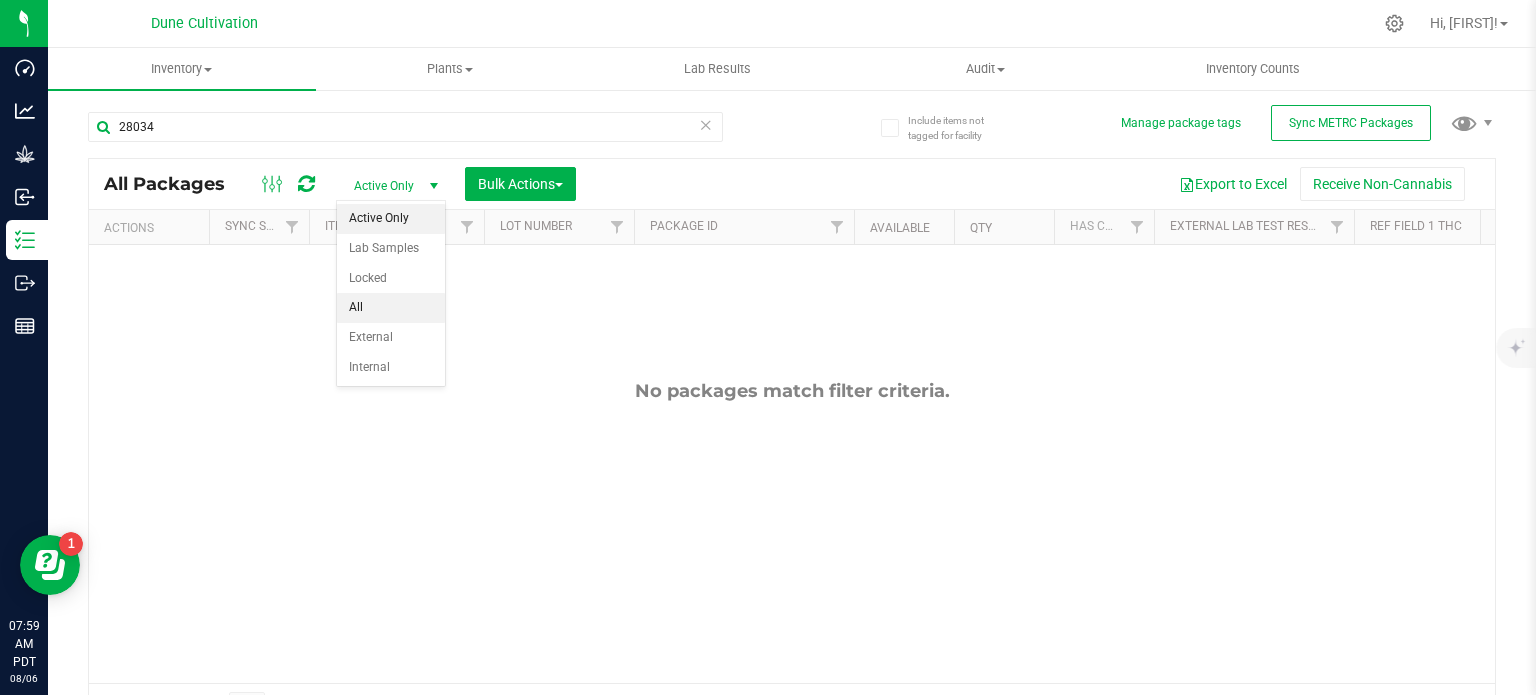 click on "Active Only Lab Samples Locked All External Internal" at bounding box center [391, 293] 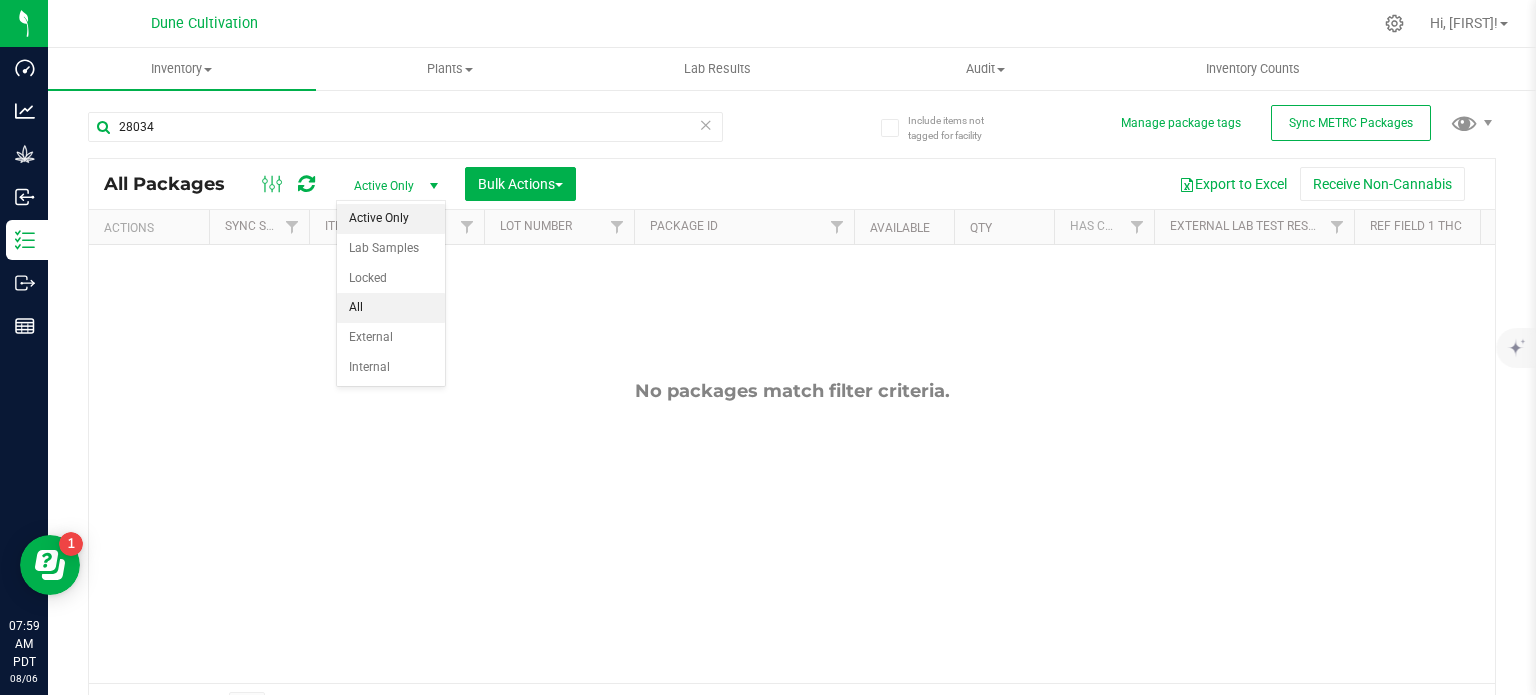 click on "All" at bounding box center [391, 308] 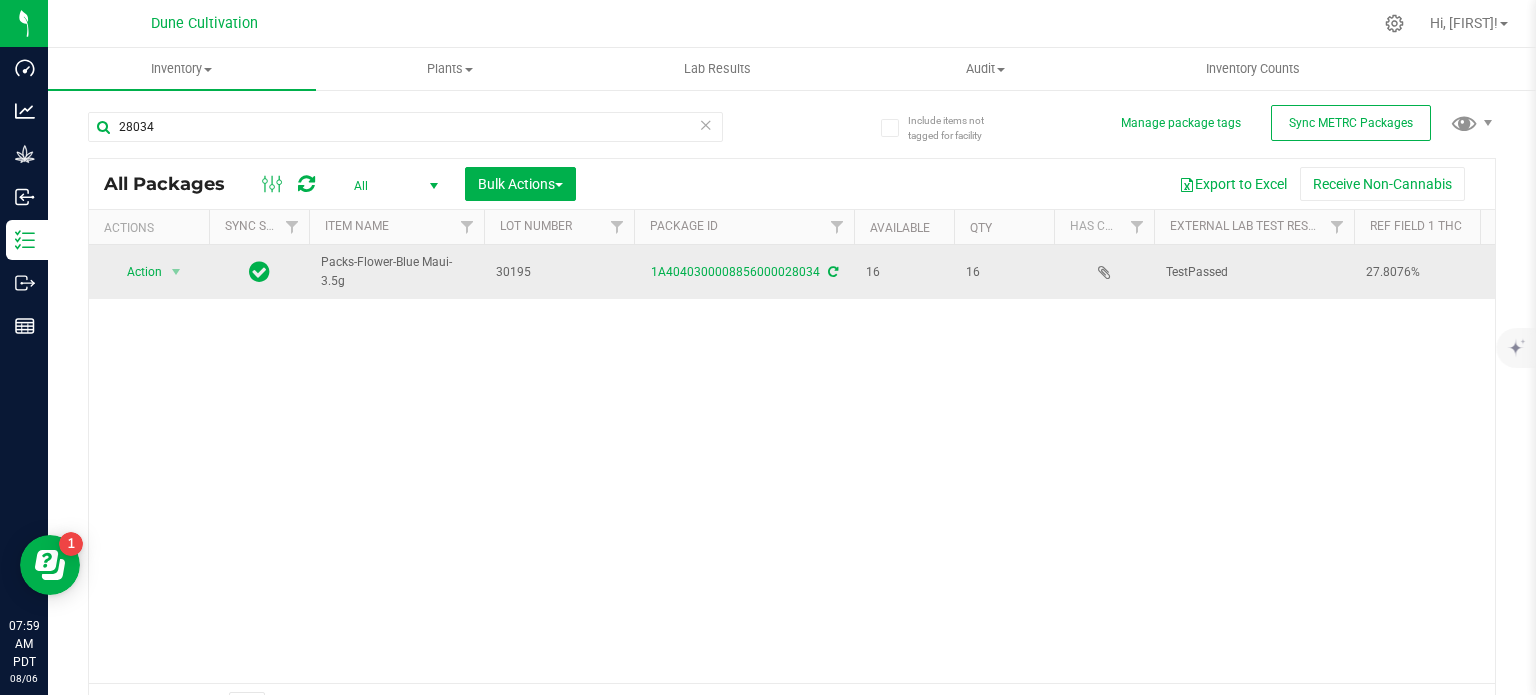 scroll, scrollTop: 0, scrollLeft: 368, axis: horizontal 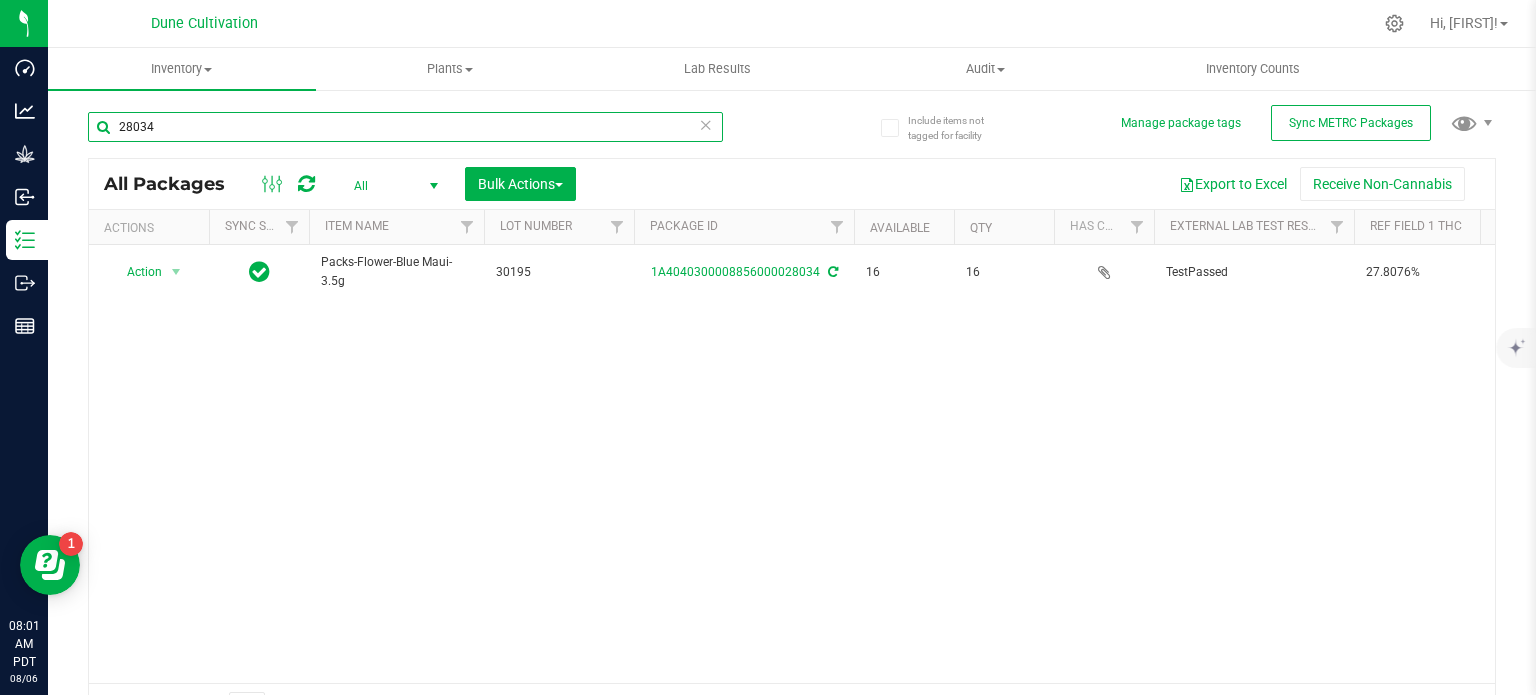 click on "28034" at bounding box center [405, 127] 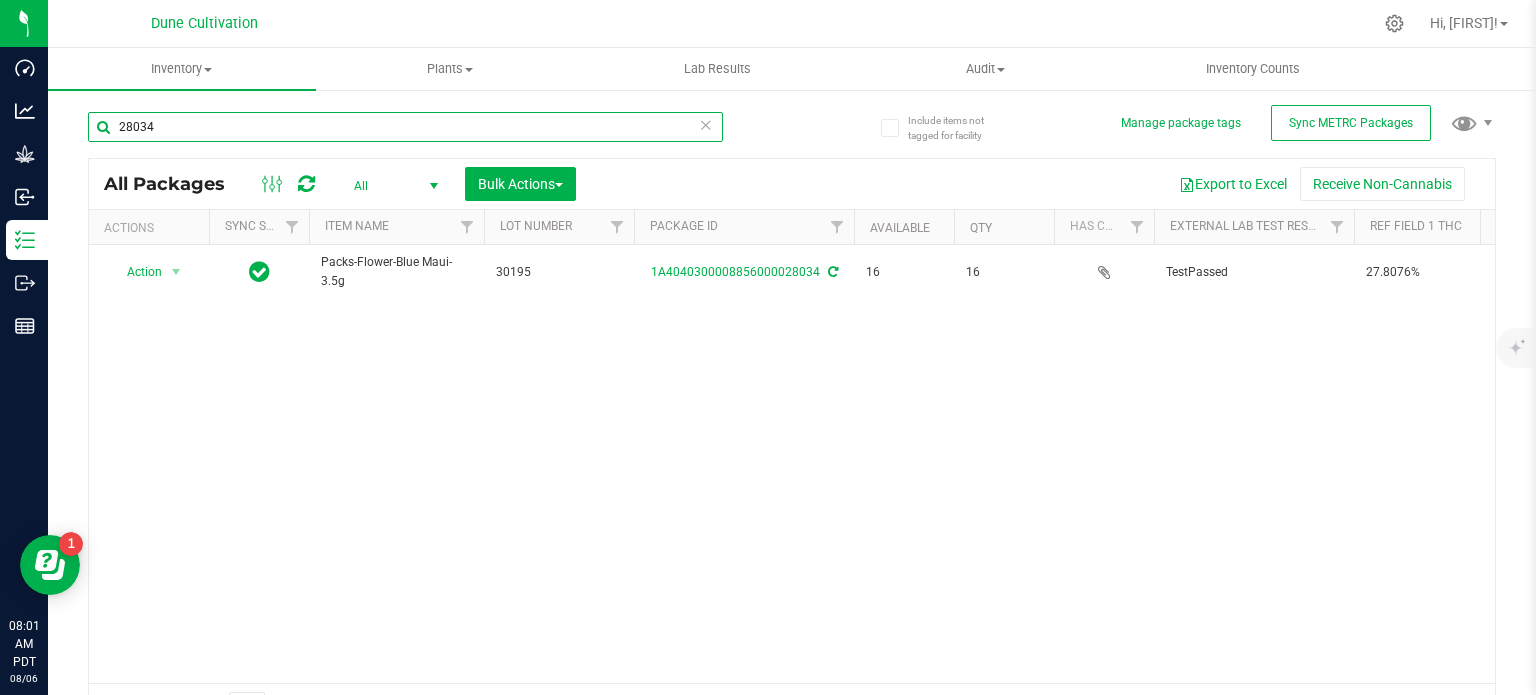 click on "28034" at bounding box center (405, 127) 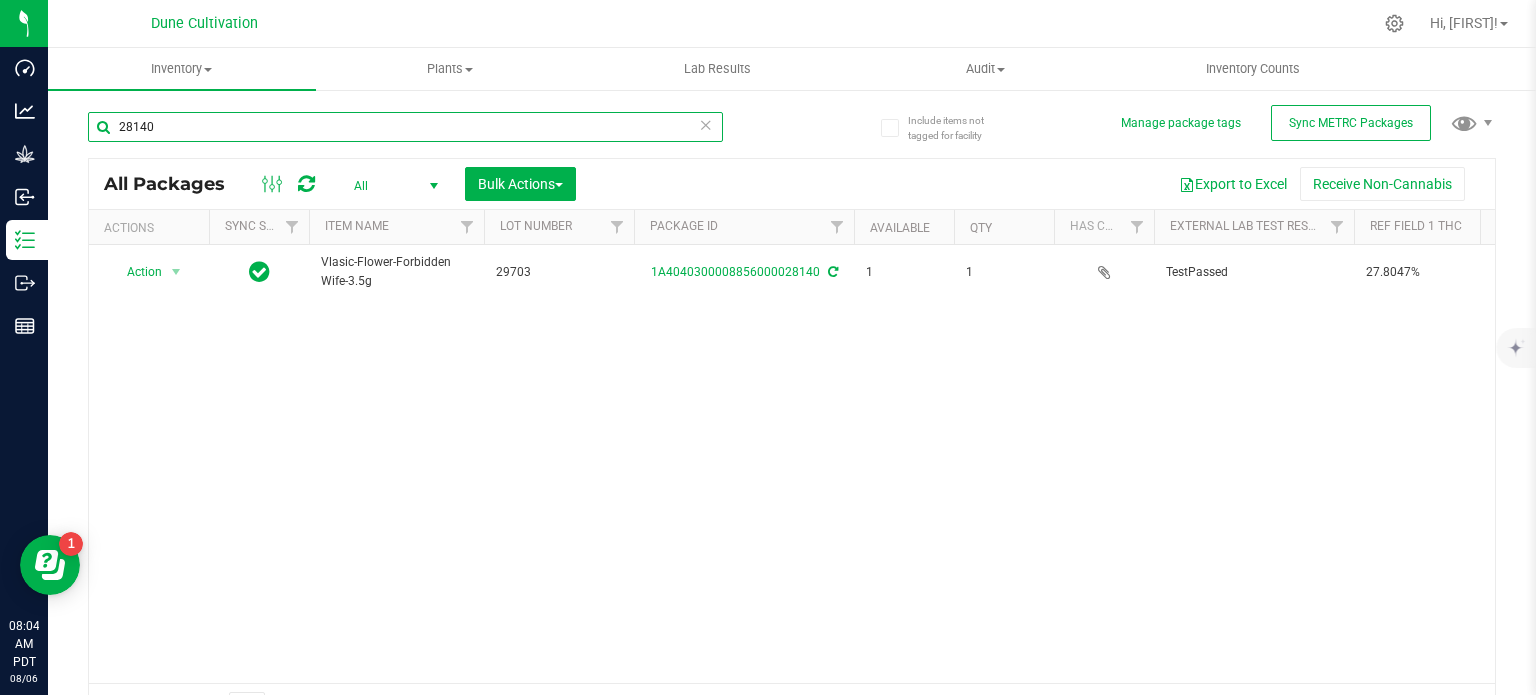 click on "28140" at bounding box center (405, 127) 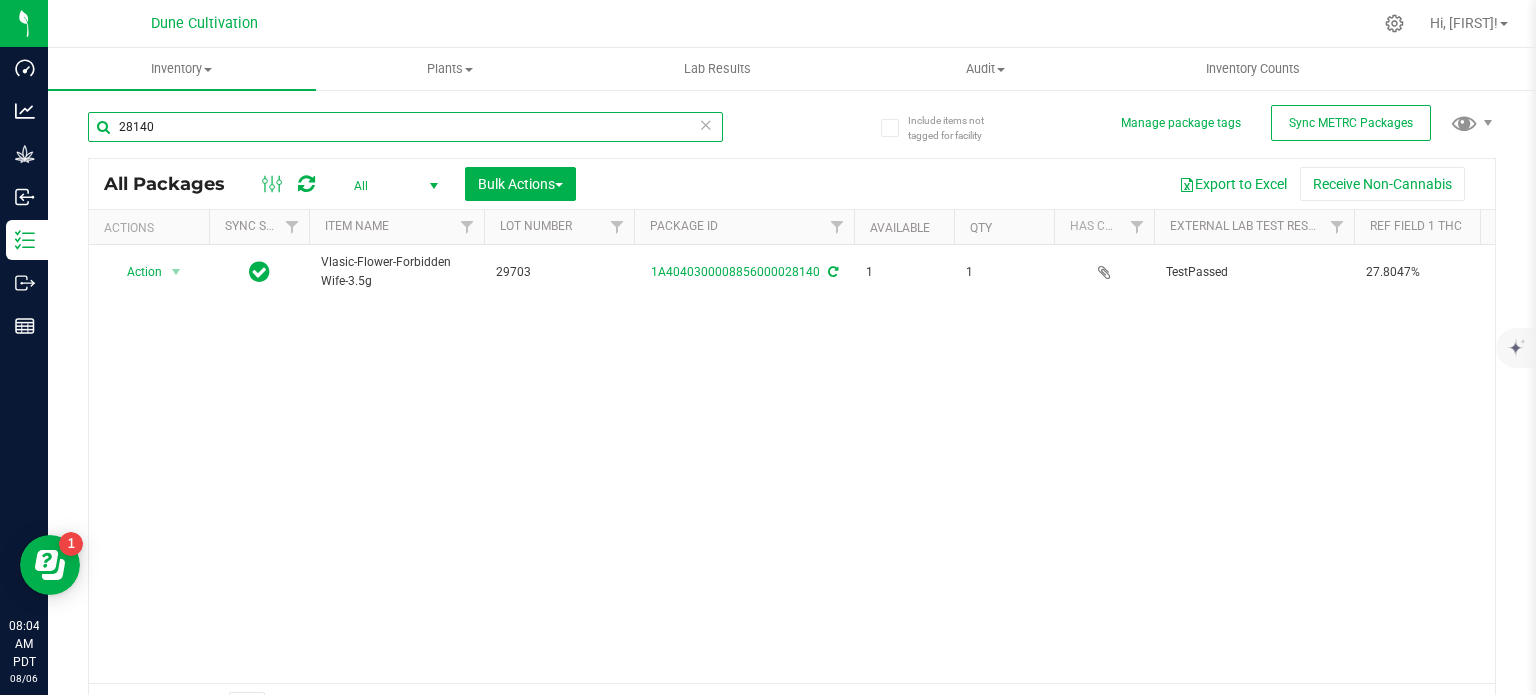 click on "28140" at bounding box center [405, 127] 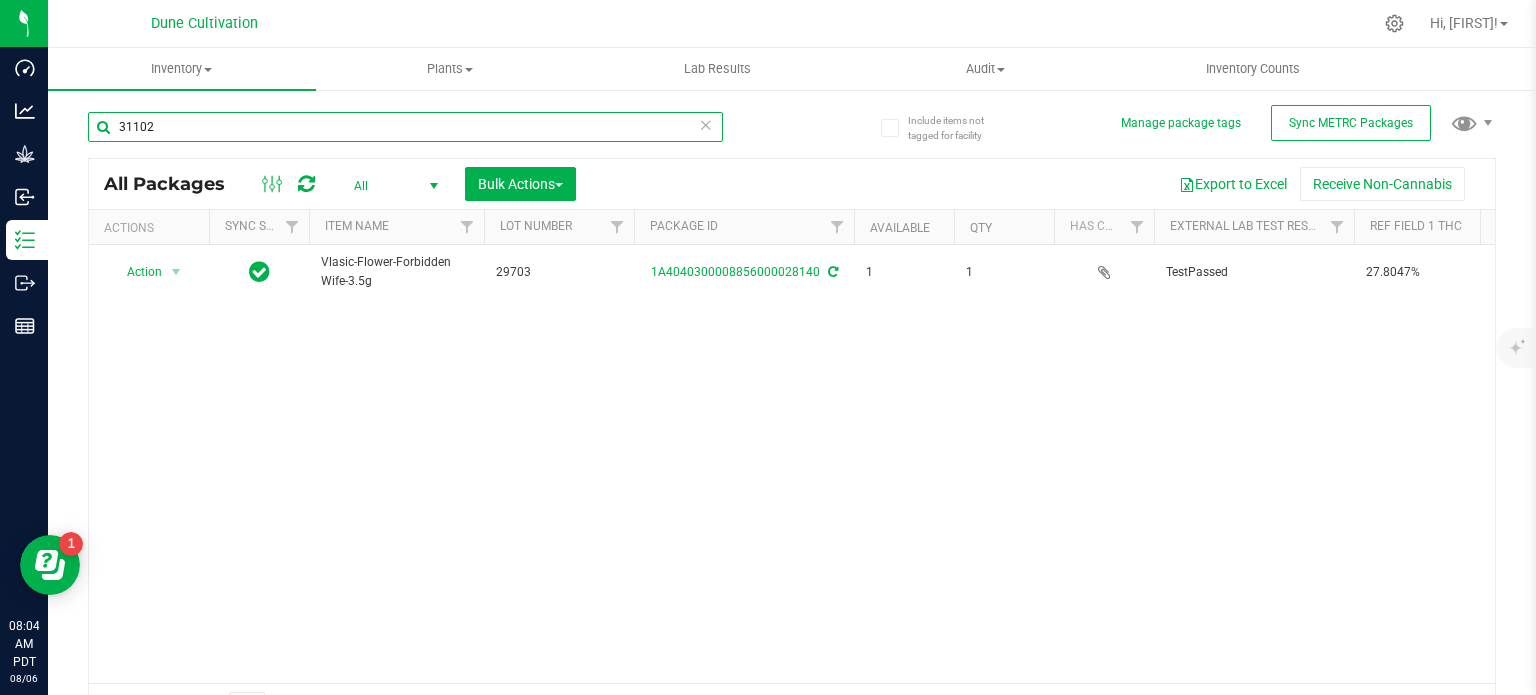 type on "31102" 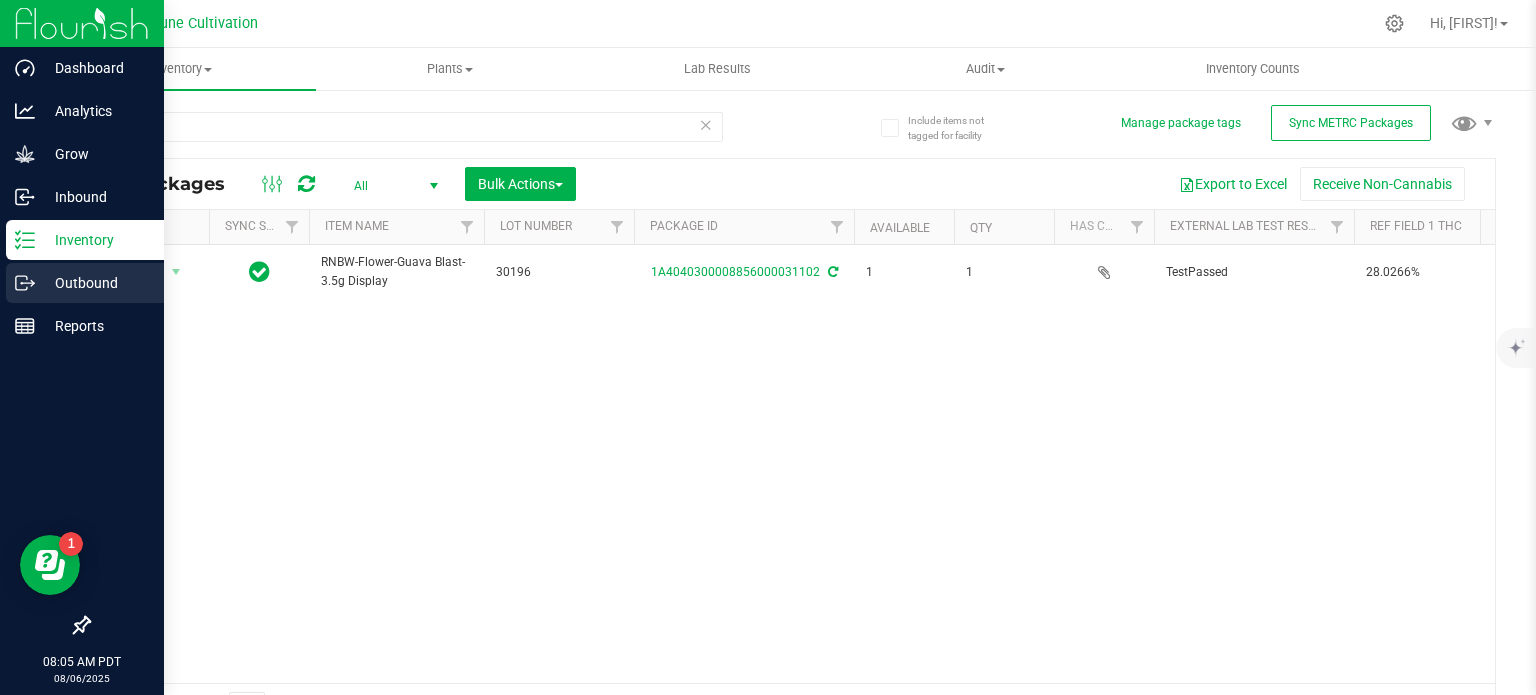 click on "Outbound" at bounding box center [95, 283] 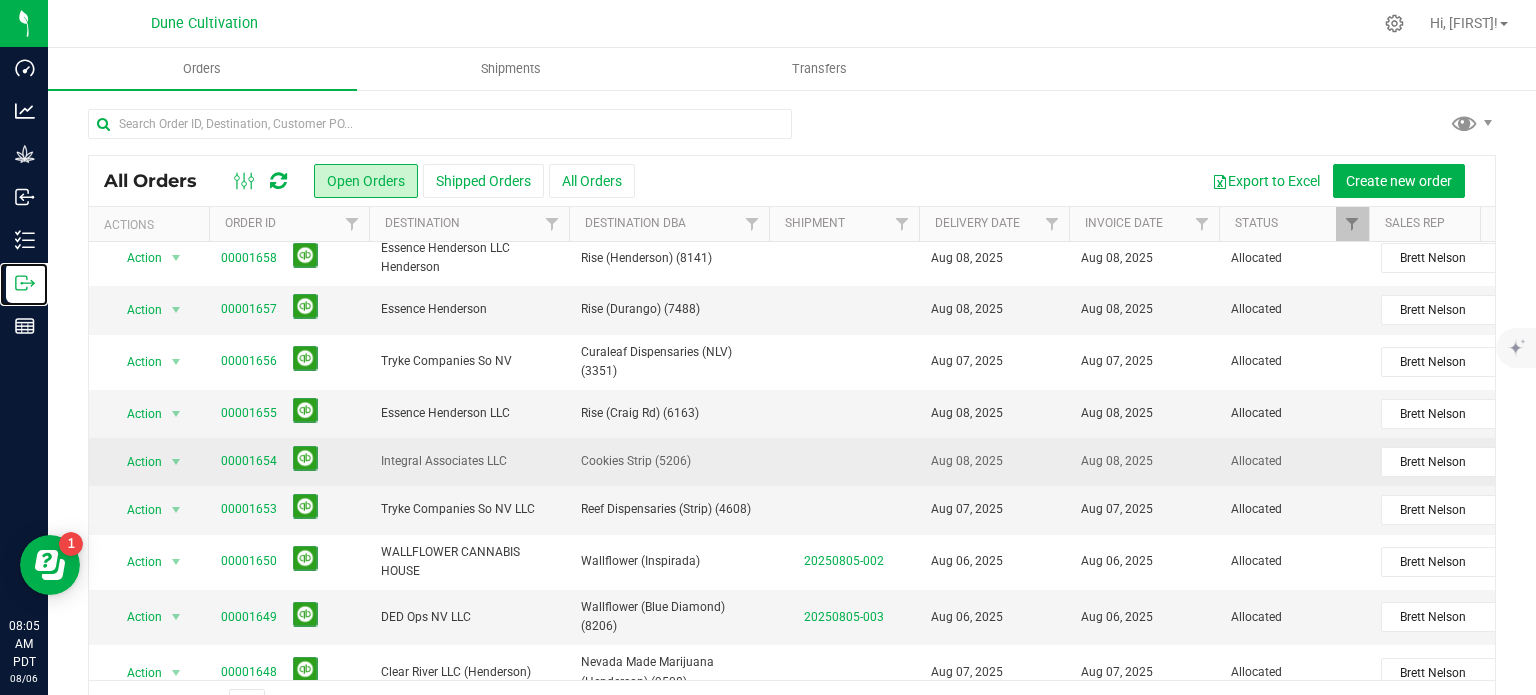 scroll, scrollTop: 12, scrollLeft: 0, axis: vertical 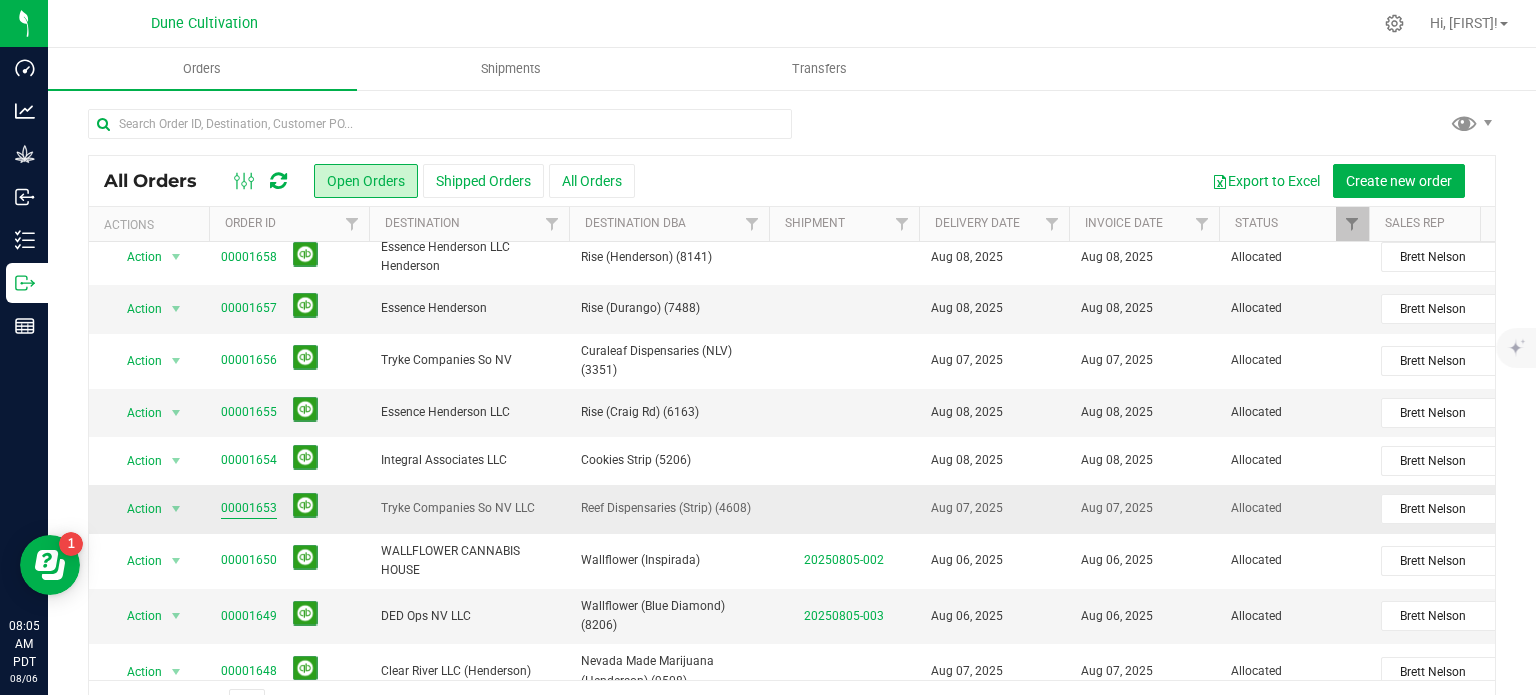 click on "00001653" at bounding box center (249, 508) 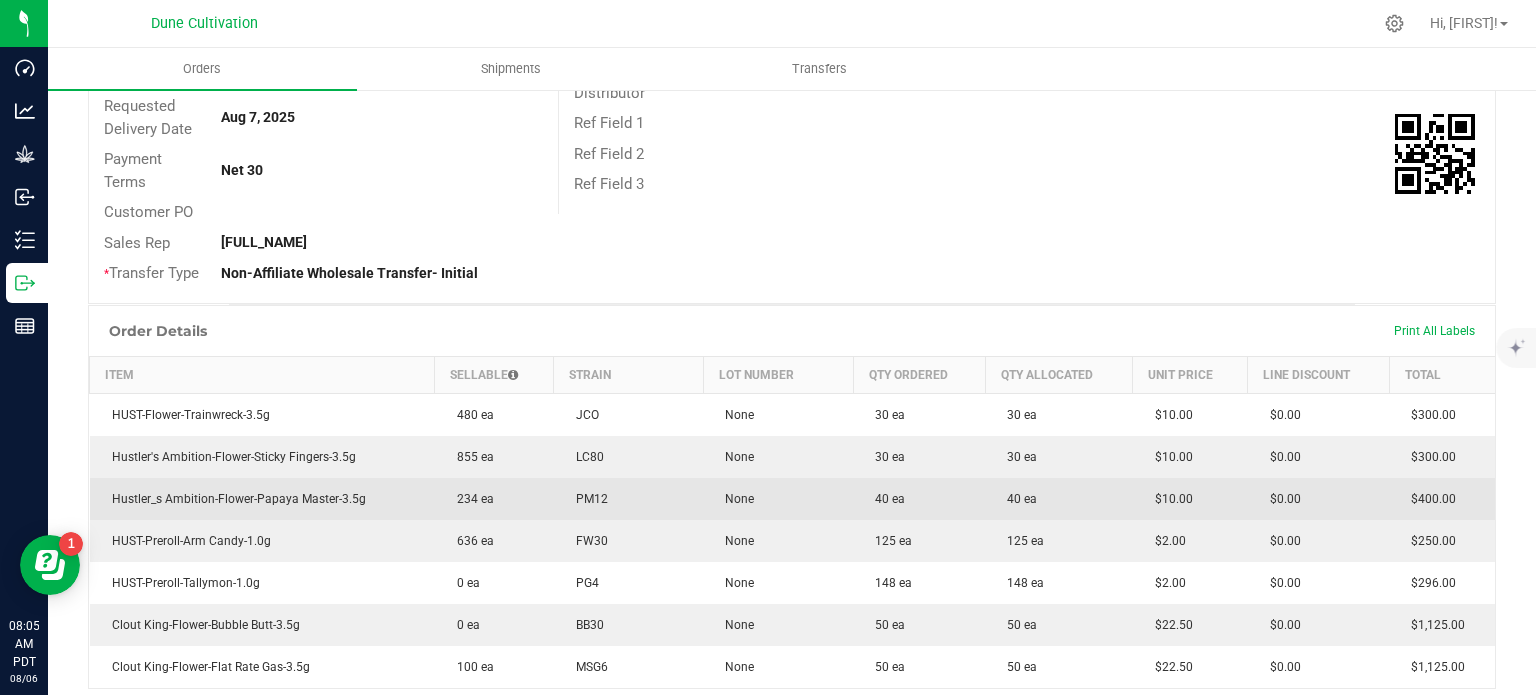 scroll, scrollTop: 300, scrollLeft: 0, axis: vertical 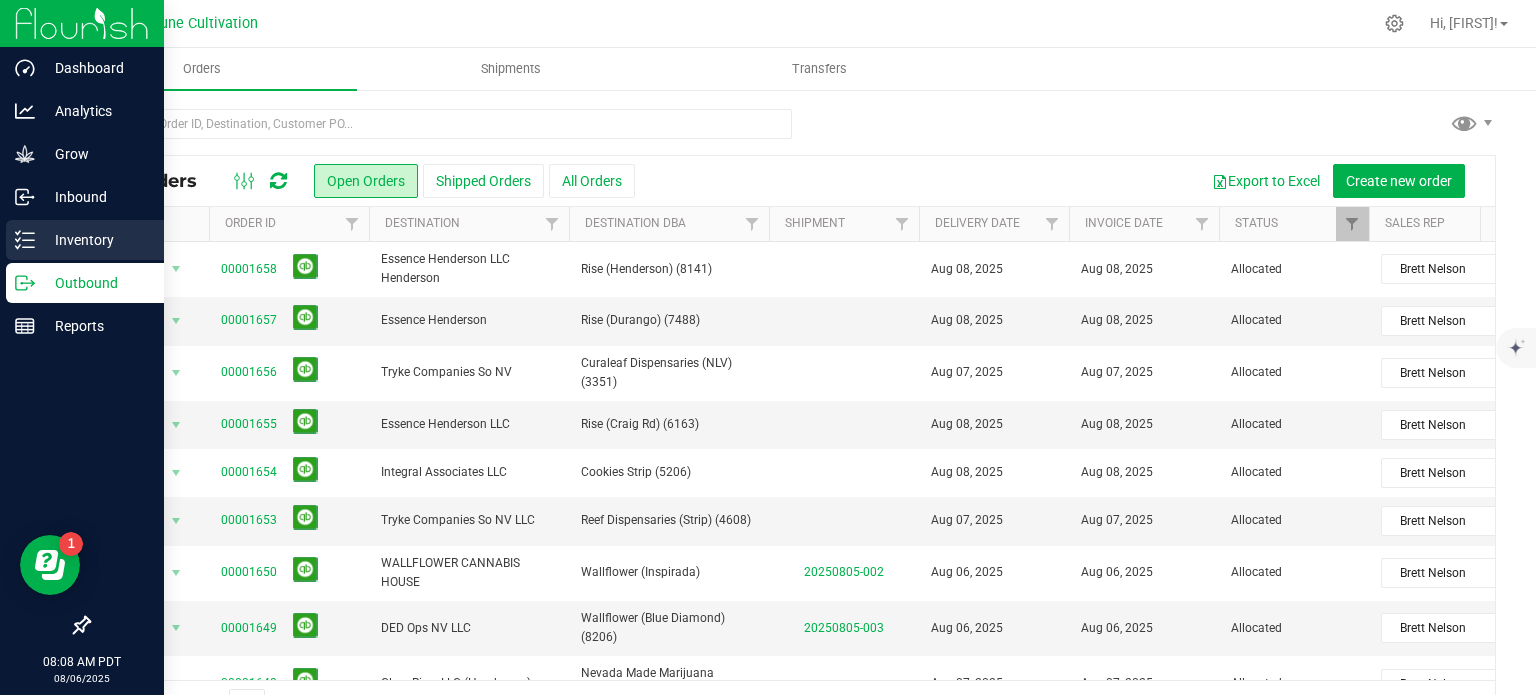 click 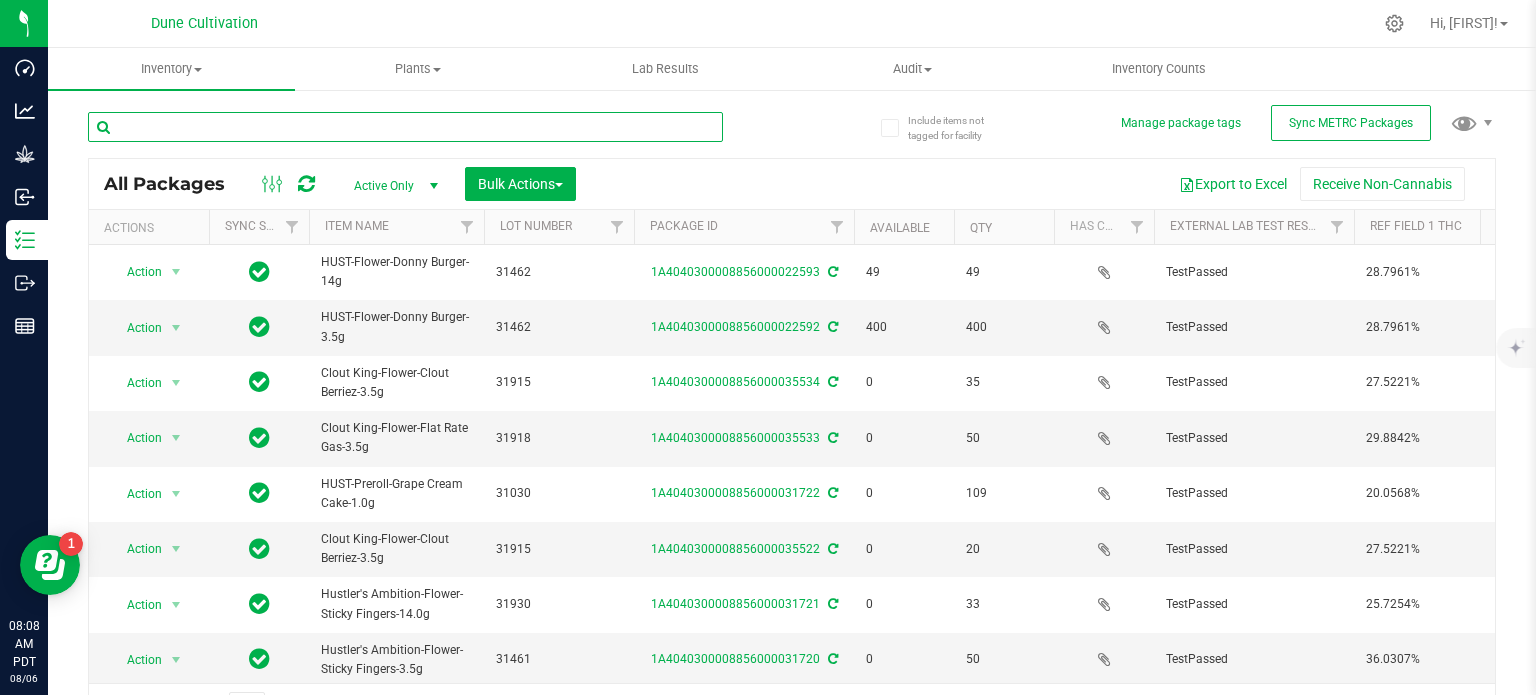 click at bounding box center [405, 127] 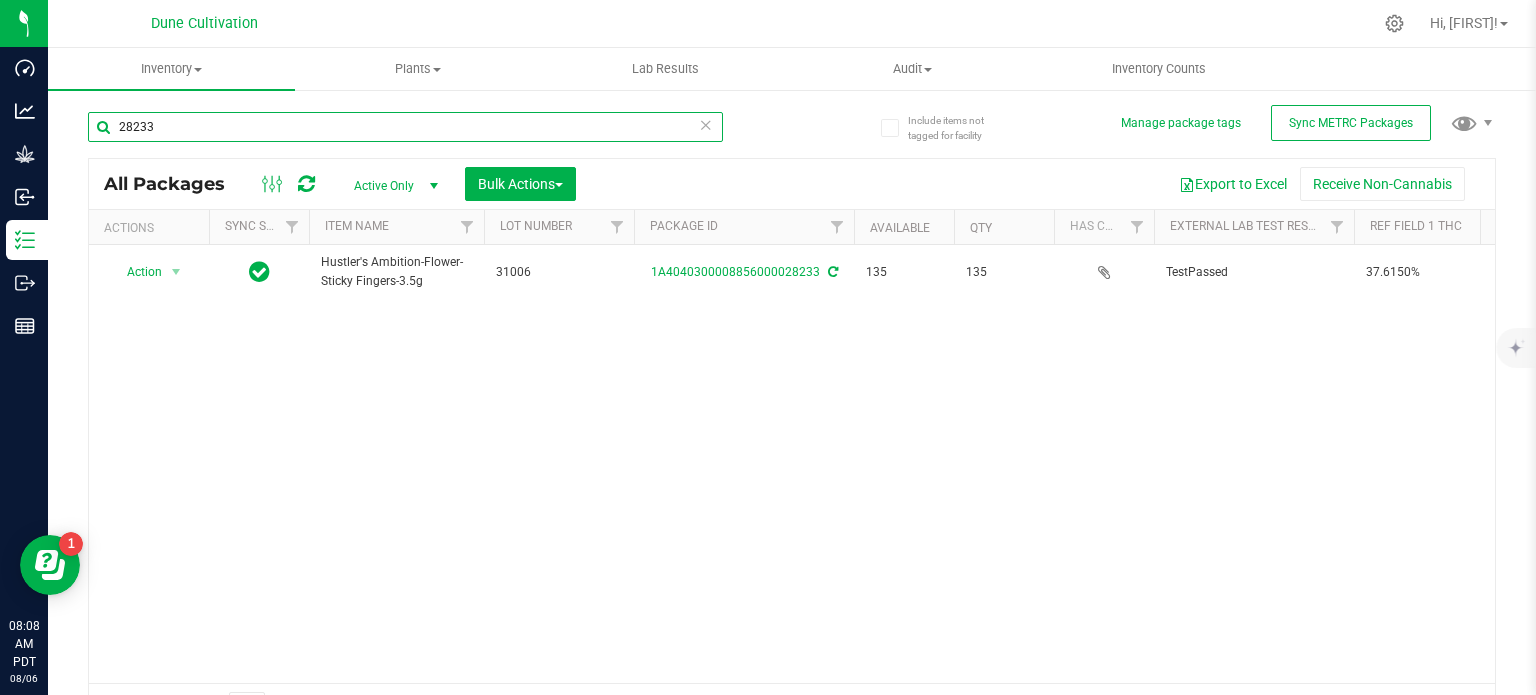 scroll, scrollTop: 0, scrollLeft: 504, axis: horizontal 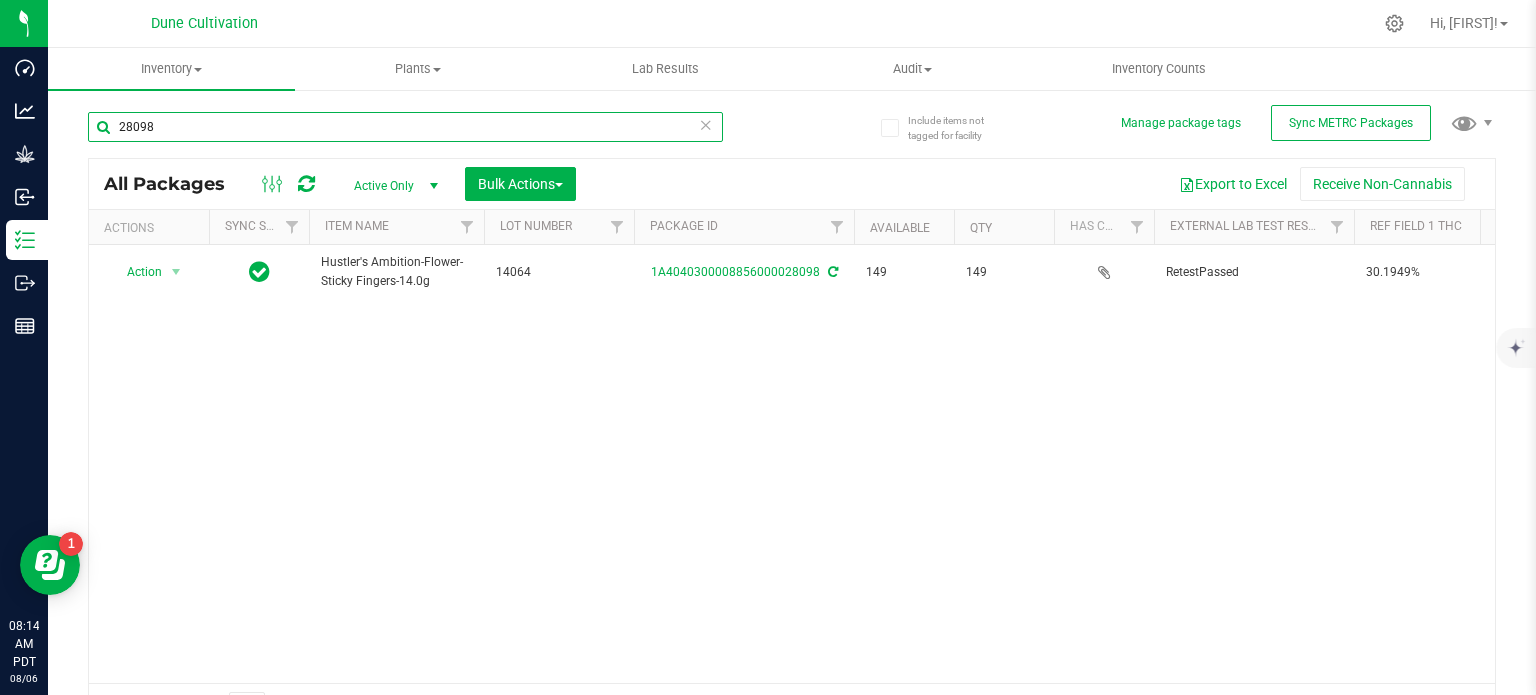 click on "28098" at bounding box center (405, 127) 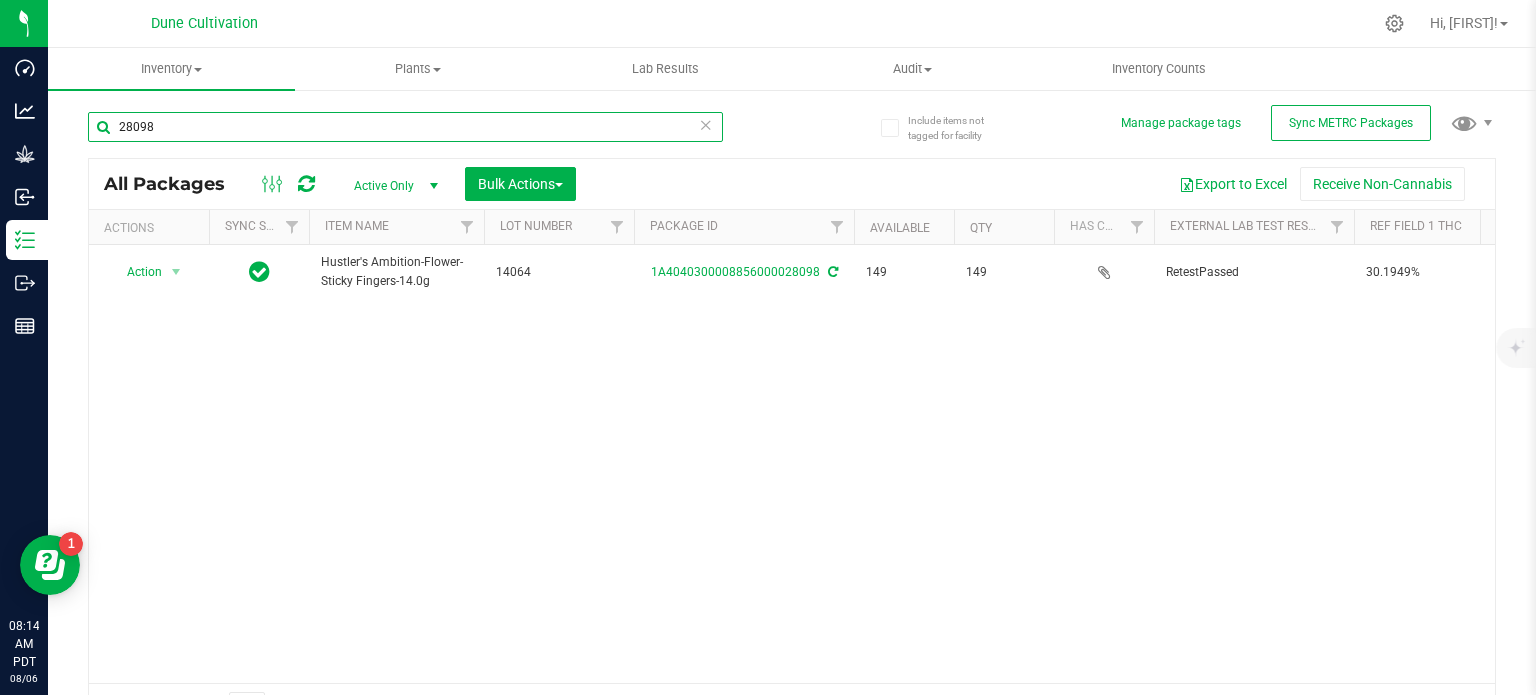 click on "28098" at bounding box center [405, 127] 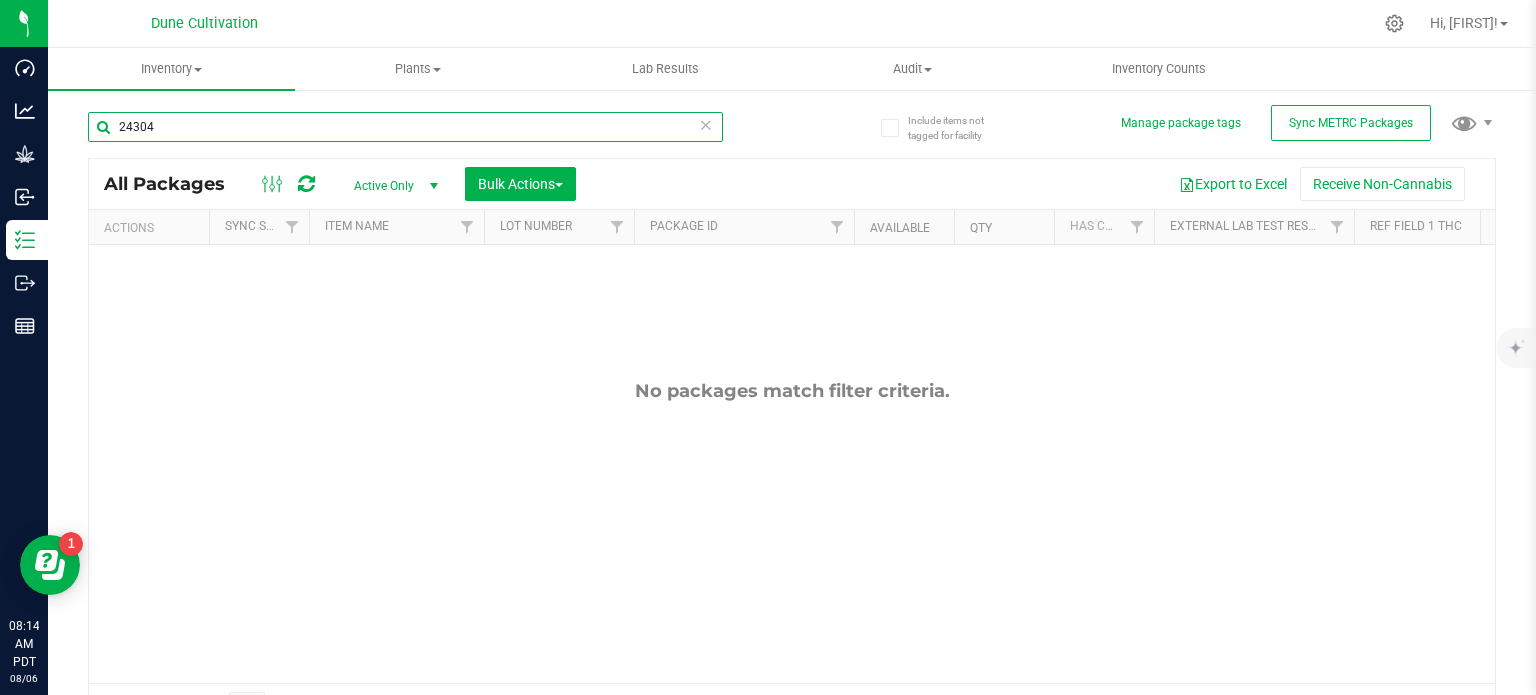 type on "24304" 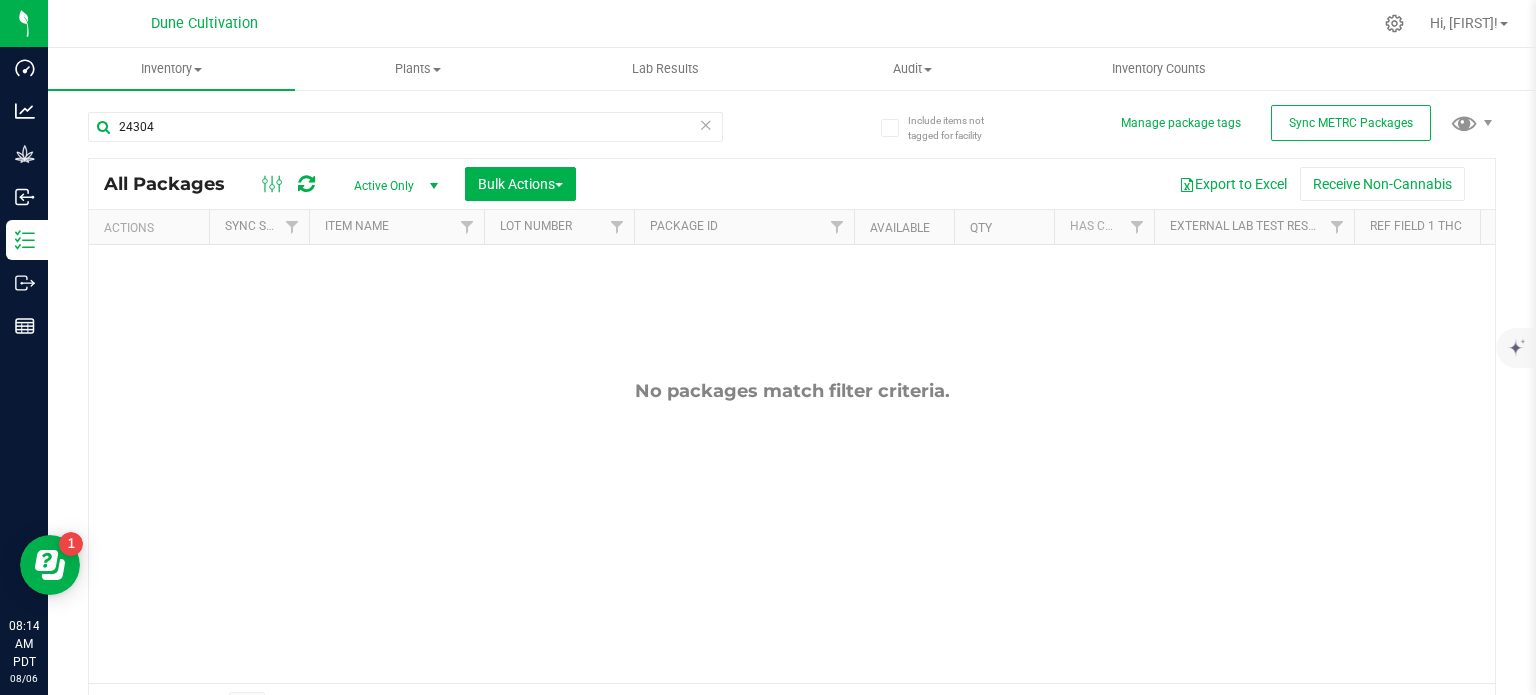drag, startPoint x: 414, startPoint y: 175, endPoint x: 428, endPoint y: 173, distance: 14.142136 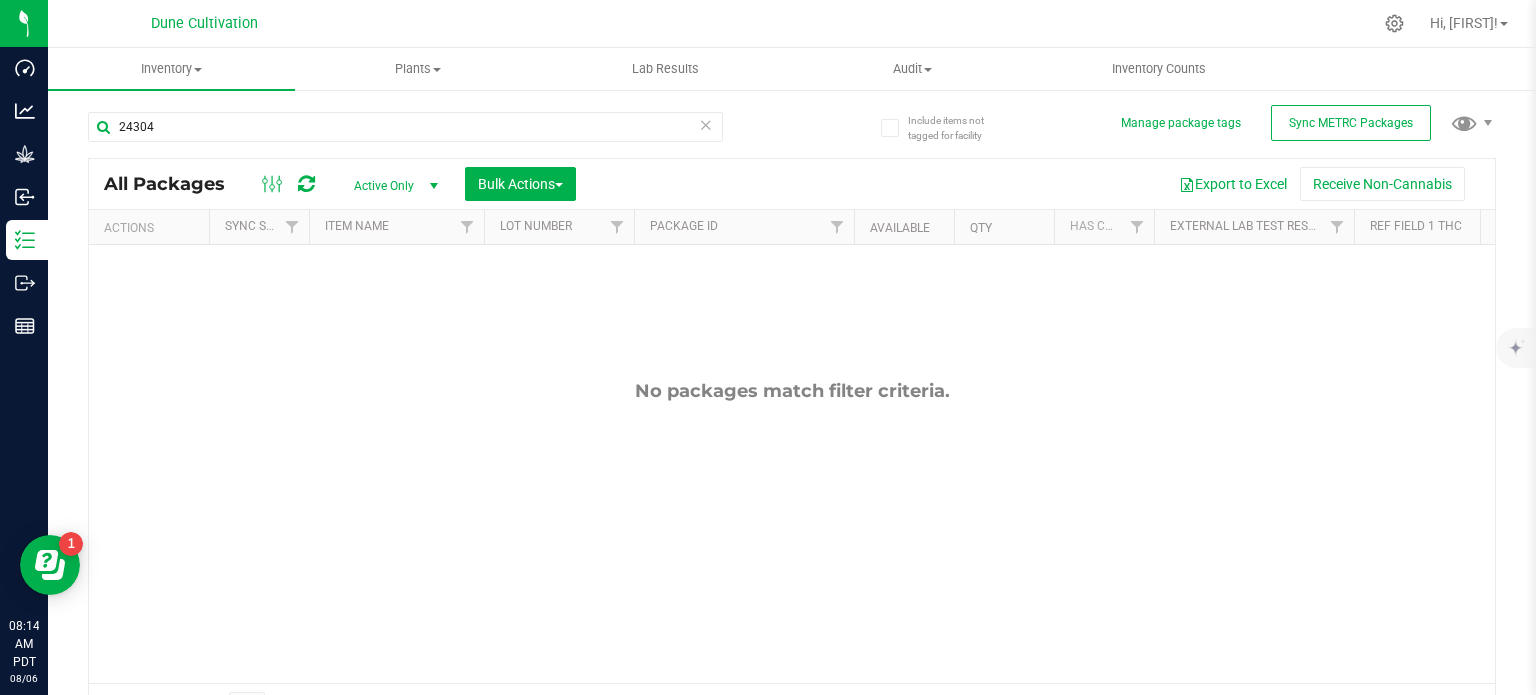 click on "Active Only" at bounding box center (0, 0) 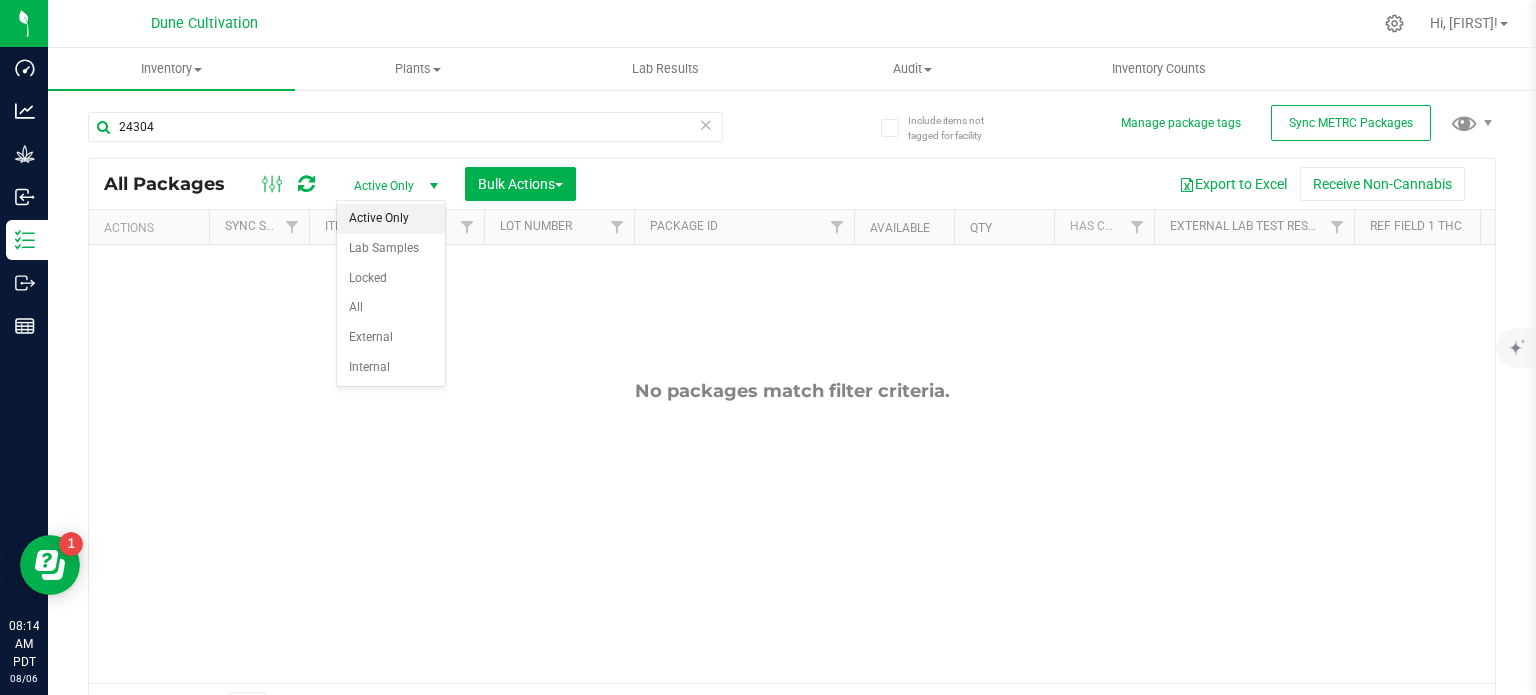 click at bounding box center (433, 186) 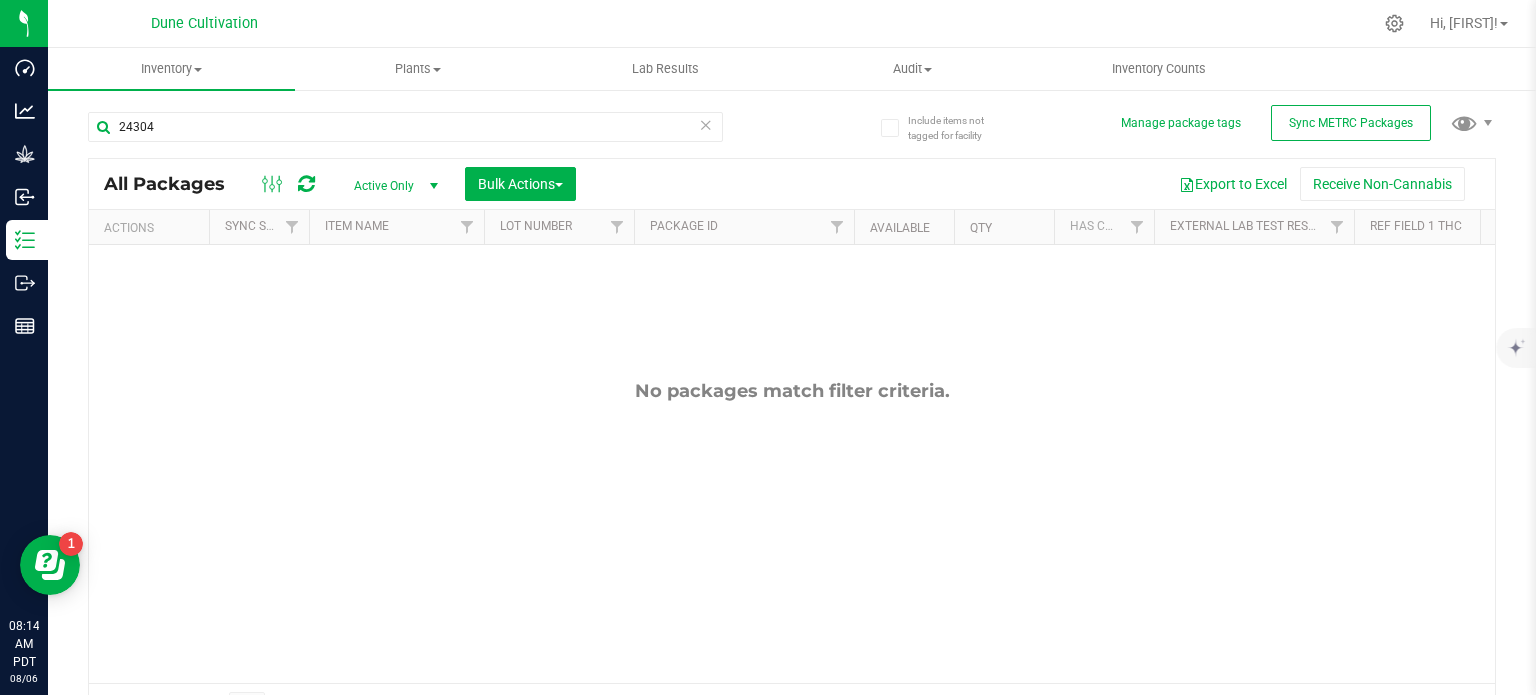 click at bounding box center (434, 186) 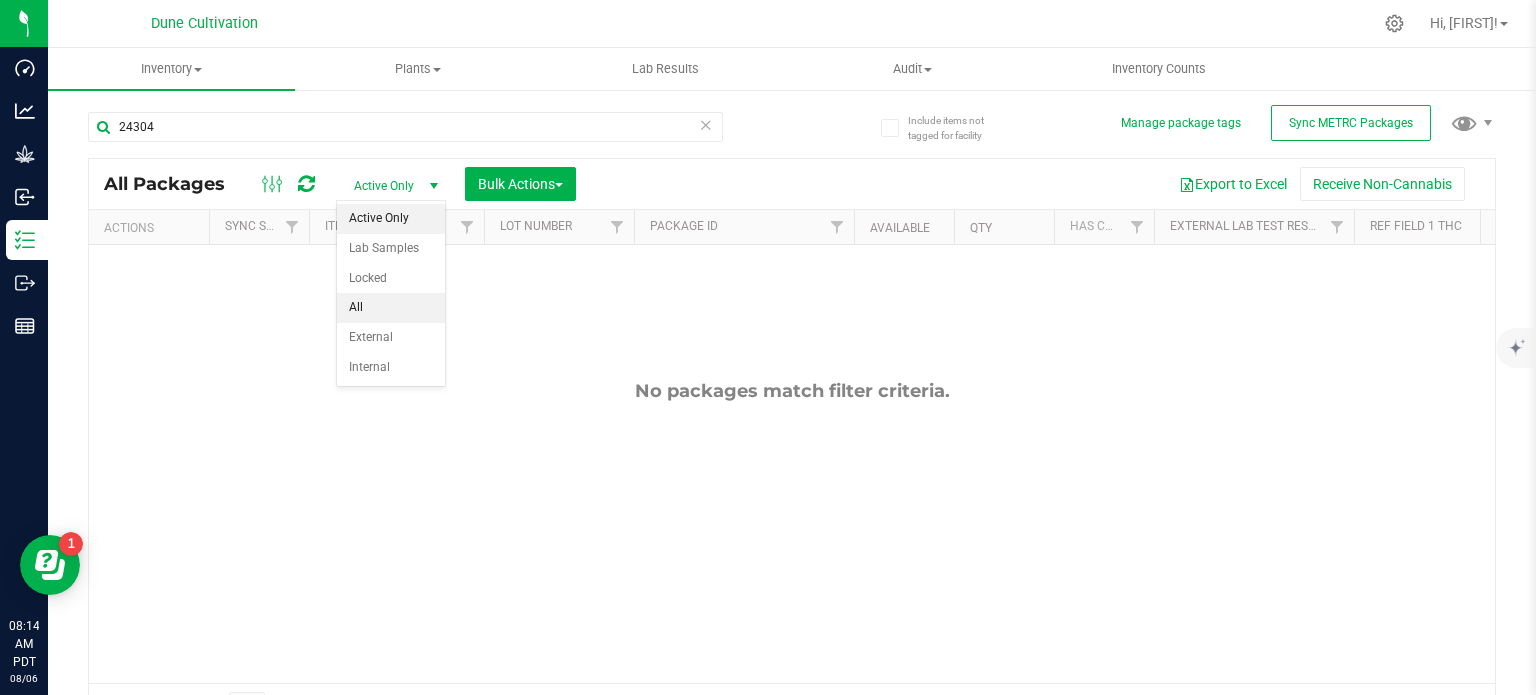 click on "All" at bounding box center [391, 308] 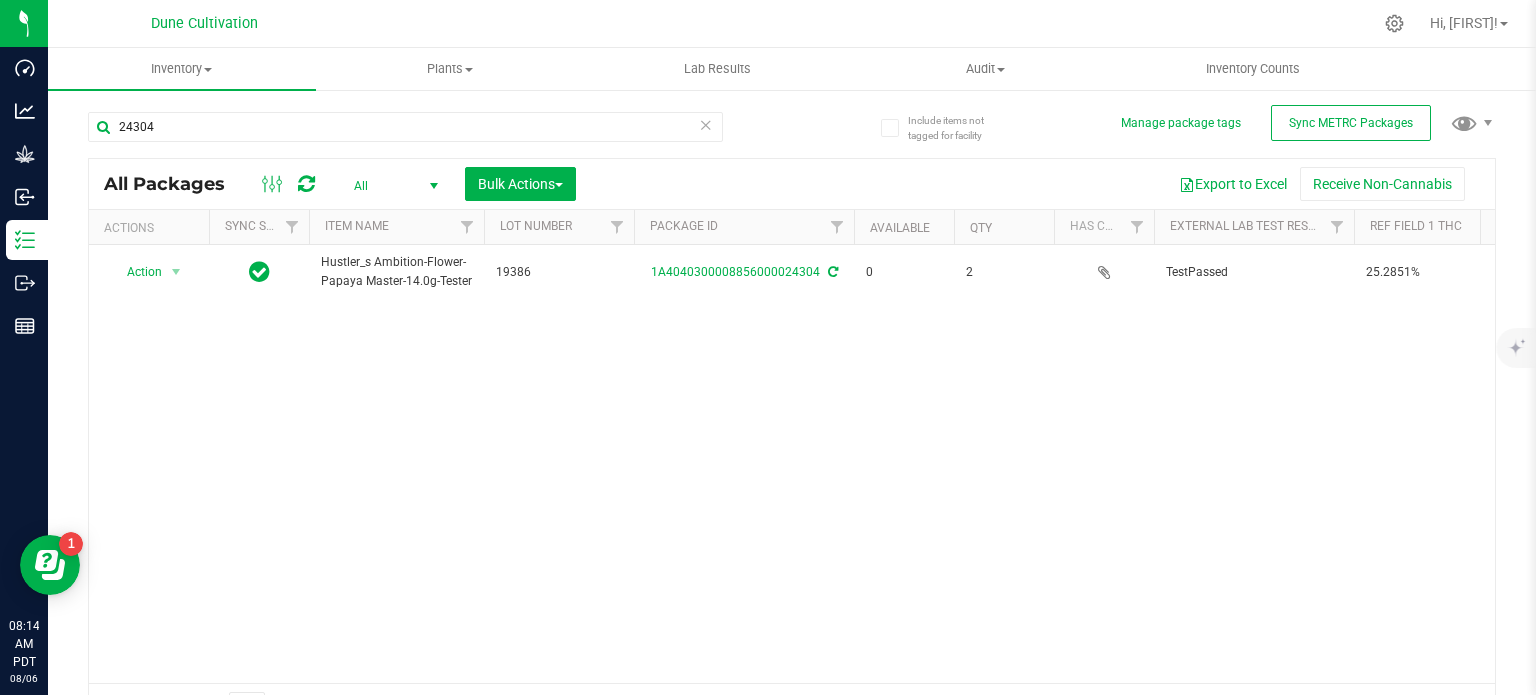scroll, scrollTop: 0, scrollLeft: 460, axis: horizontal 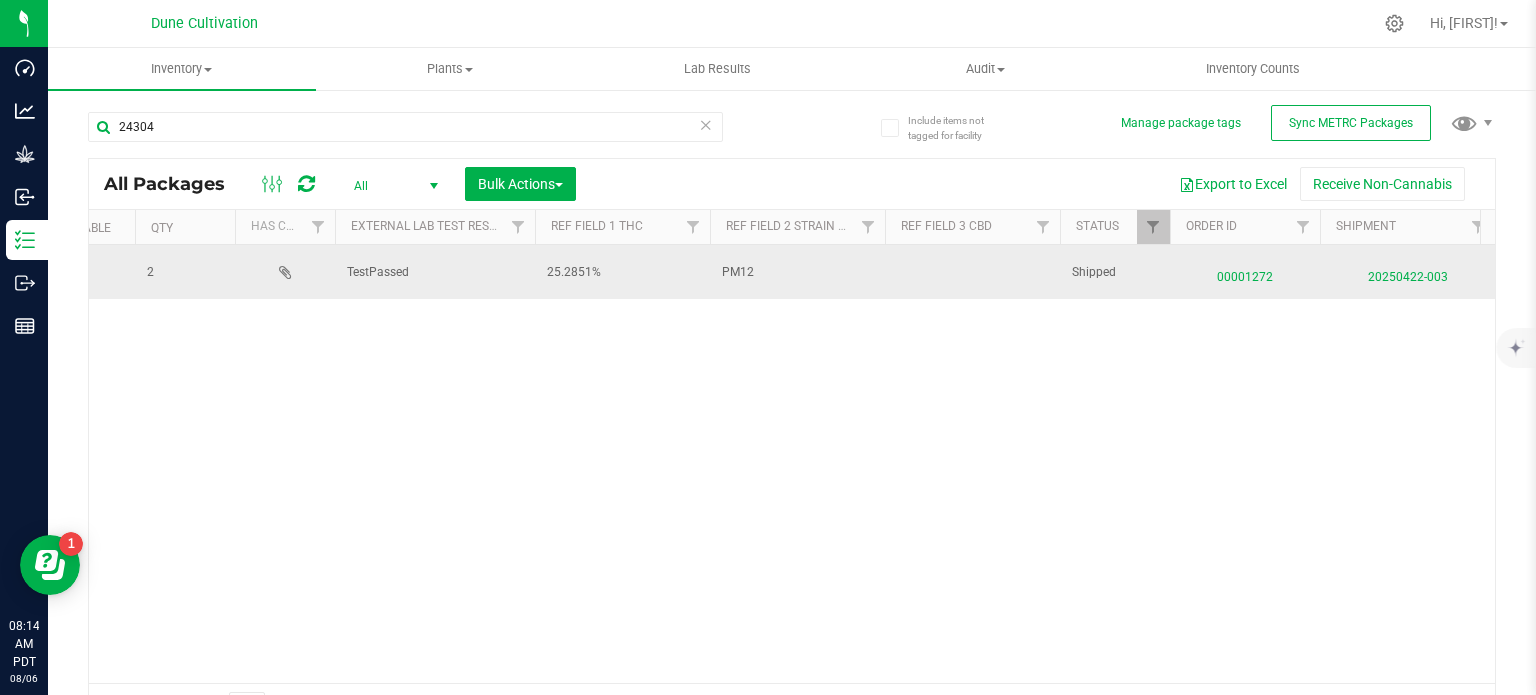 click on "00001272" at bounding box center [1245, 272] 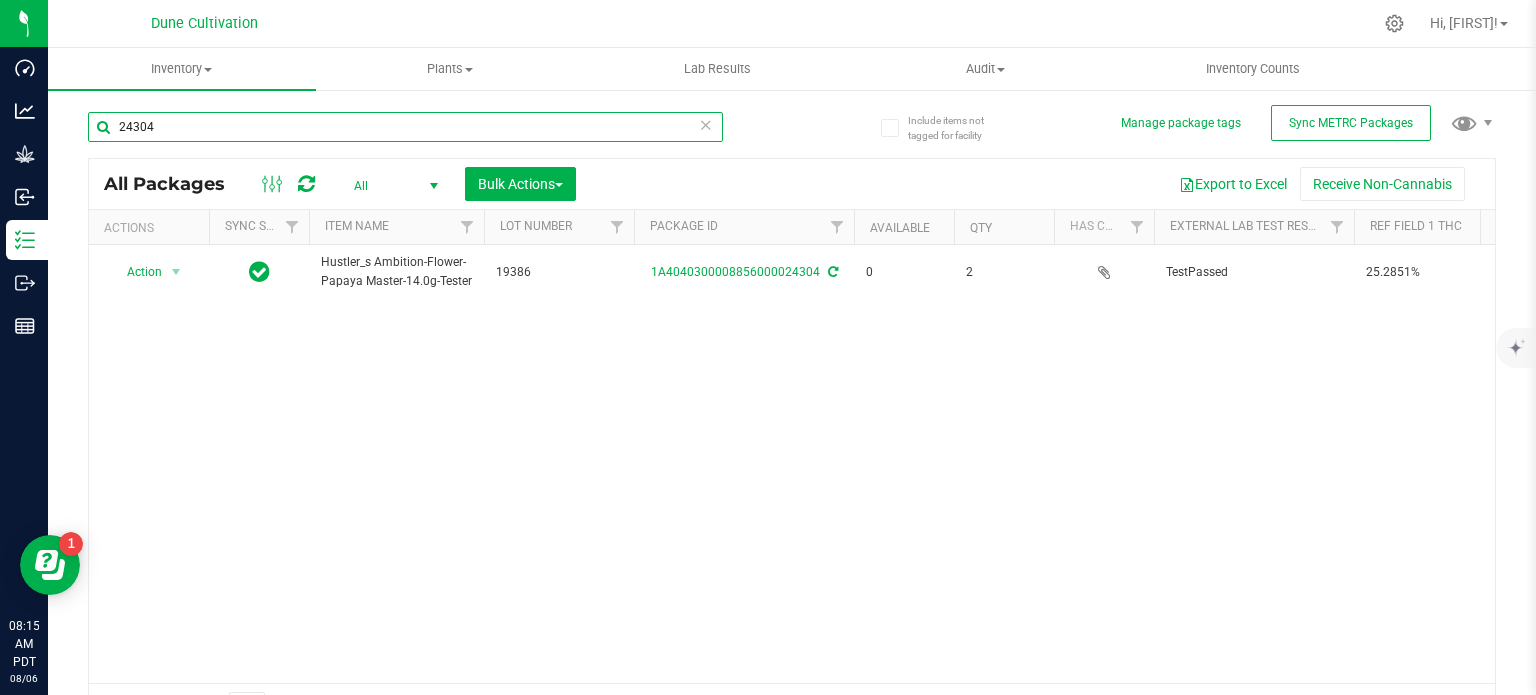 click on "24304" at bounding box center (405, 127) 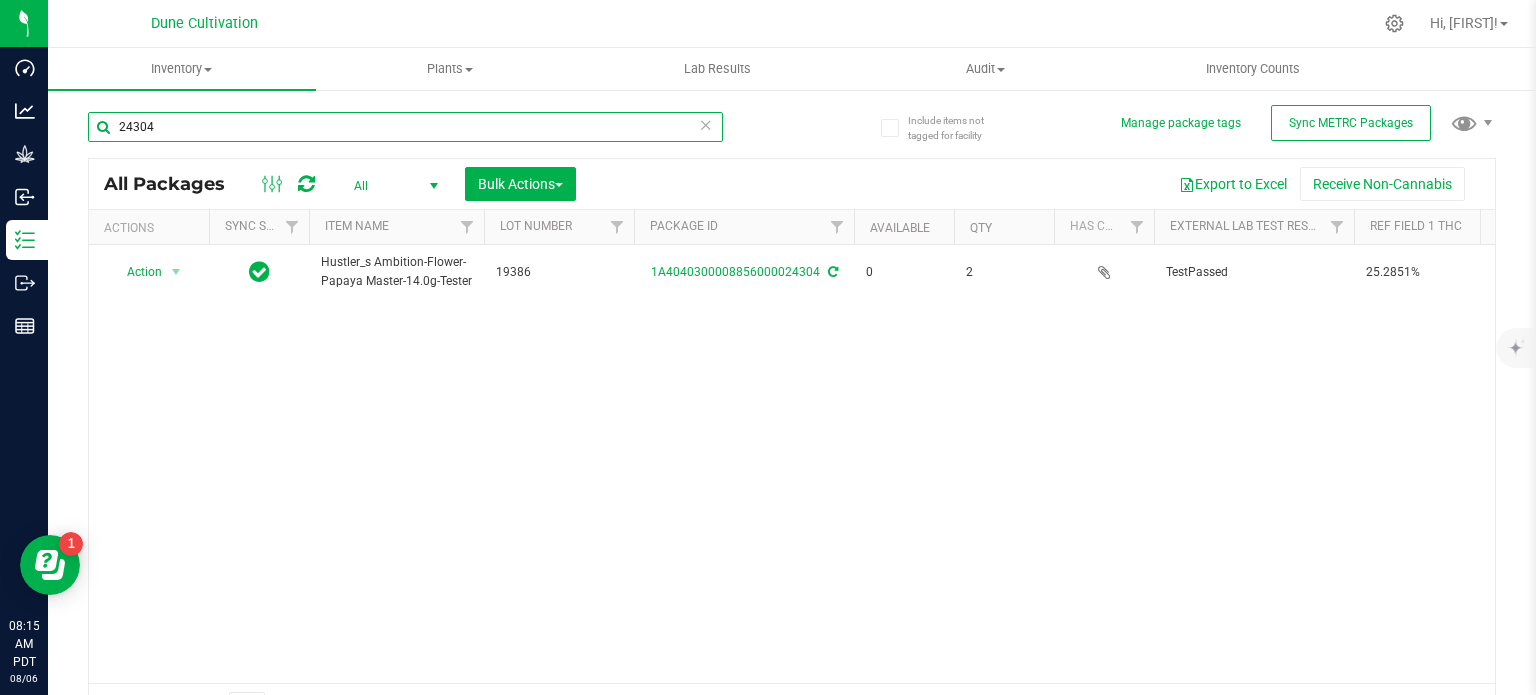 click on "24304" at bounding box center (405, 127) 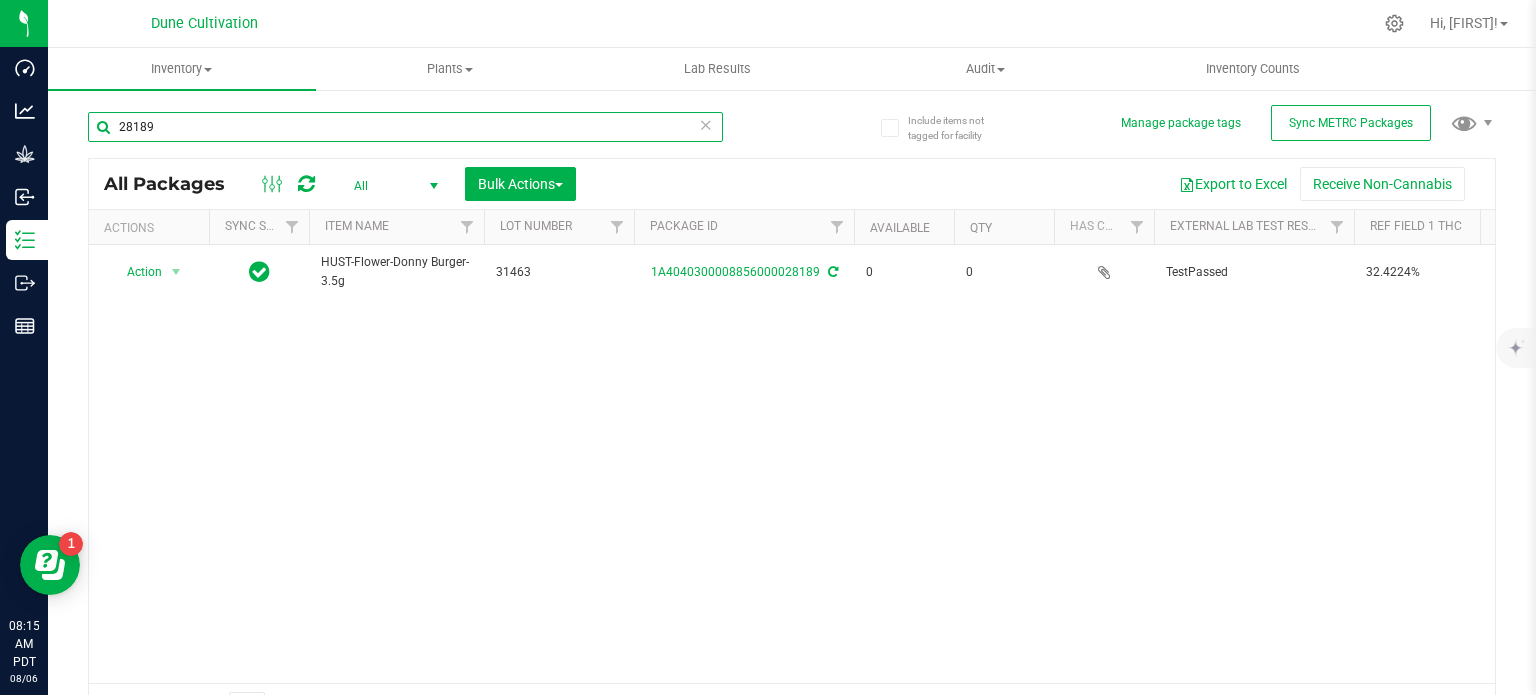 scroll, scrollTop: 0, scrollLeft: 72, axis: horizontal 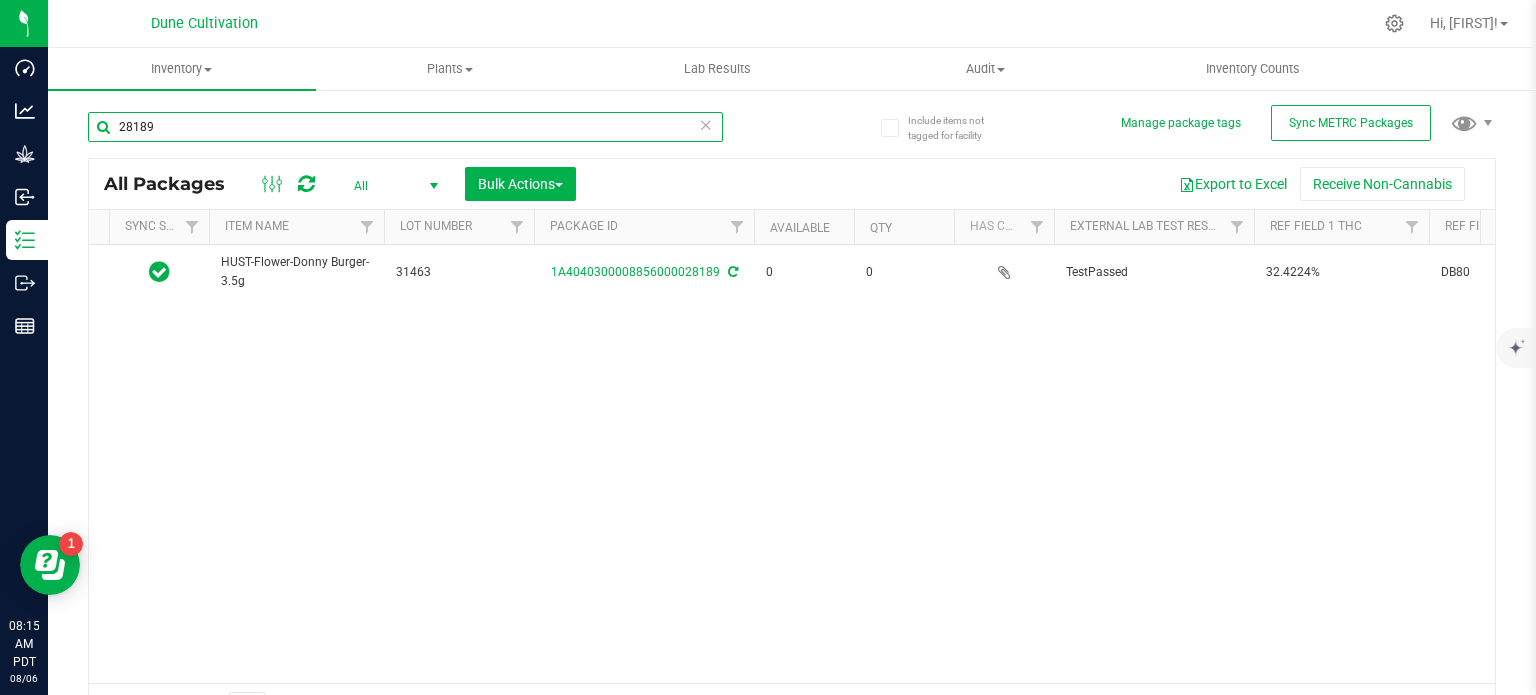 click on "28189" at bounding box center [405, 127] 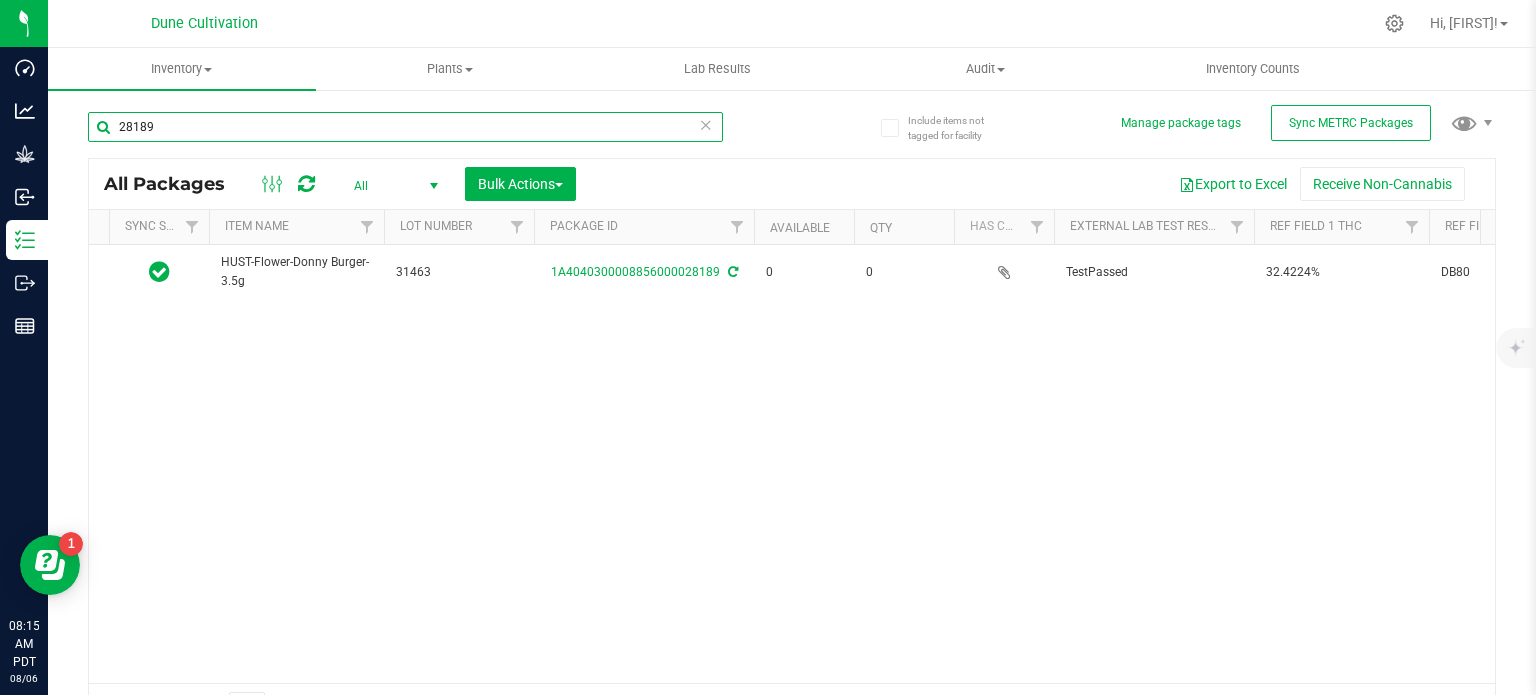 click on "28189" at bounding box center [405, 127] 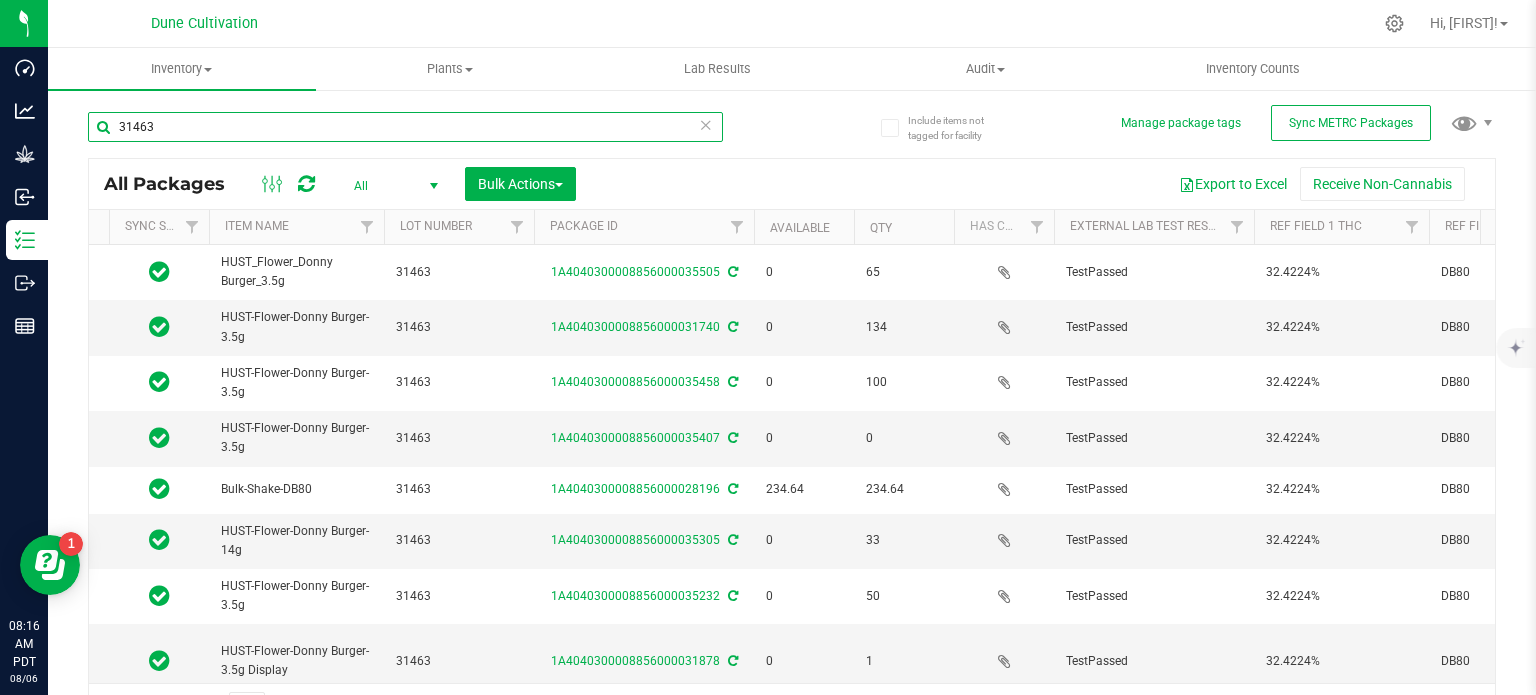 click on "31463" at bounding box center (405, 127) 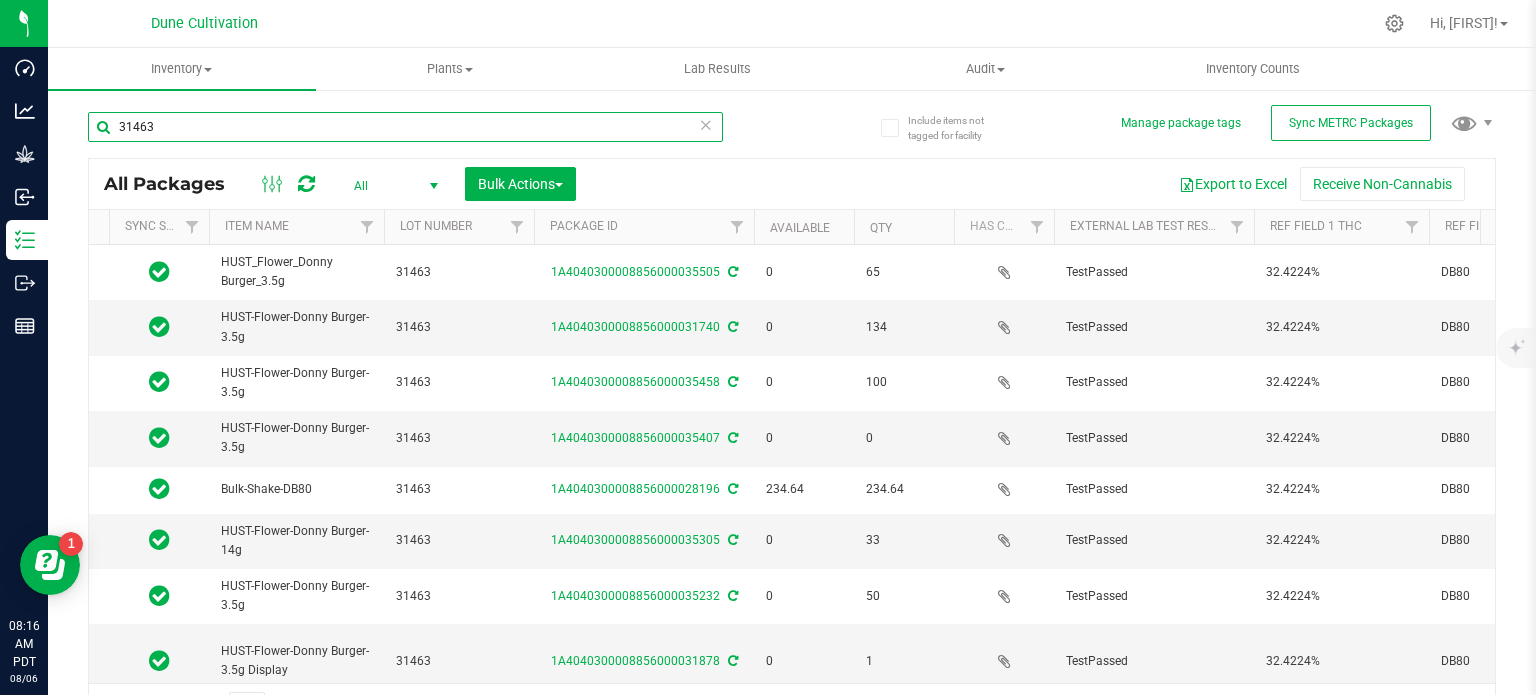 click on "31463" at bounding box center (405, 127) 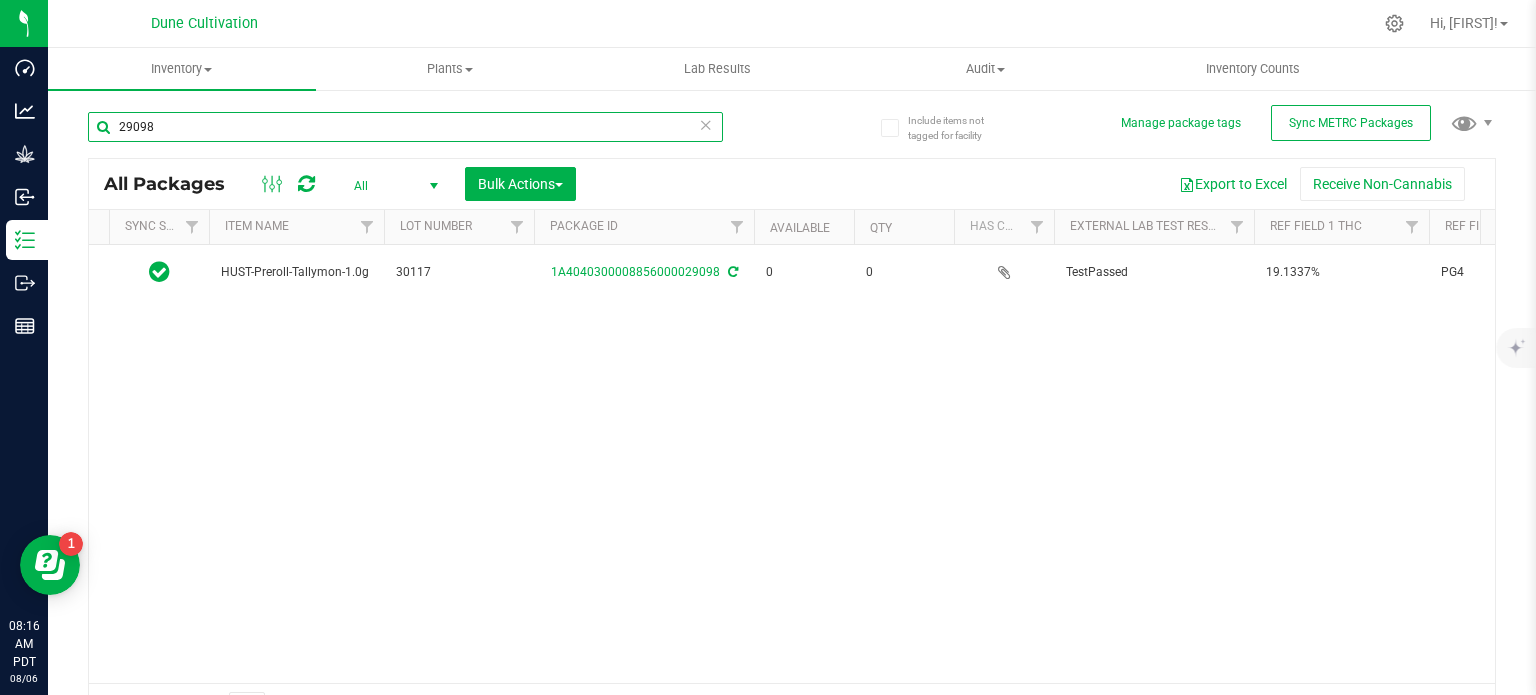 click on "29098" at bounding box center (405, 127) 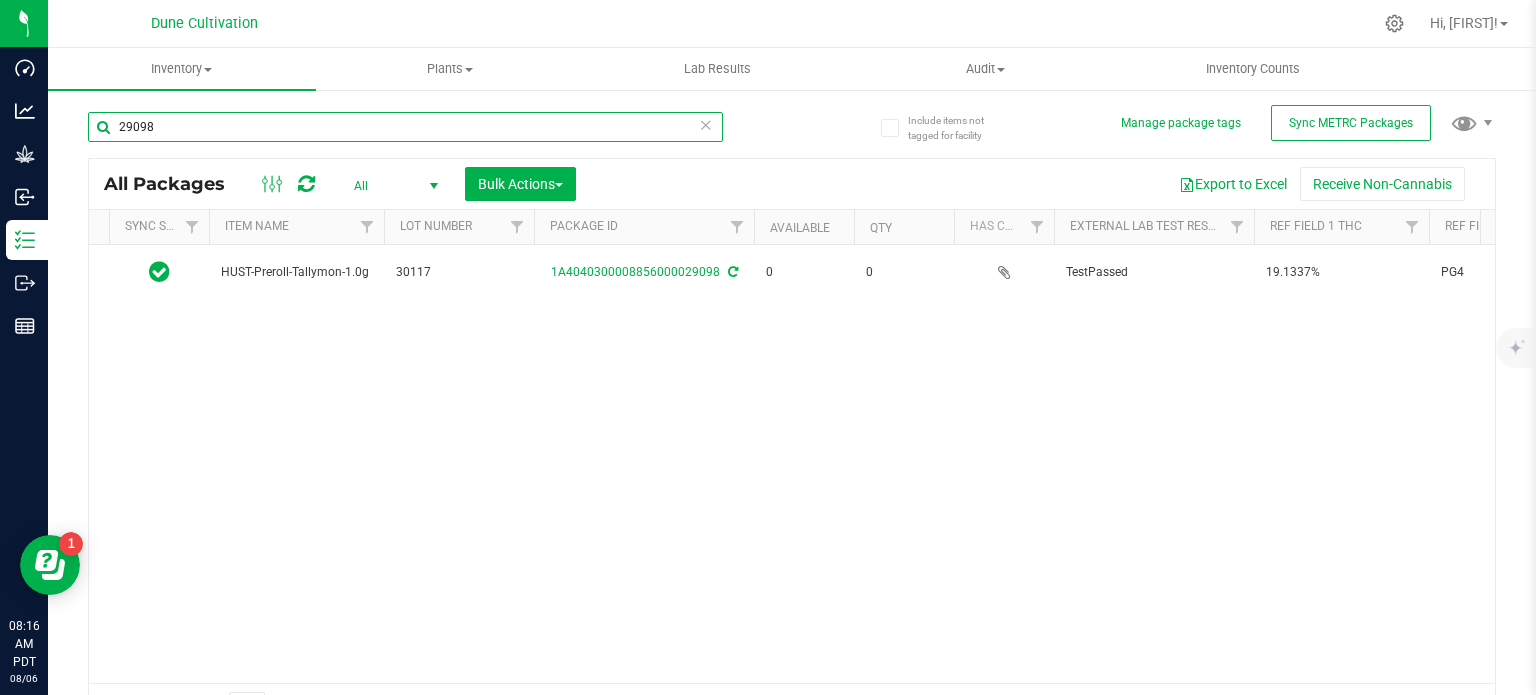 click on "29098" at bounding box center (405, 127) 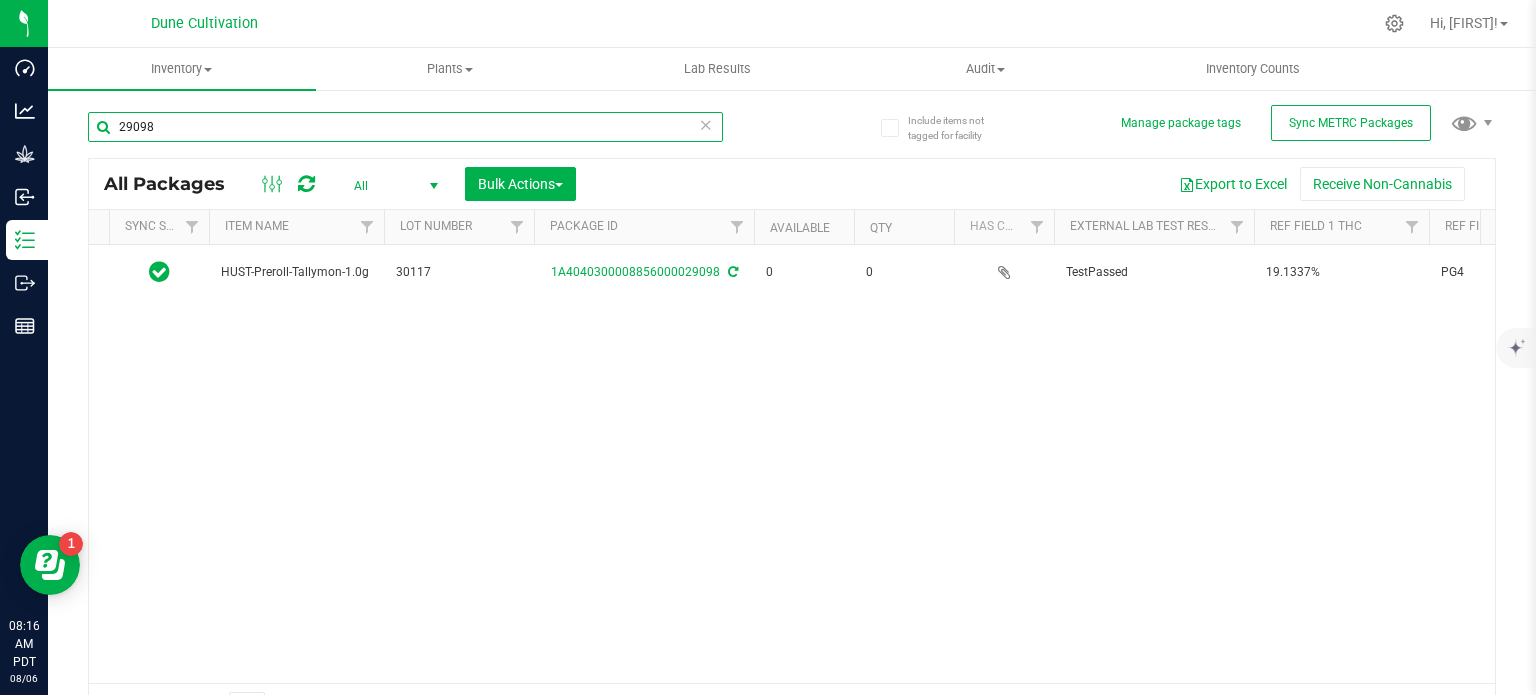 click on "29098" at bounding box center [405, 127] 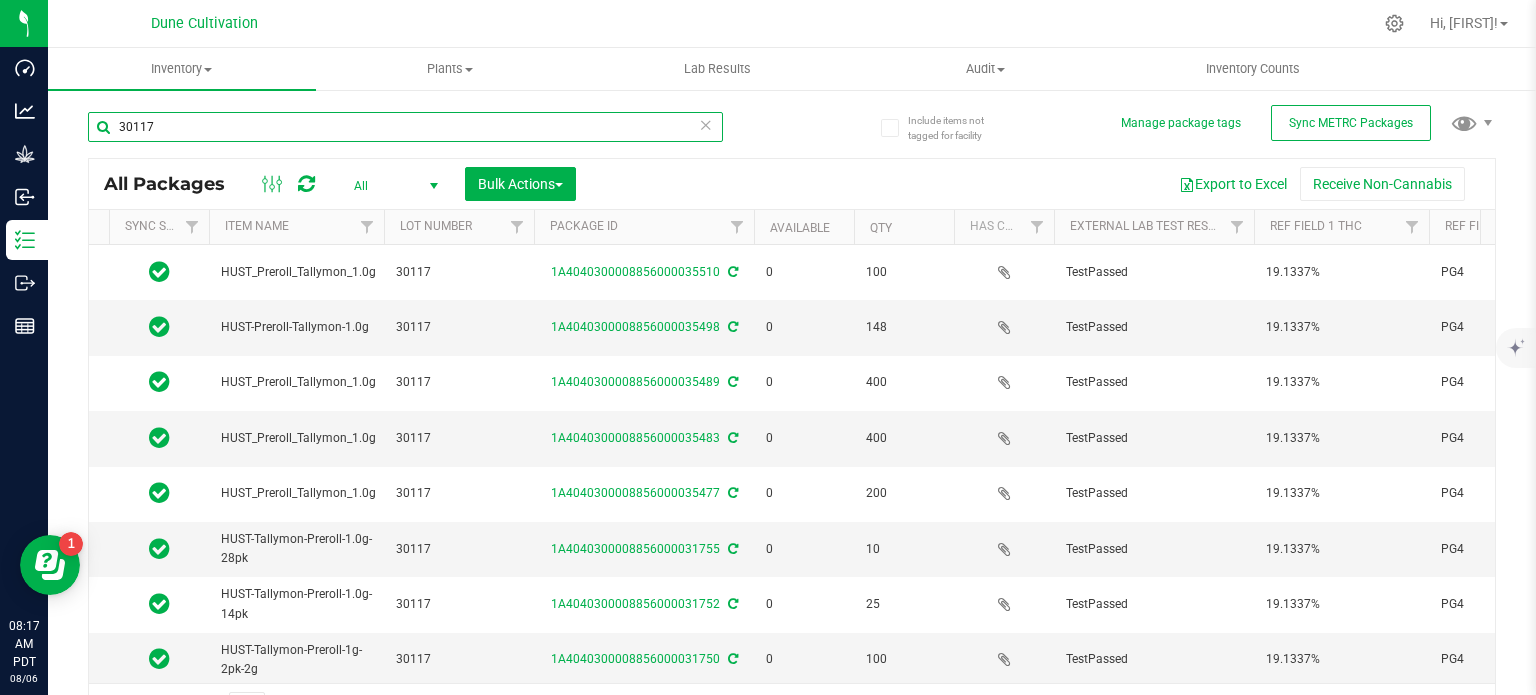 click on "30117" at bounding box center (405, 127) 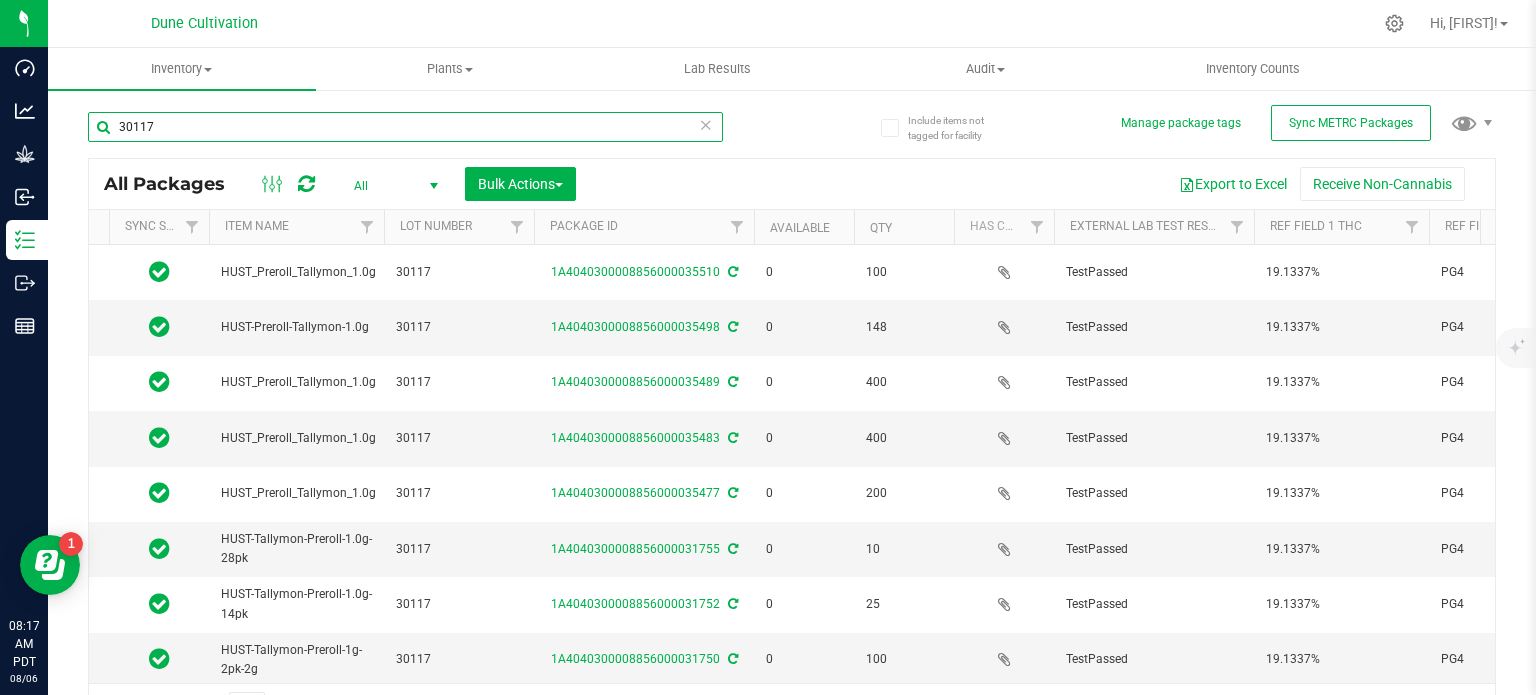click on "30117" at bounding box center [405, 127] 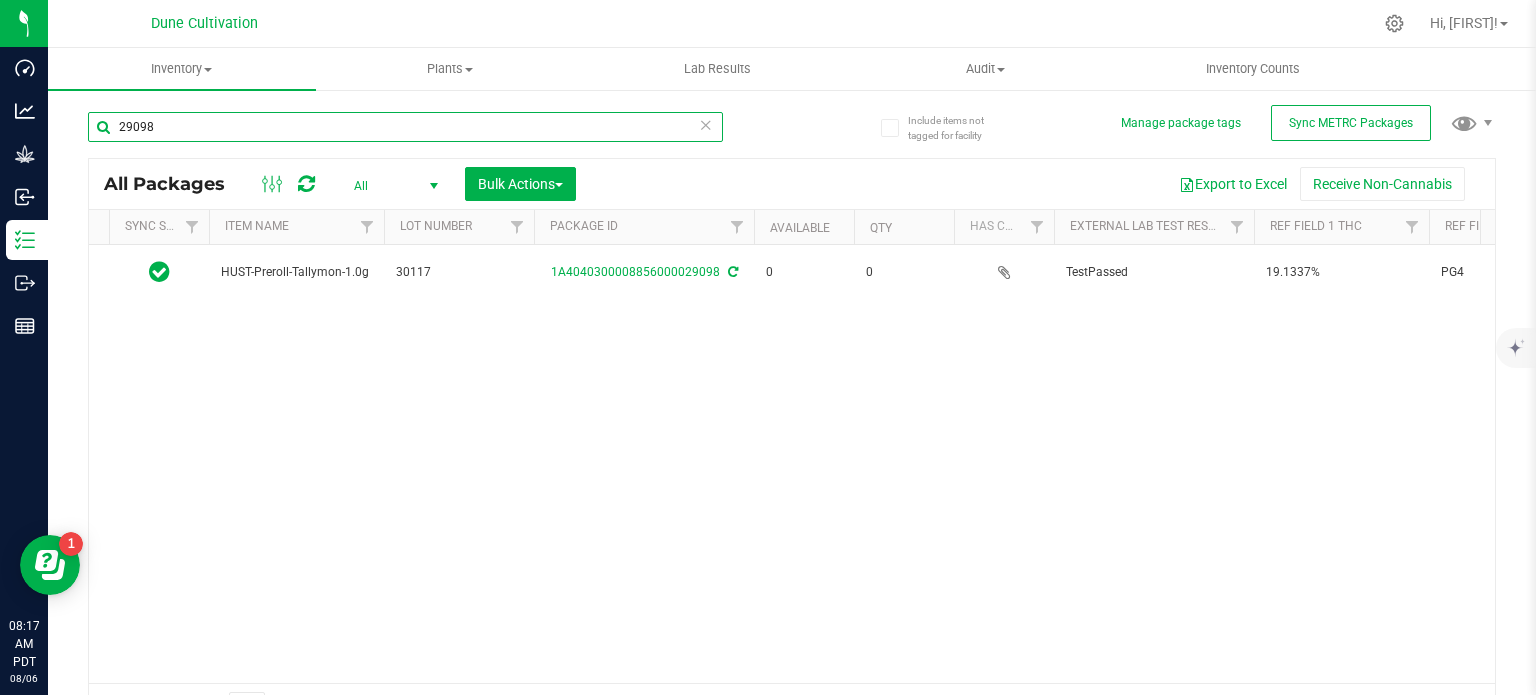 scroll, scrollTop: 0, scrollLeft: 479, axis: horizontal 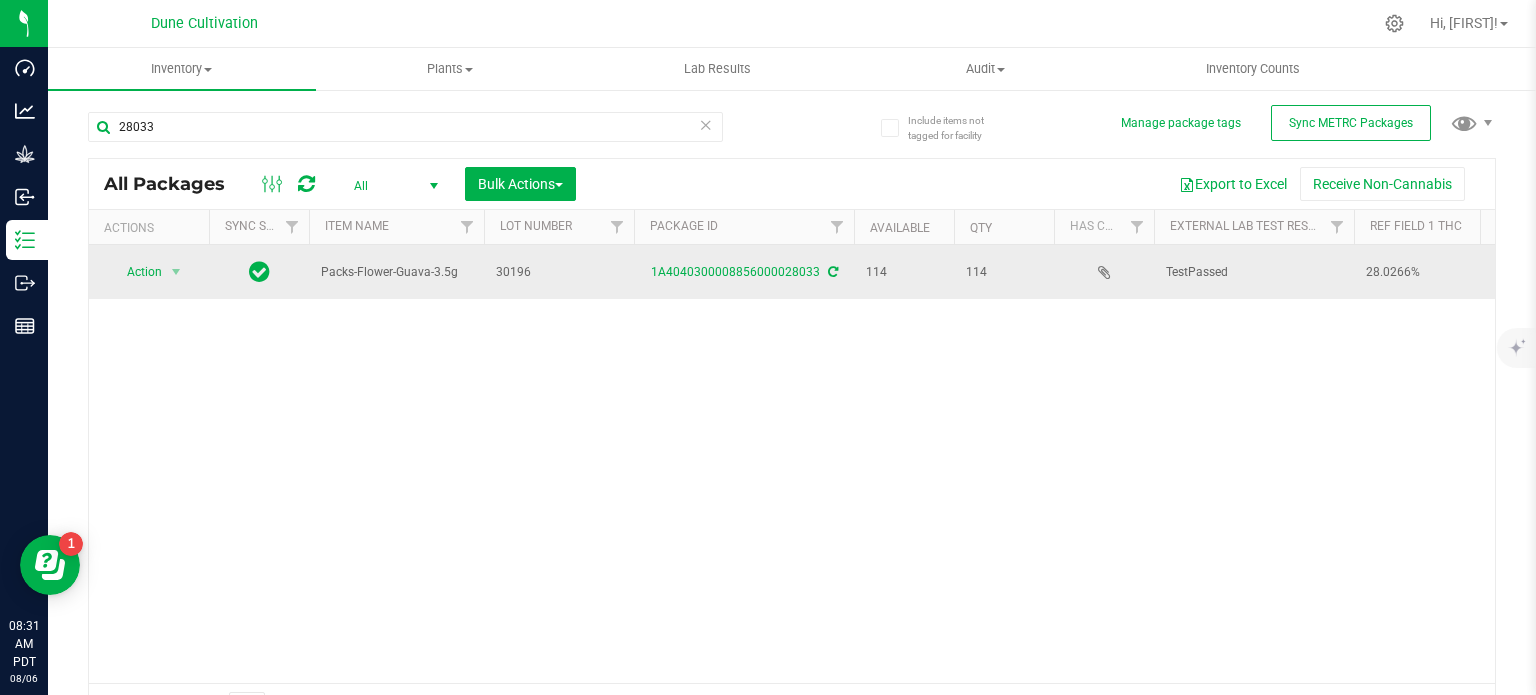 click at bounding box center (833, 272) 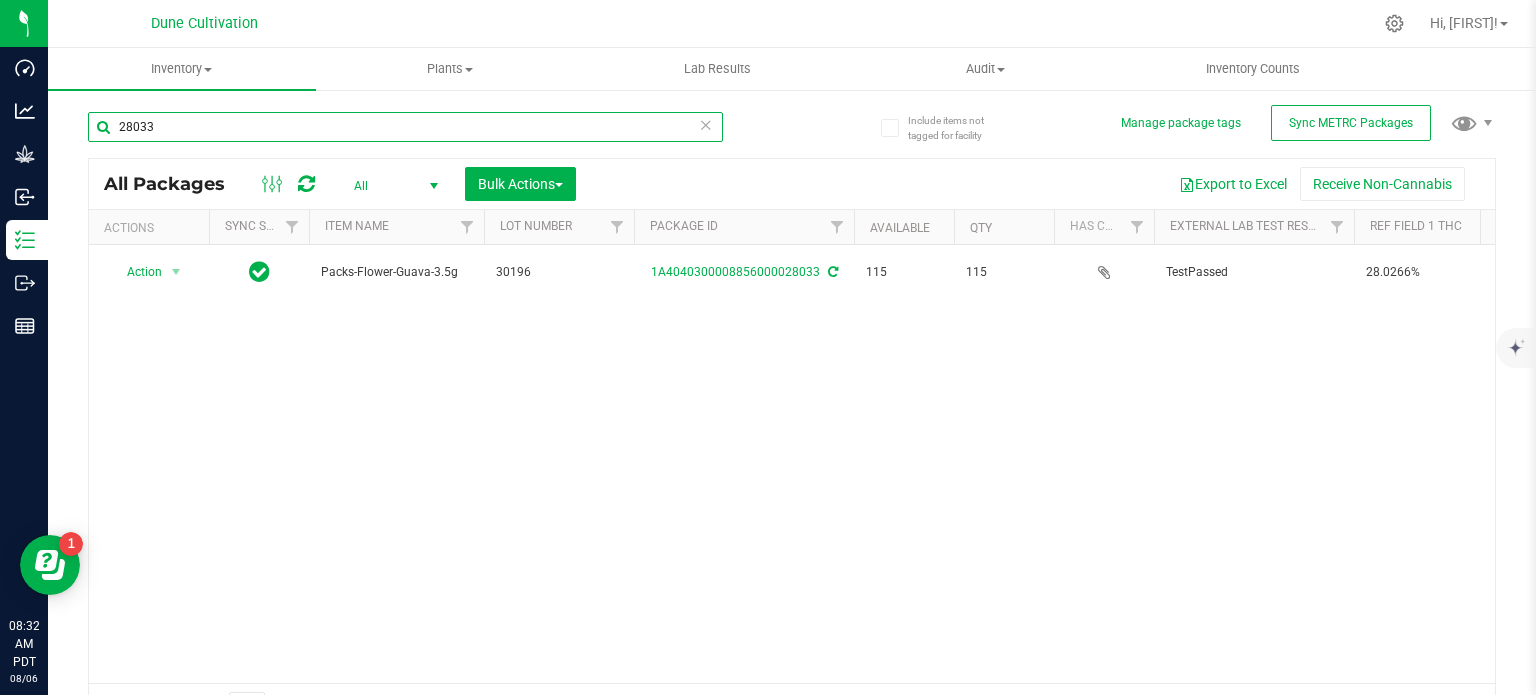 click on "28033" at bounding box center [405, 127] 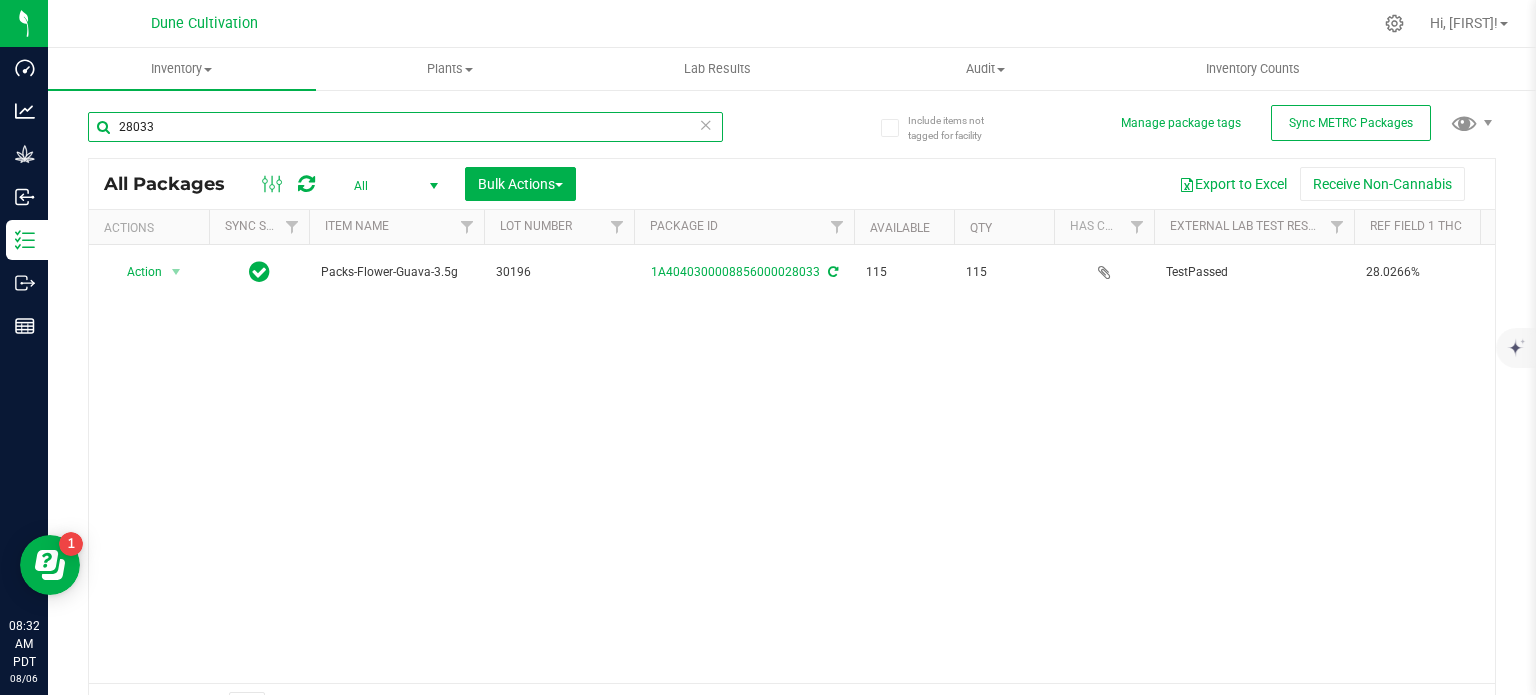 click on "28033" at bounding box center [405, 127] 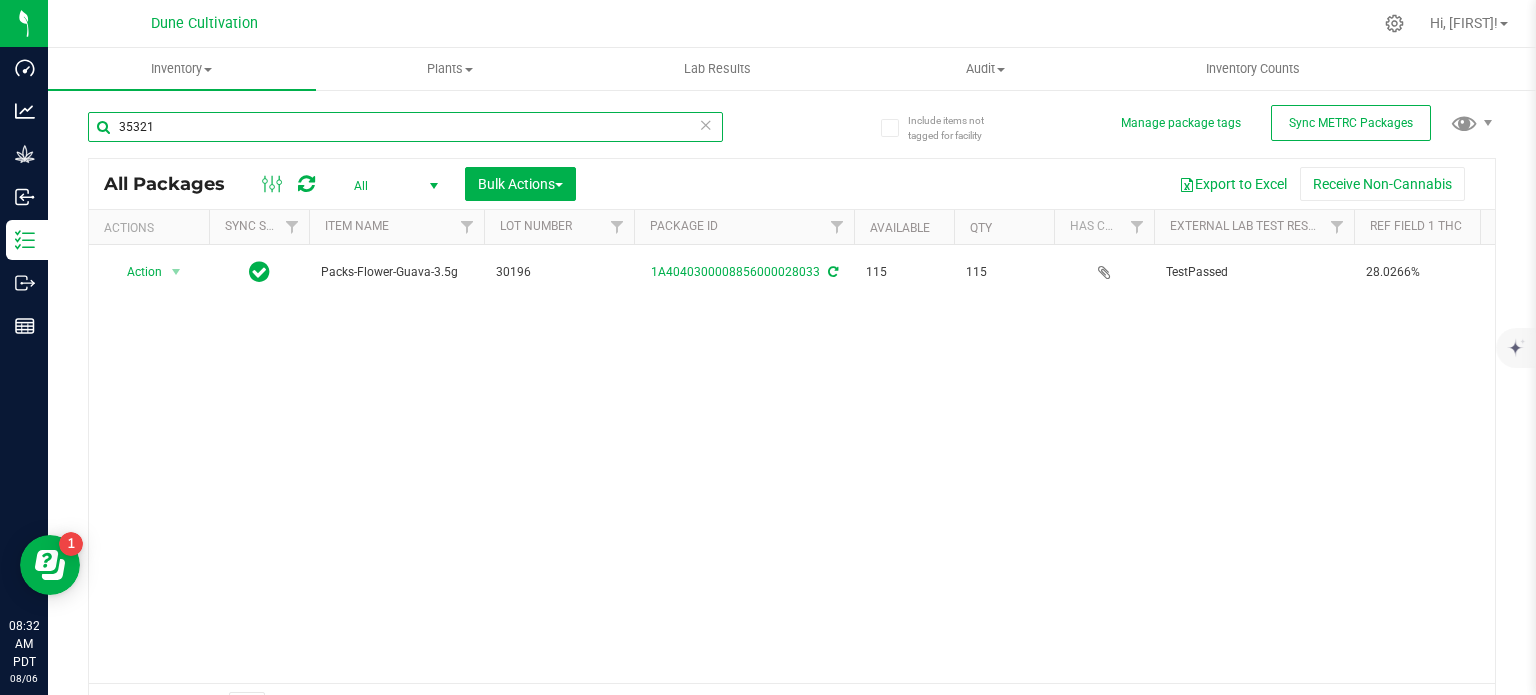 type on "35321" 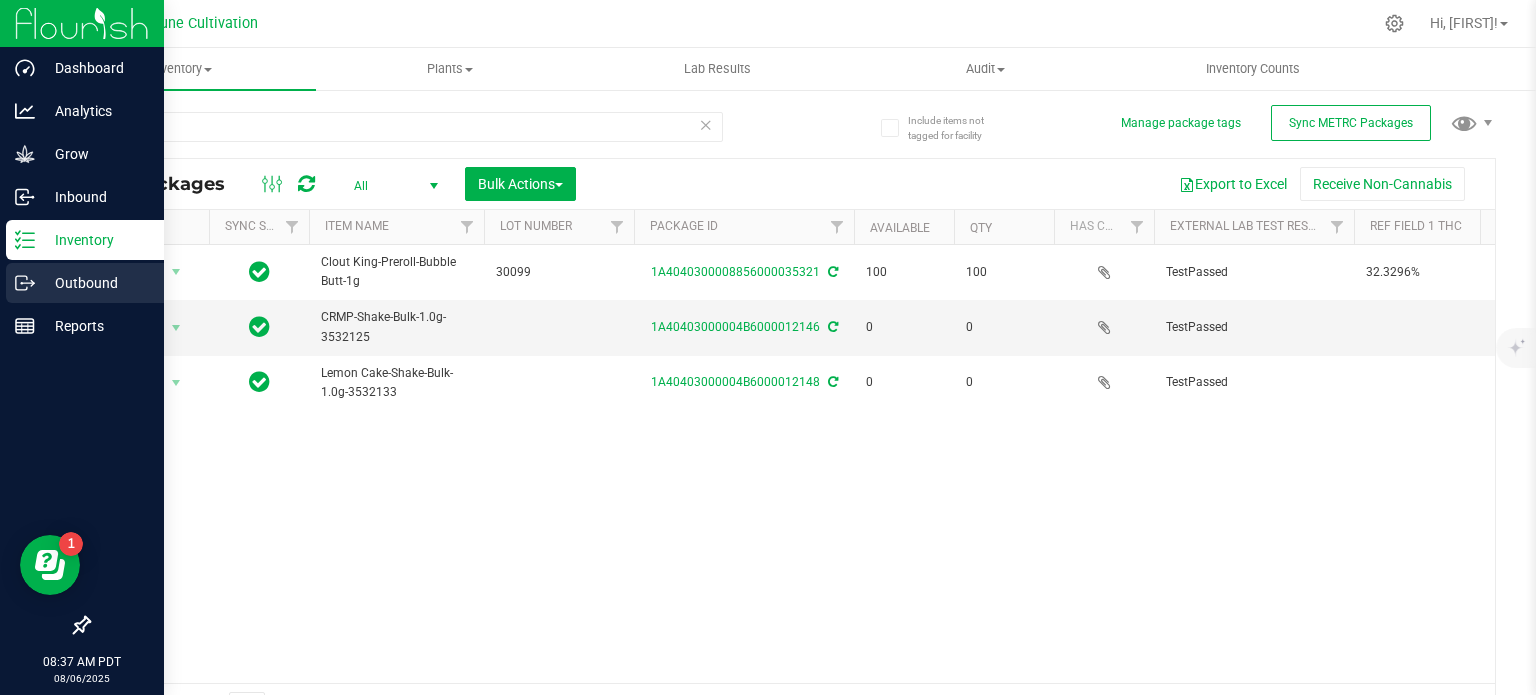 click on "Outbound" at bounding box center (95, 283) 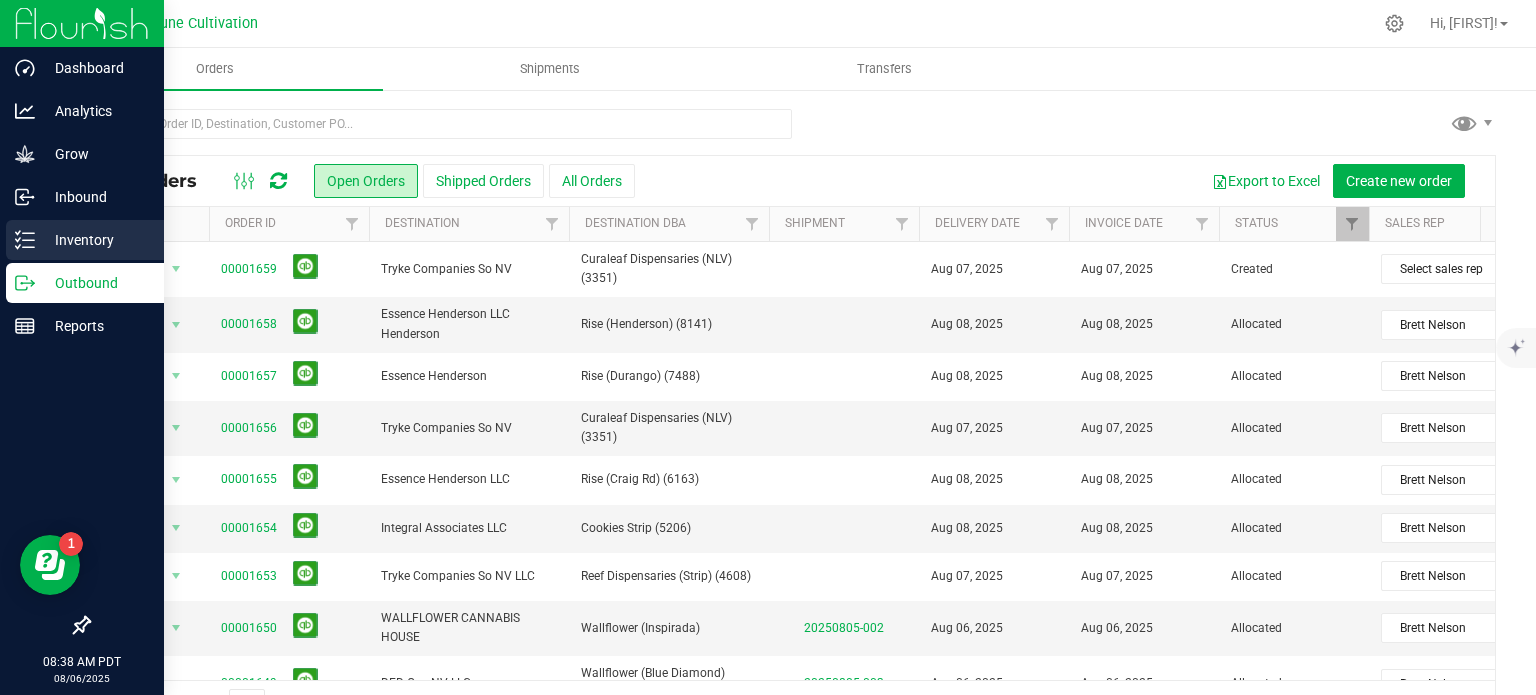 click on "Inventory" at bounding box center [95, 240] 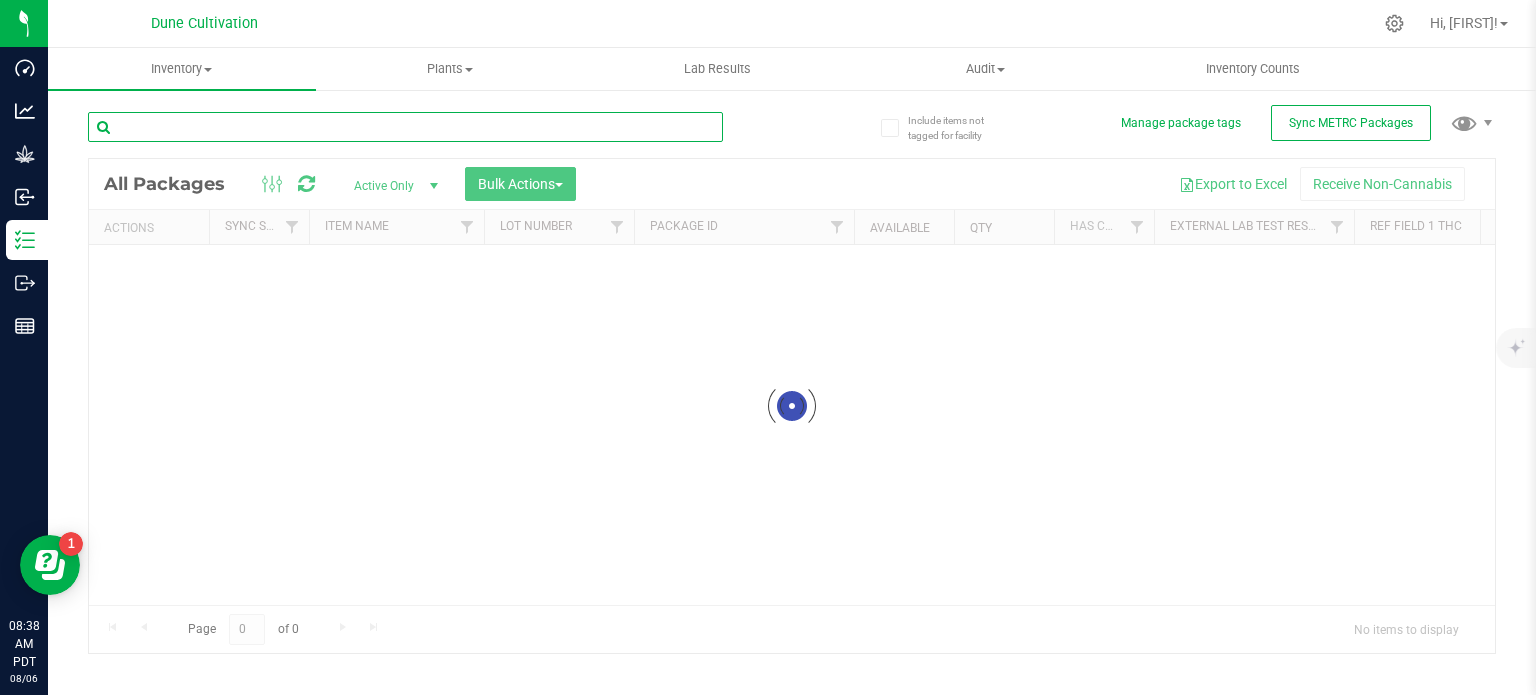 click at bounding box center [405, 127] 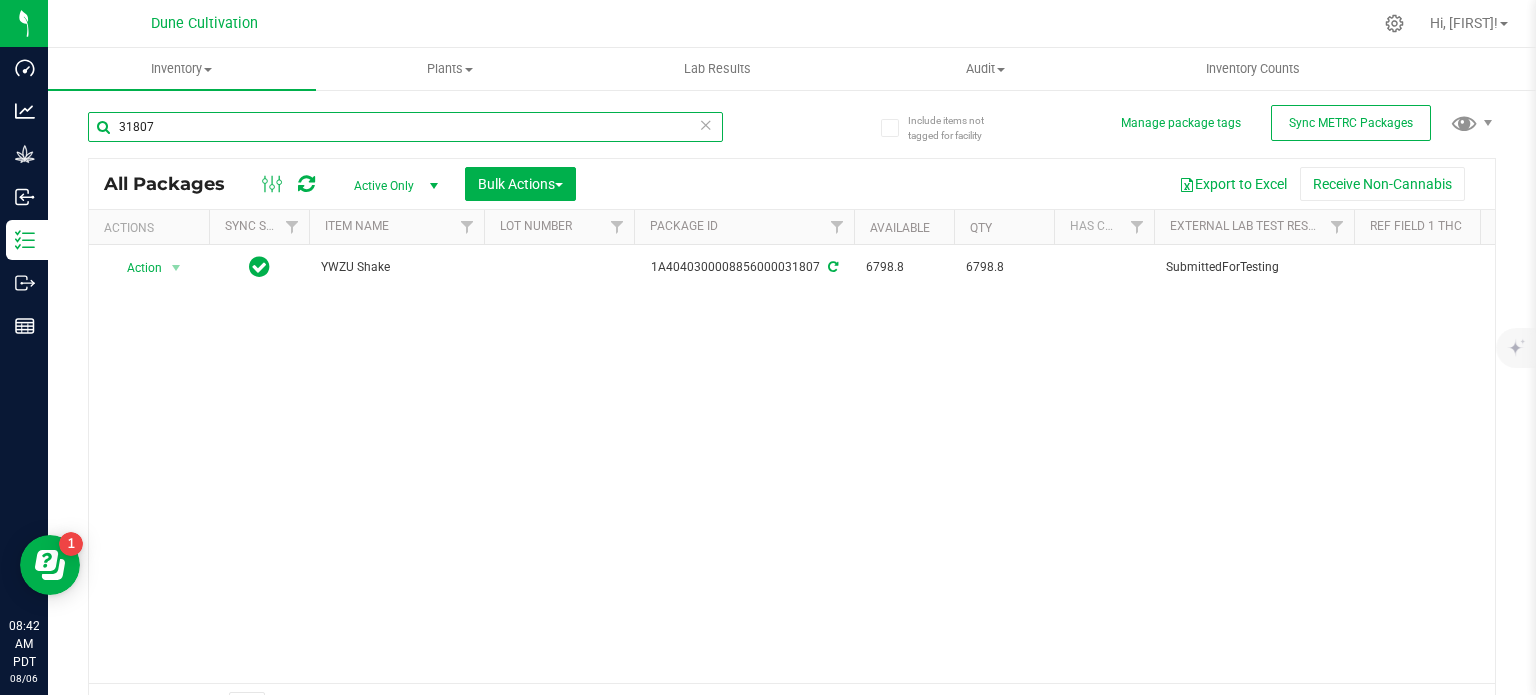 click on "31807" at bounding box center [405, 127] 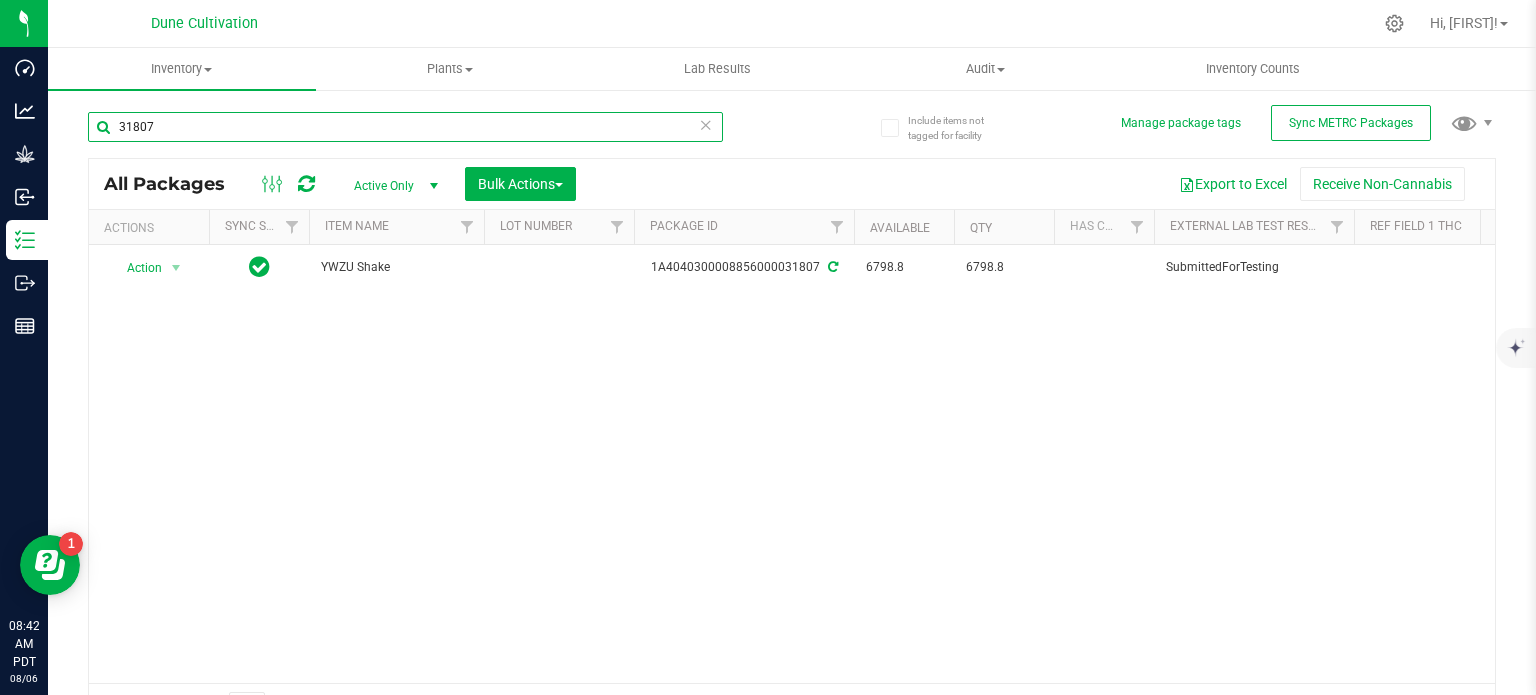 click on "31807" at bounding box center [405, 127] 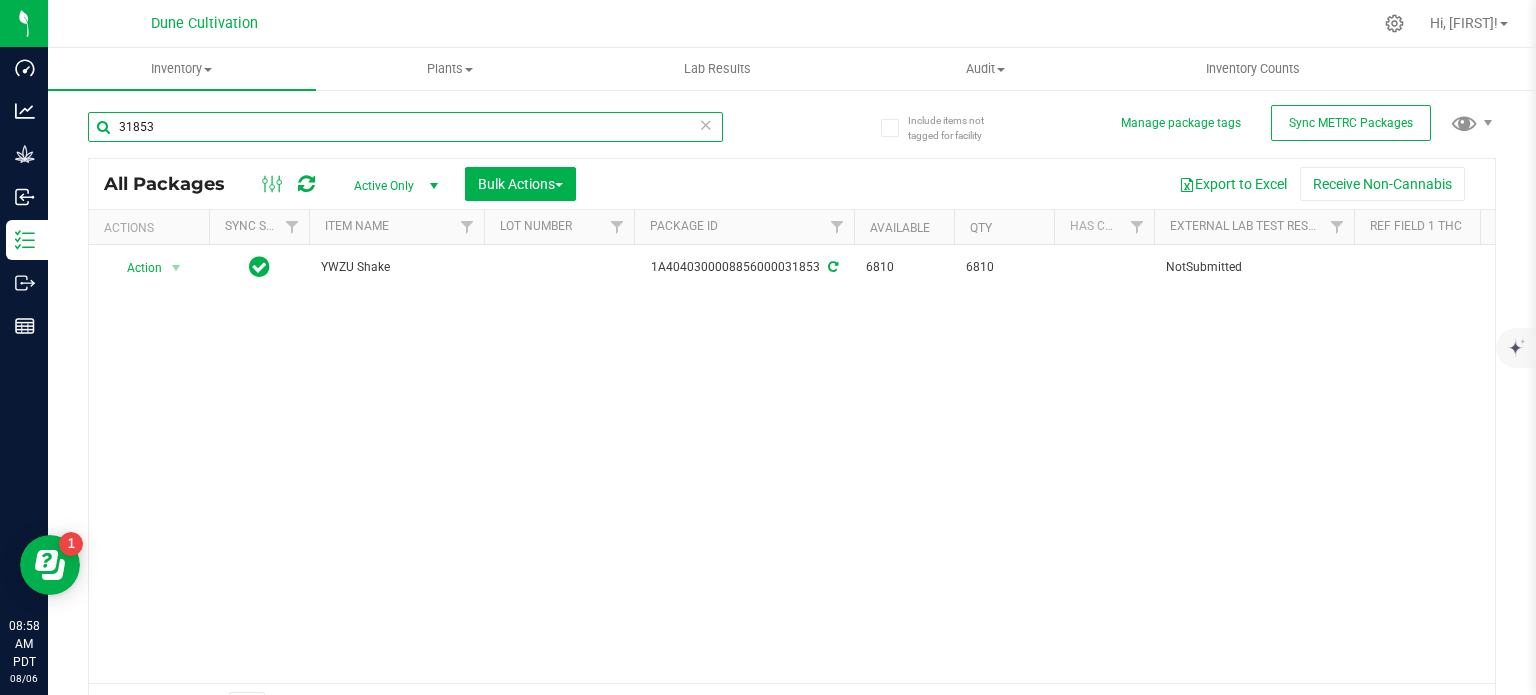 click on "31853" at bounding box center [405, 127] 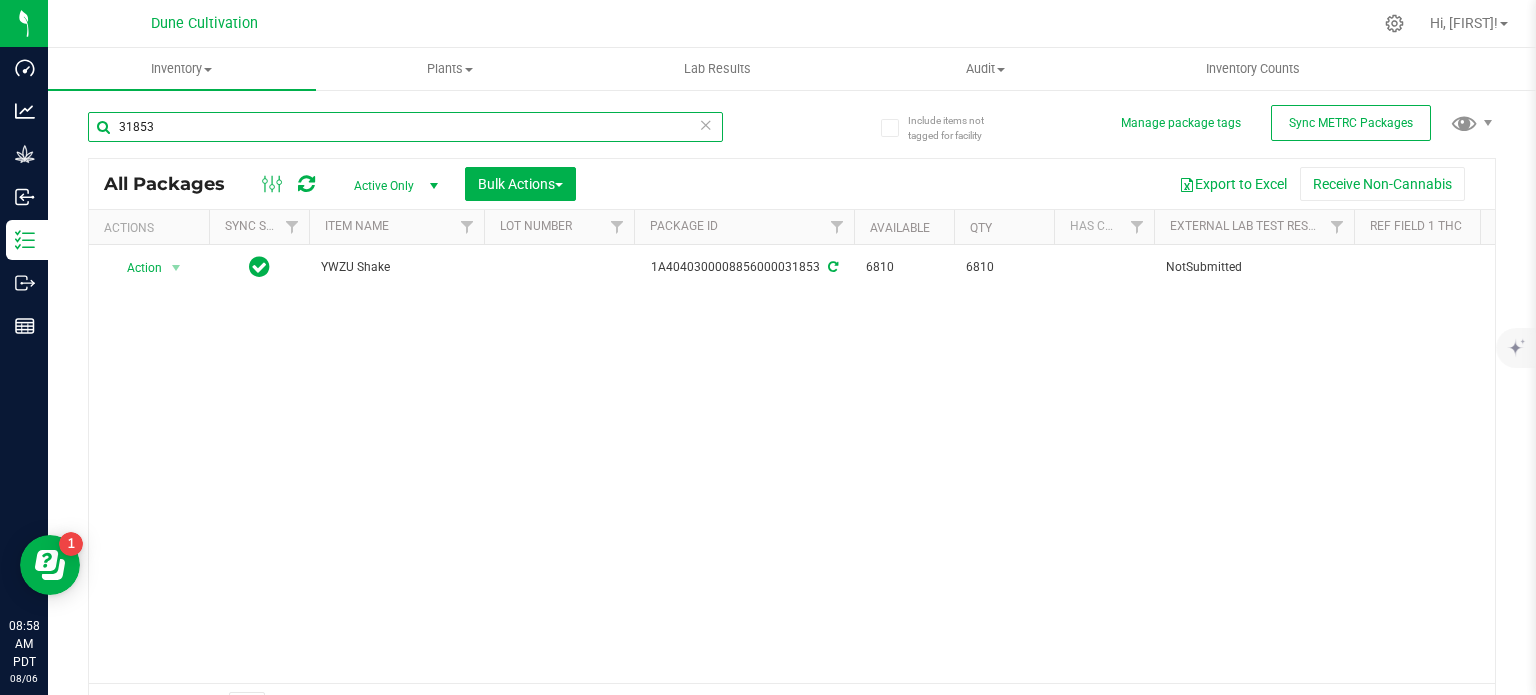 click on "31853" at bounding box center (405, 127) 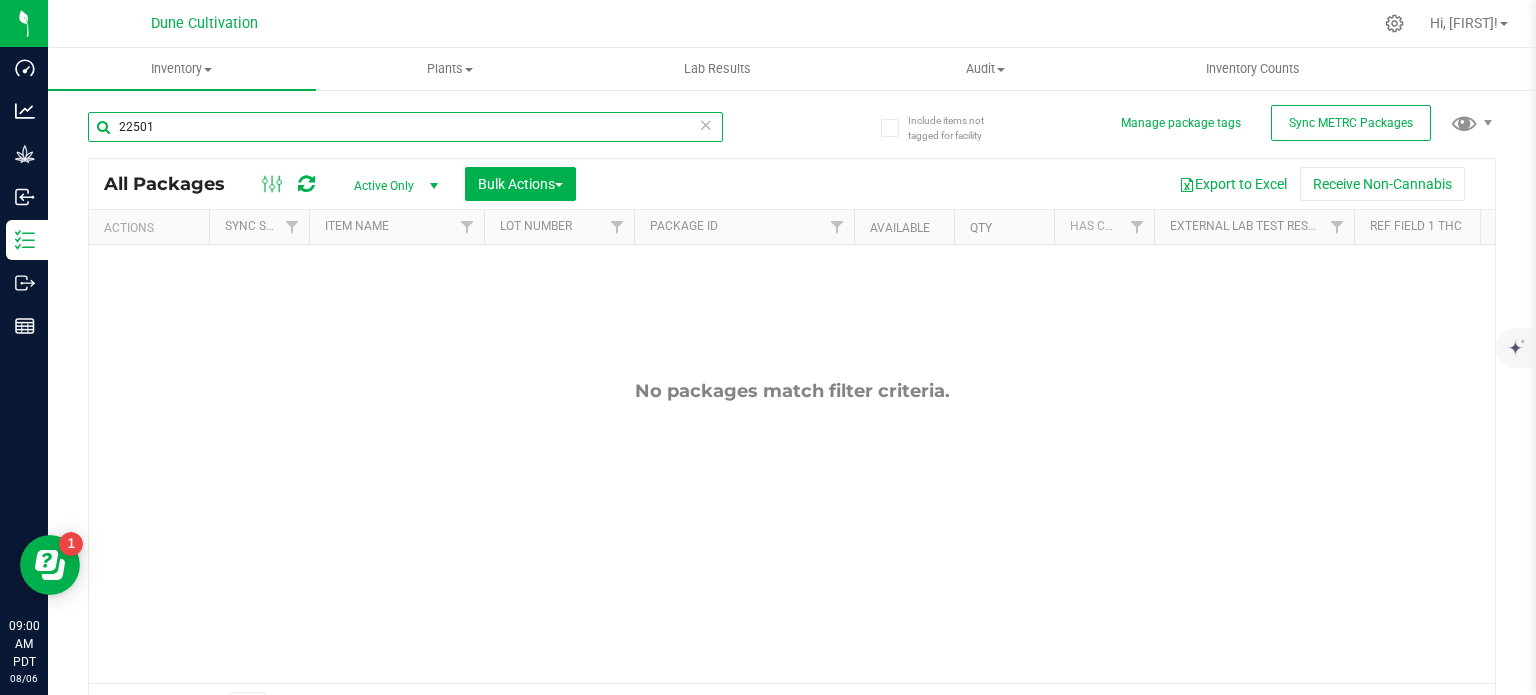 click on "22501" at bounding box center (405, 127) 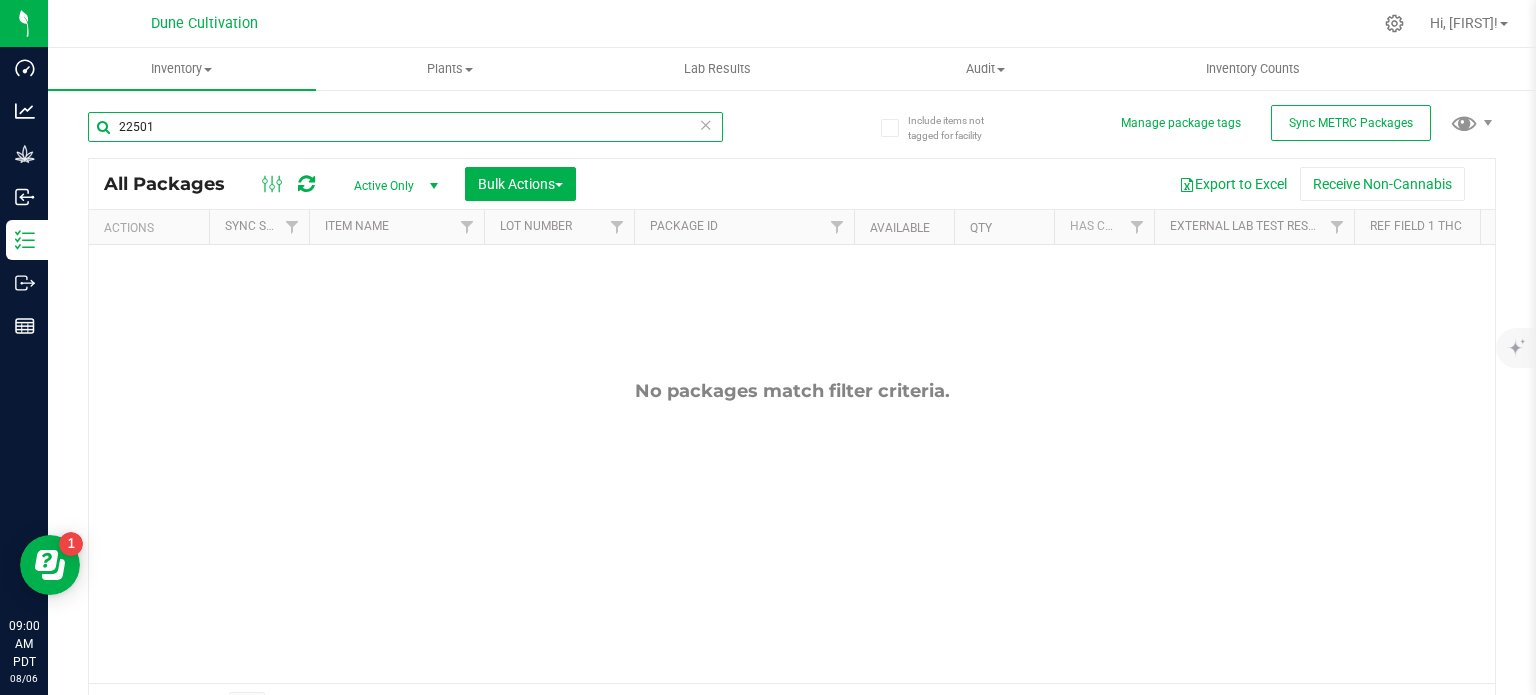 click on "22501" at bounding box center (405, 127) 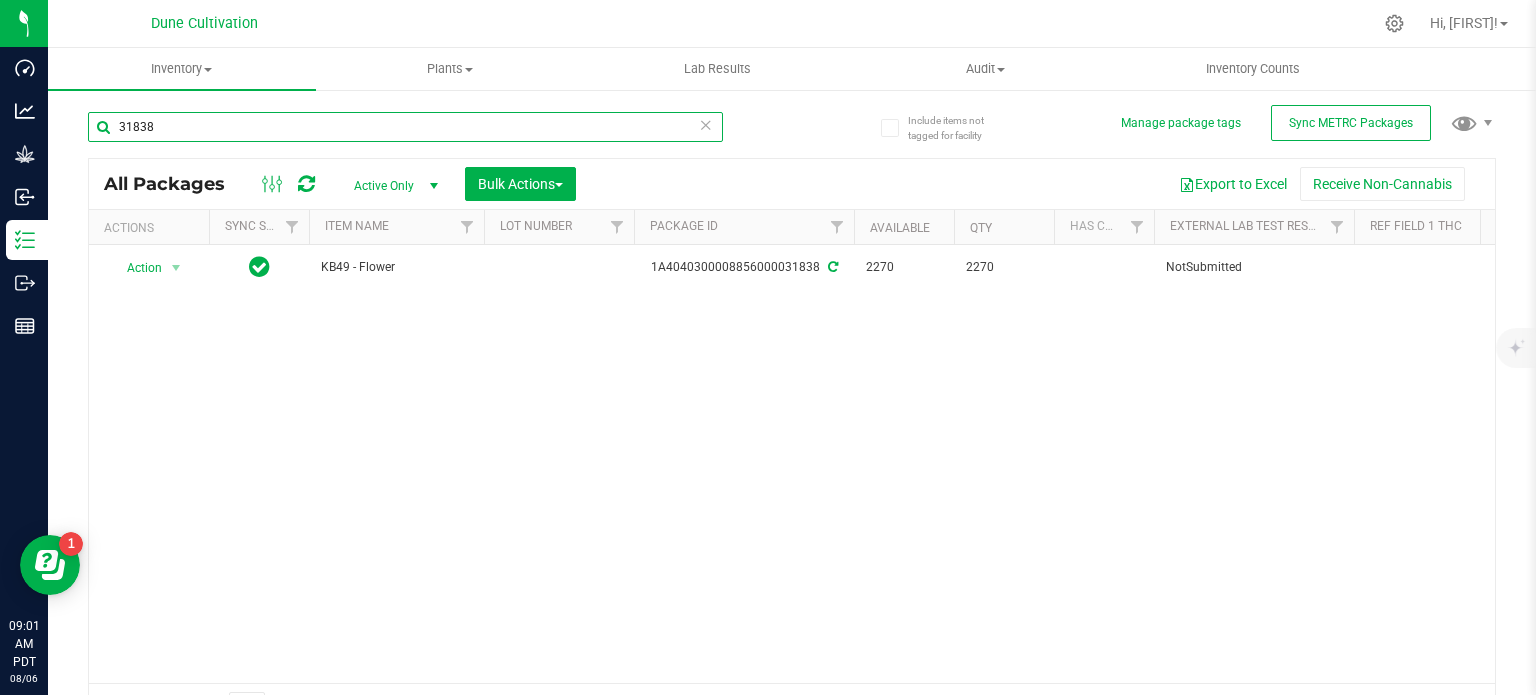 click on "31838" at bounding box center [405, 127] 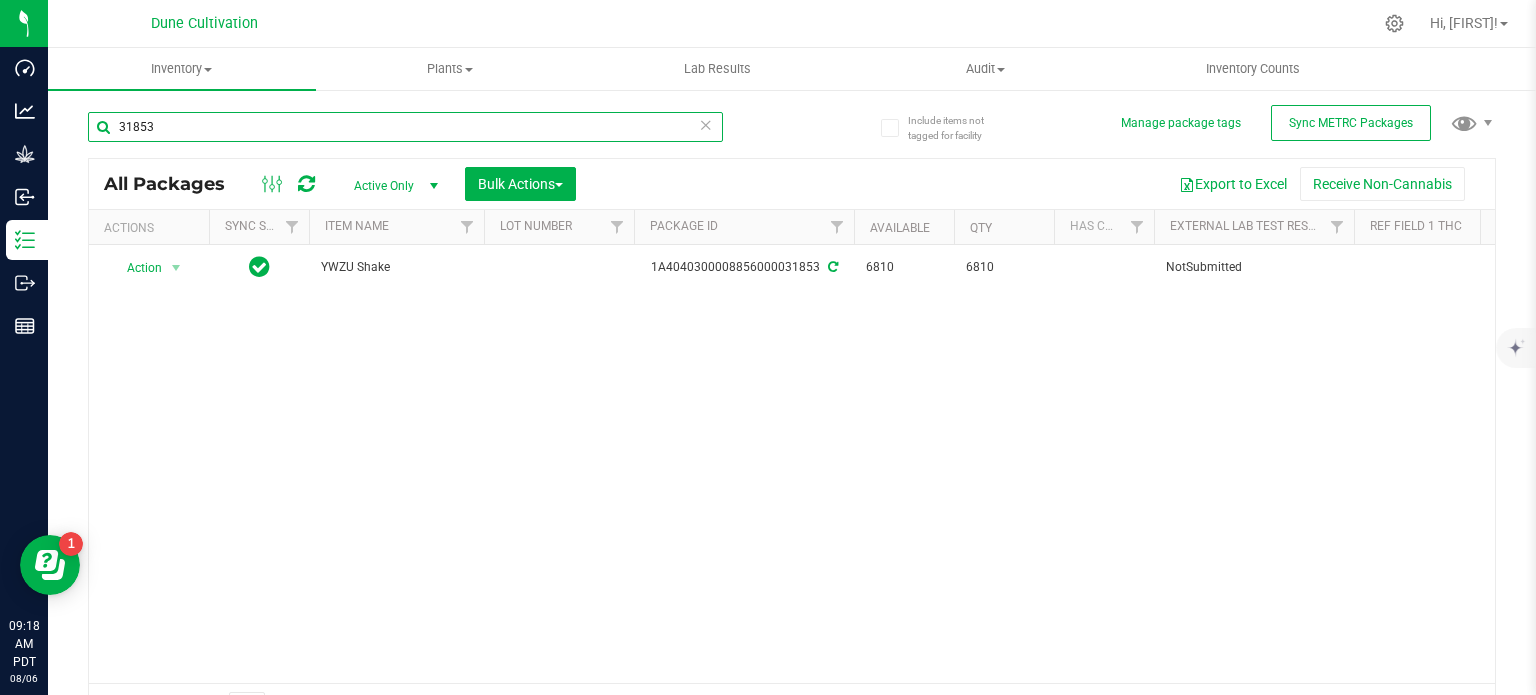 click on "31853" at bounding box center (405, 127) 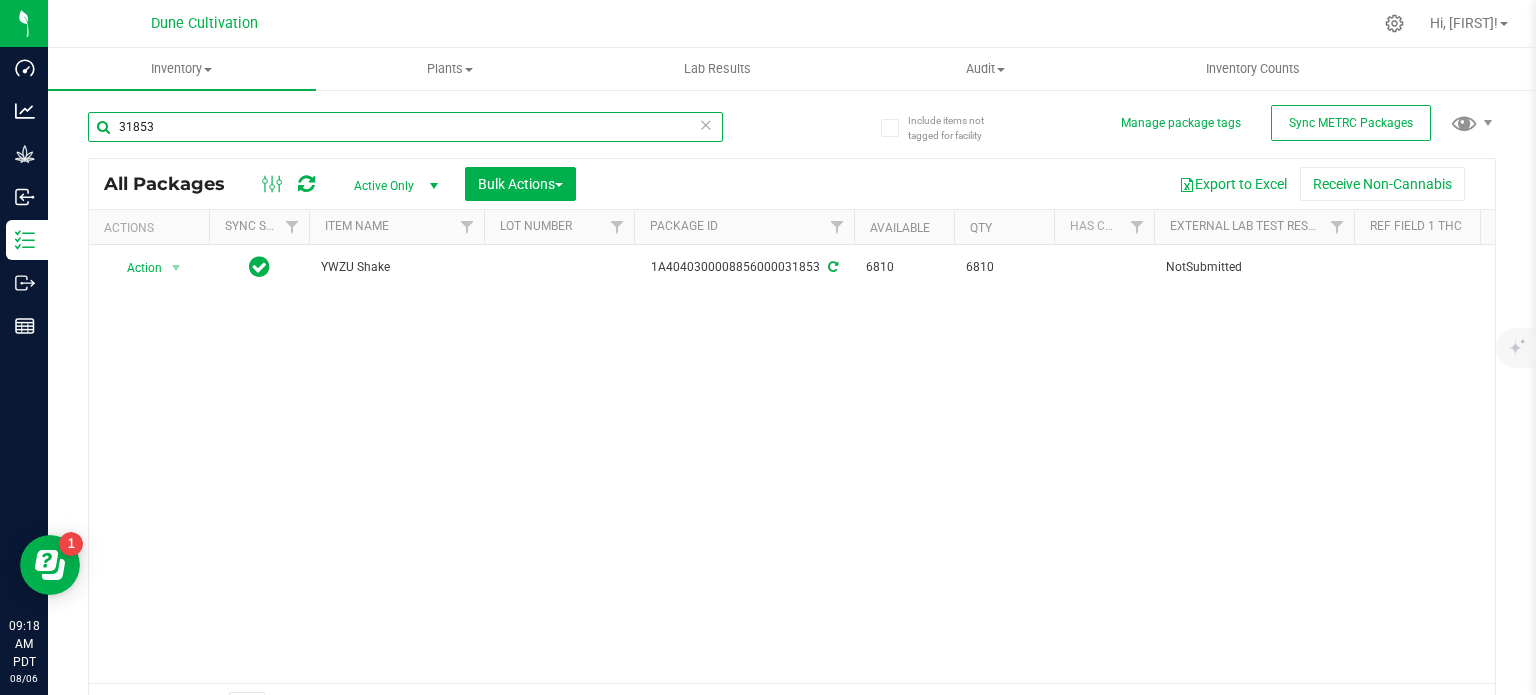 click on "31853" at bounding box center (405, 127) 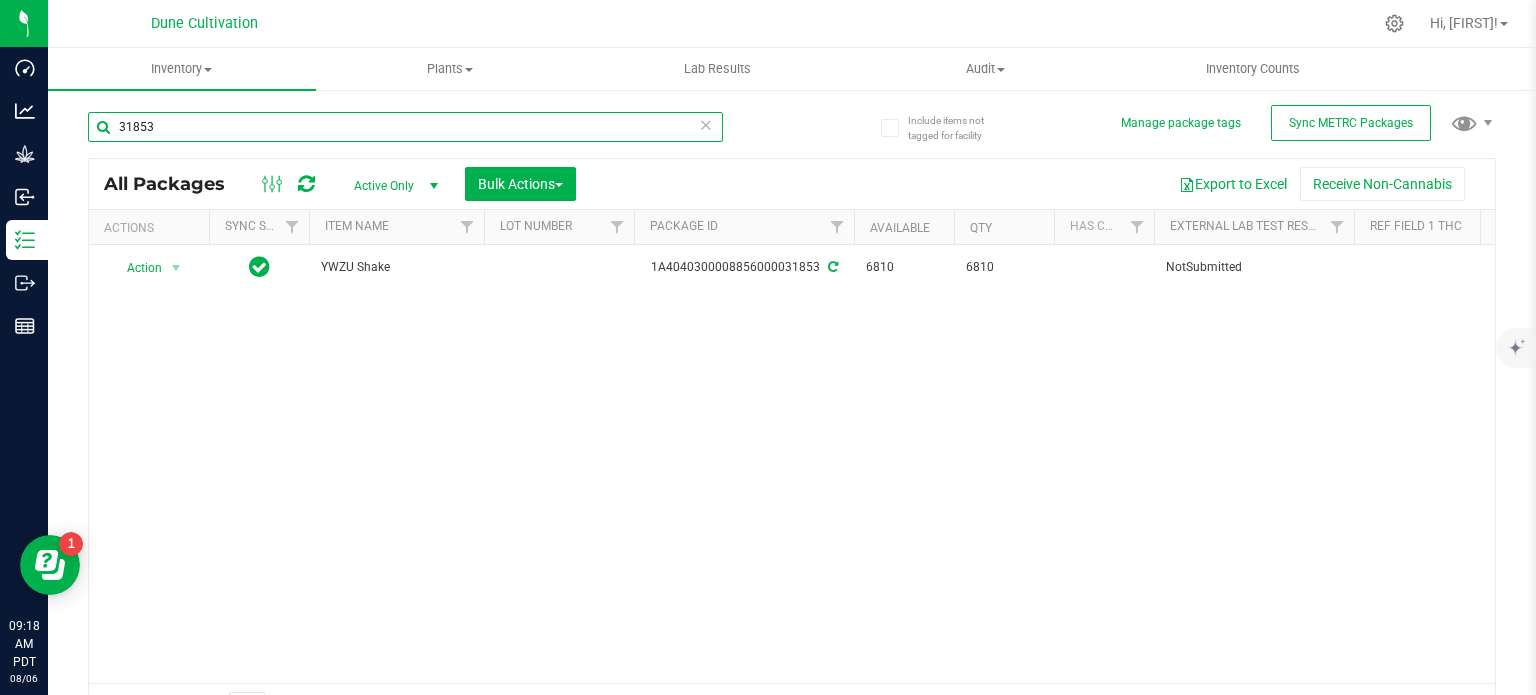 click on "31853" at bounding box center [405, 127] 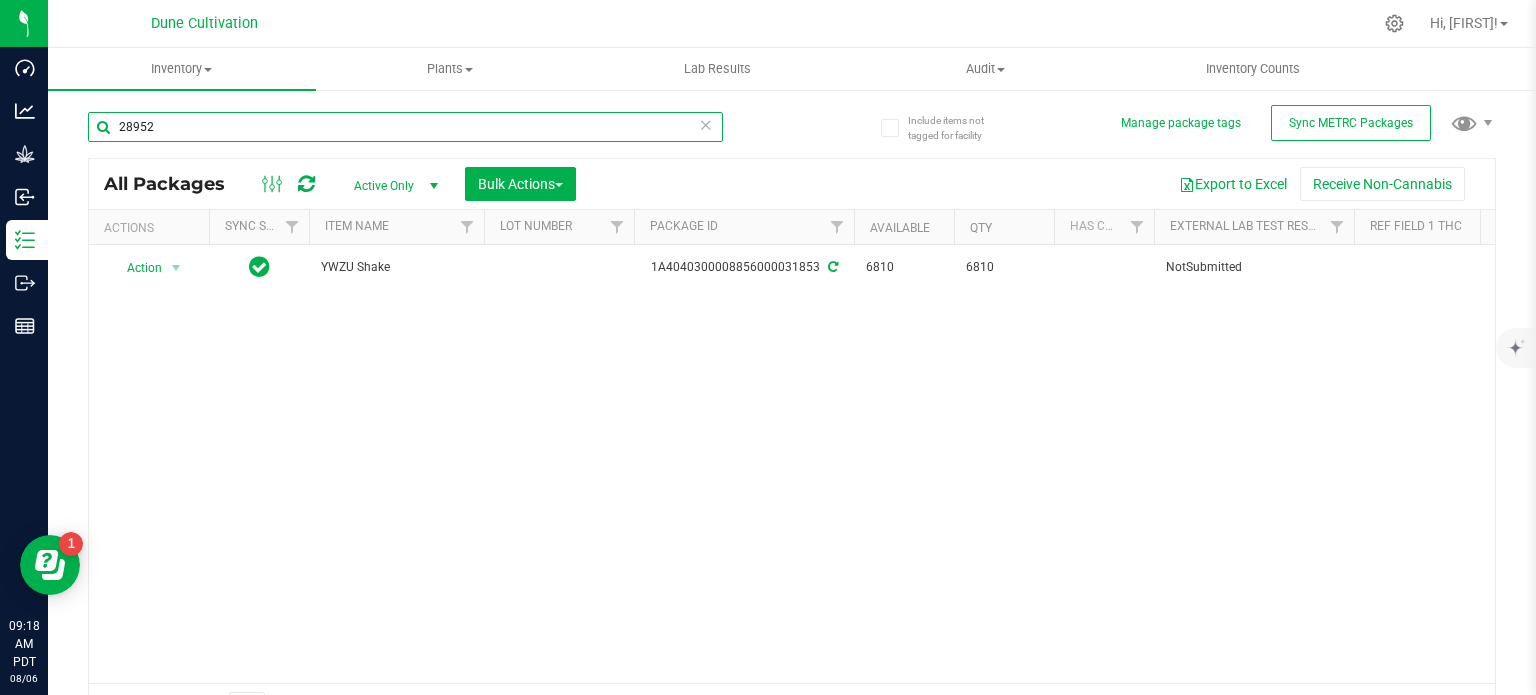 type on "28952" 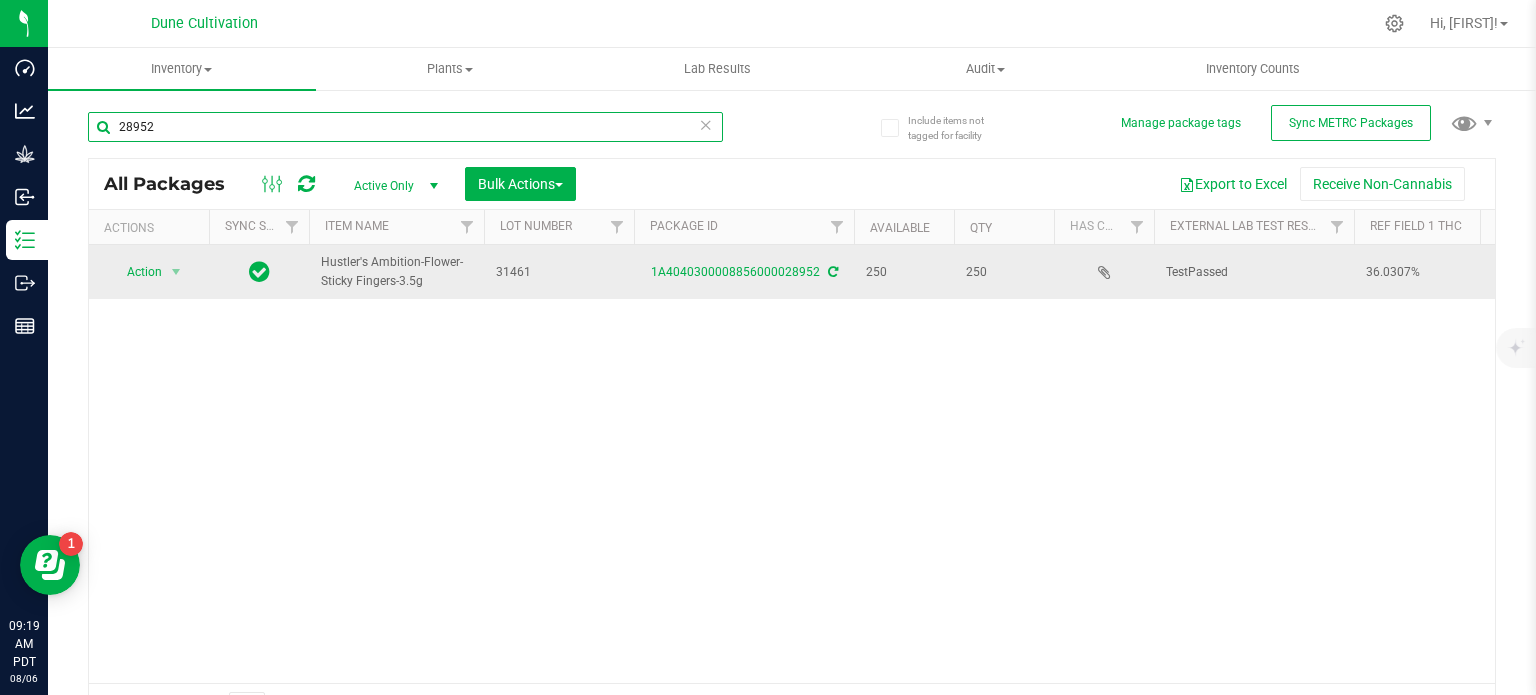scroll, scrollTop: 0, scrollLeft: 211, axis: horizontal 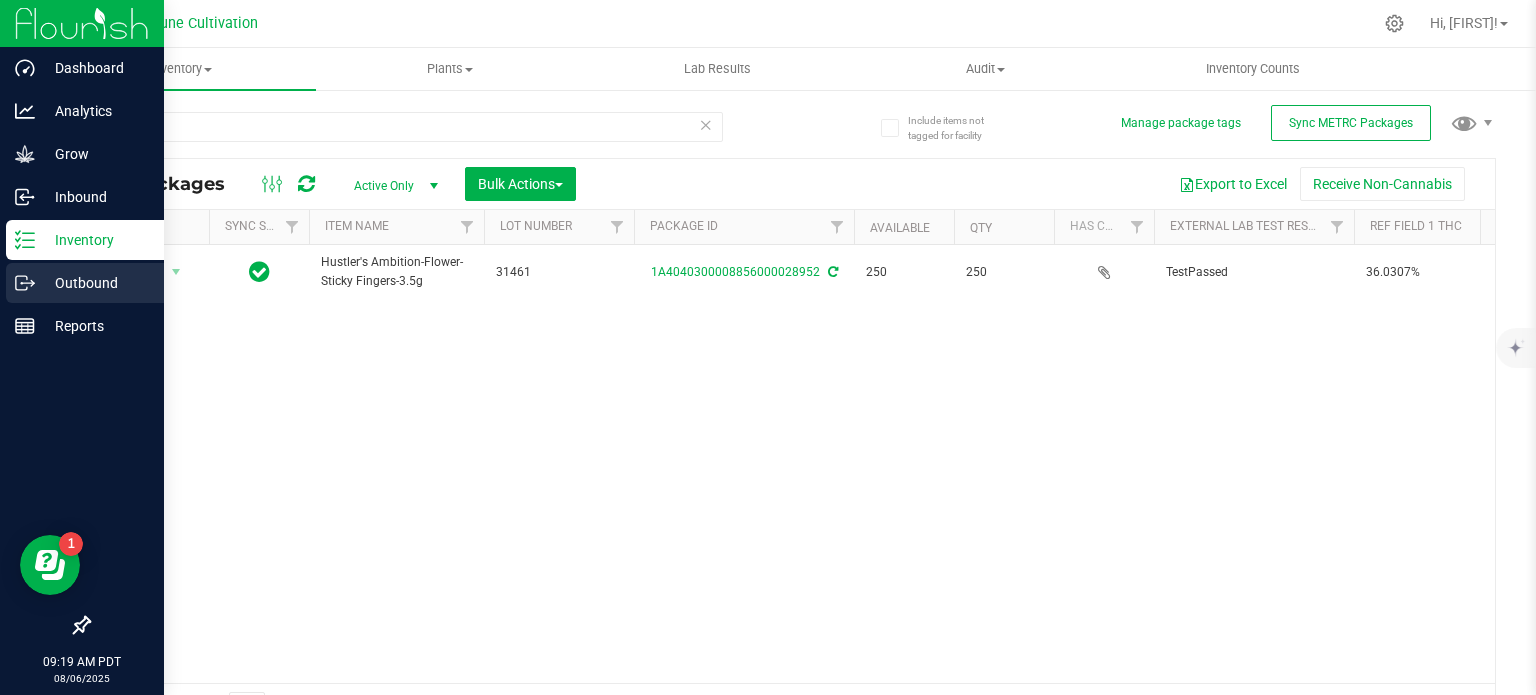 click on "Outbound" at bounding box center [95, 283] 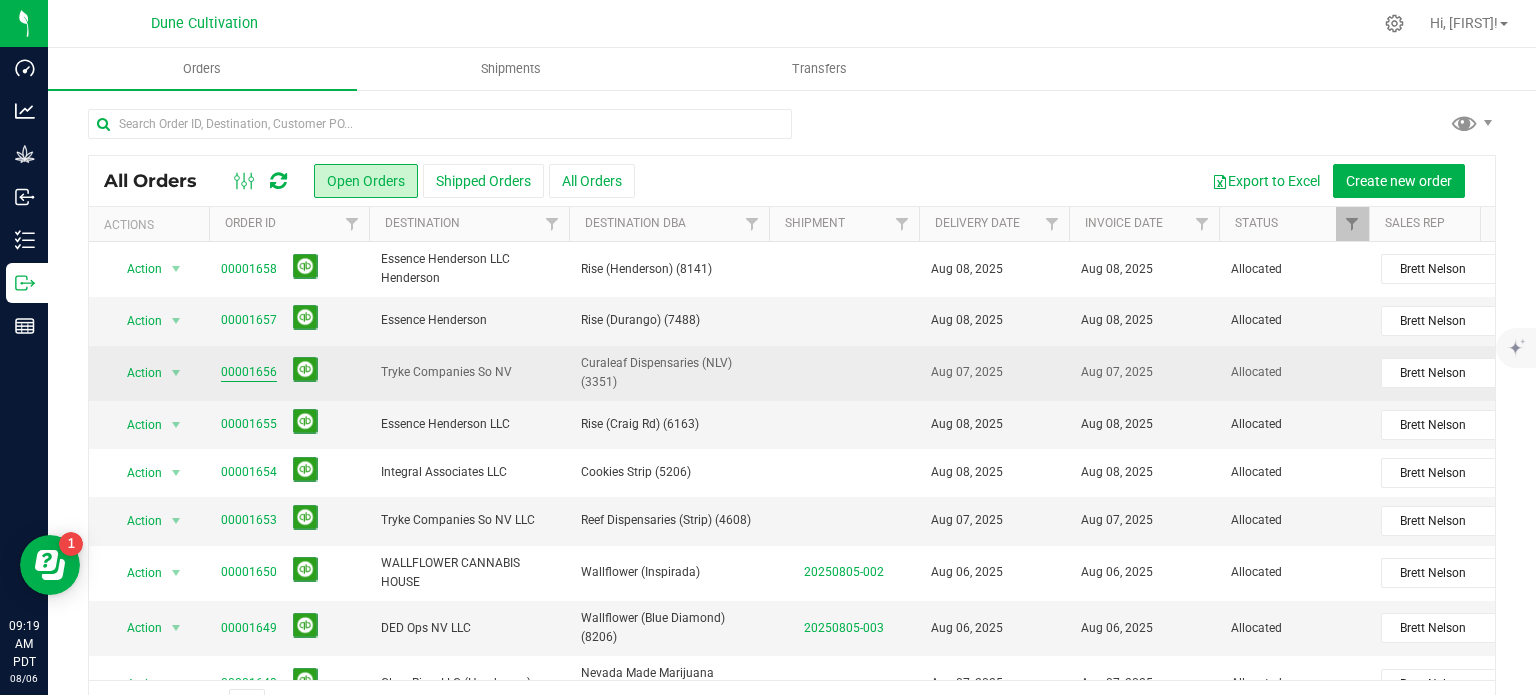 click on "00001656" at bounding box center (249, 372) 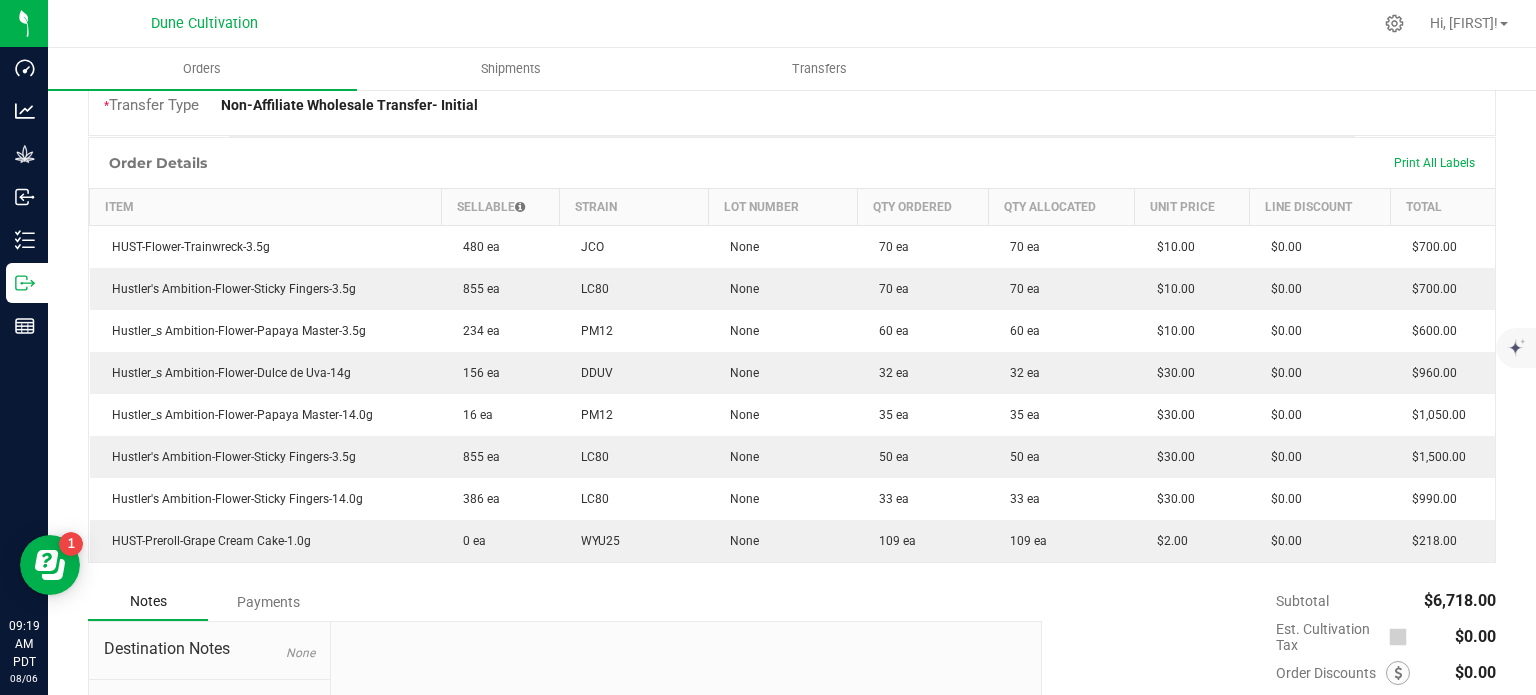 scroll, scrollTop: 468, scrollLeft: 0, axis: vertical 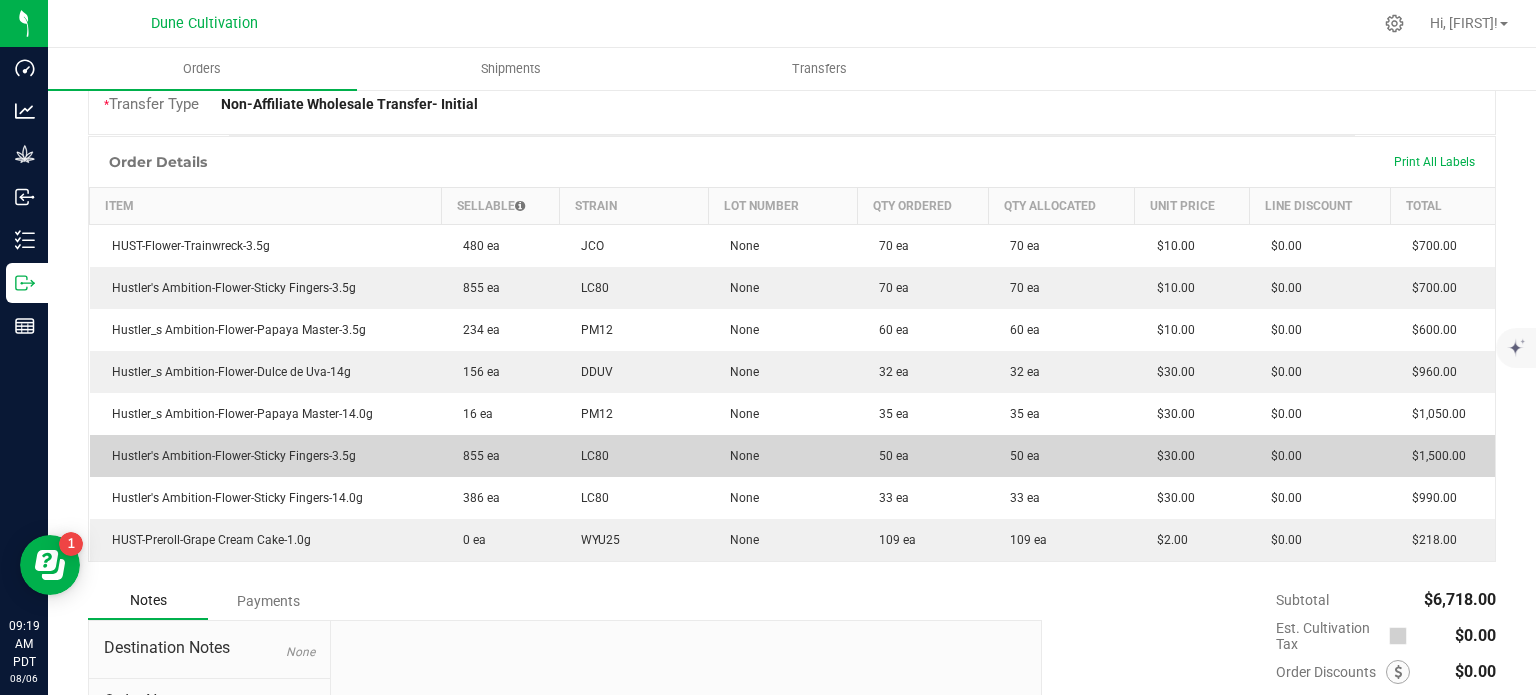 click on "Hustler's Ambition-Flower-Sticky Fingers-3.5g" at bounding box center (266, 456) 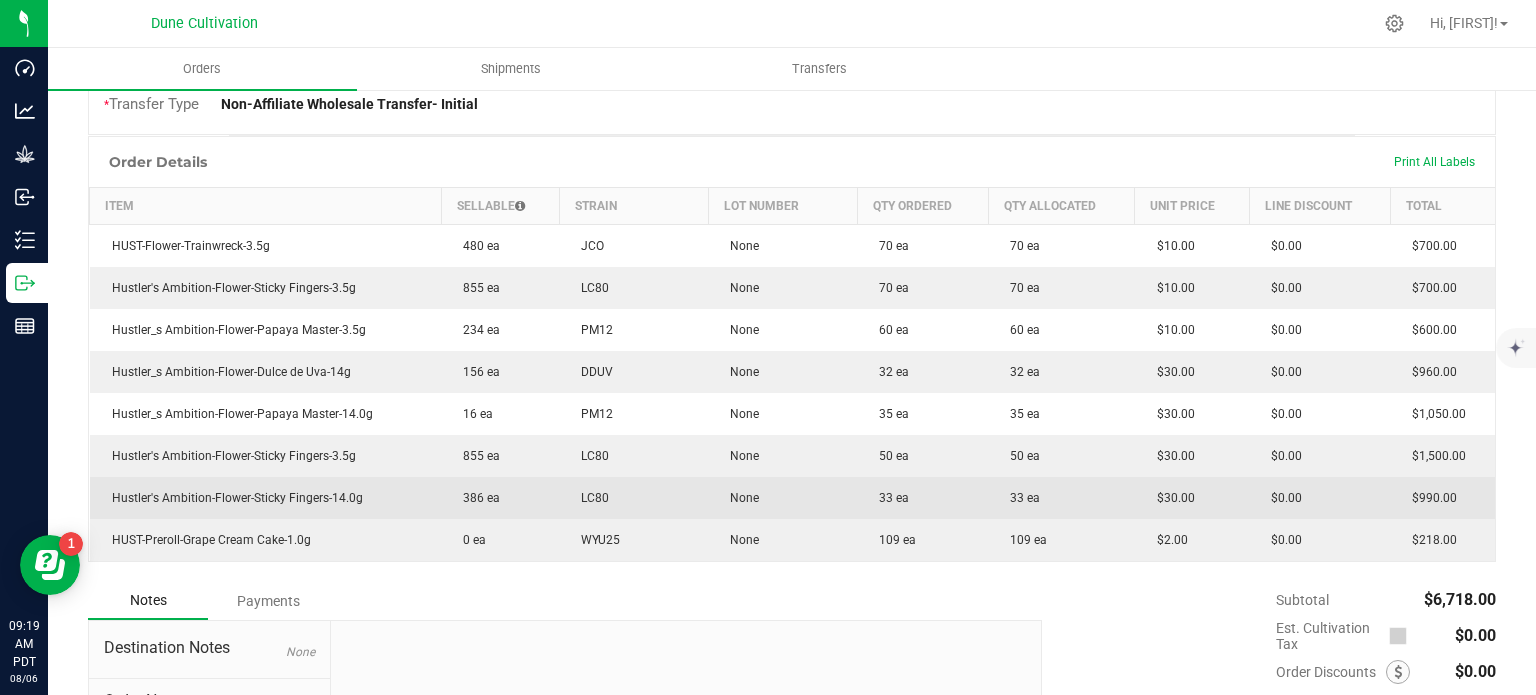 click on "386 ea" at bounding box center (500, 498) 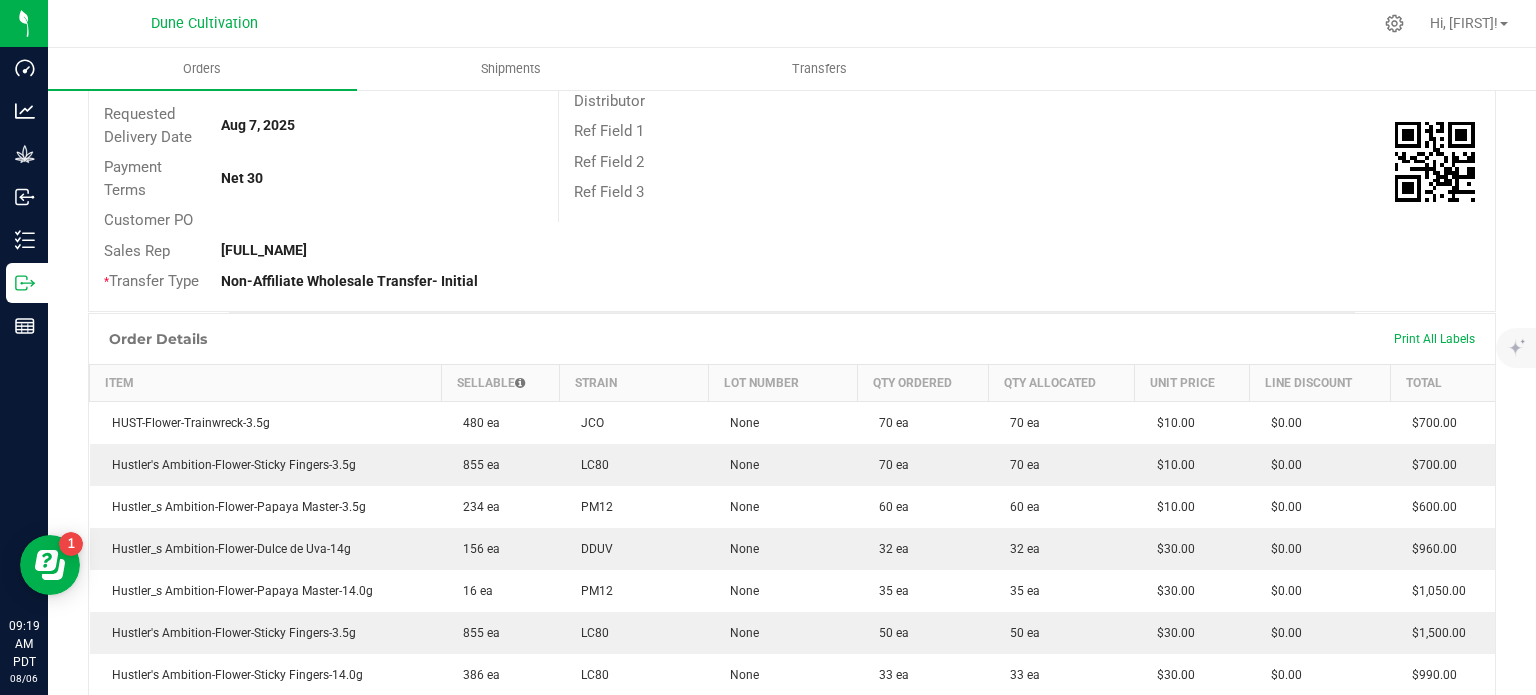 scroll, scrollTop: 0, scrollLeft: 0, axis: both 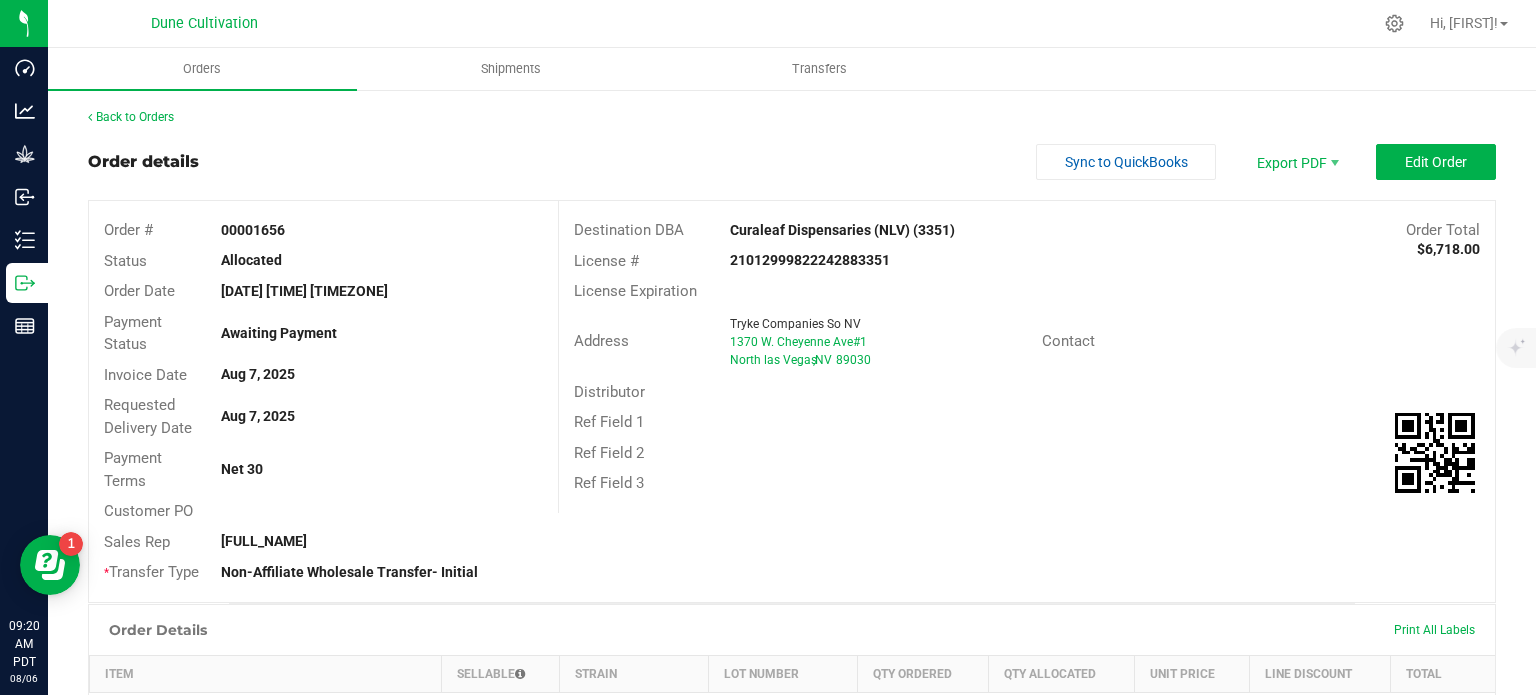 click on "Back to Orders
Order details   Sync to QuickBooks   Export PDF   Edit Order   Order #   00001656   Status   Allocated   Order Date   [DATE] [TIME] [TIMEZONE]   Payment Status   Awaiting Payment   Invoice Date   [DATE]   Requested Delivery Date   [DATE]   Payment Terms   Net 30   Customer PO      Sales Rep   [FULL_NAME]  *  Transfer Type   Non-Affiliate Wholesale Transfer- Initial   Destination DBA   Curaleaf Dispensaries (NLV) (3351)   Order Total   $6,718.00   License #   21012999822242883351   License Expiration   Address  Tryke Companies So NV 1370 W. Cheyenne Ave#1 North las Vegas  ,  NV 89030  Contact   Distributor      Ref Field 1      Ref Field 2      Ref Field 3
Order Details Print All Labels Item  Sellable  Strain  Lot Number  Qty Ordered Qty Allocated Unit Price Line Discount Total  HUST-Flower-Trainwreck-3.5g" at bounding box center [792, 733] 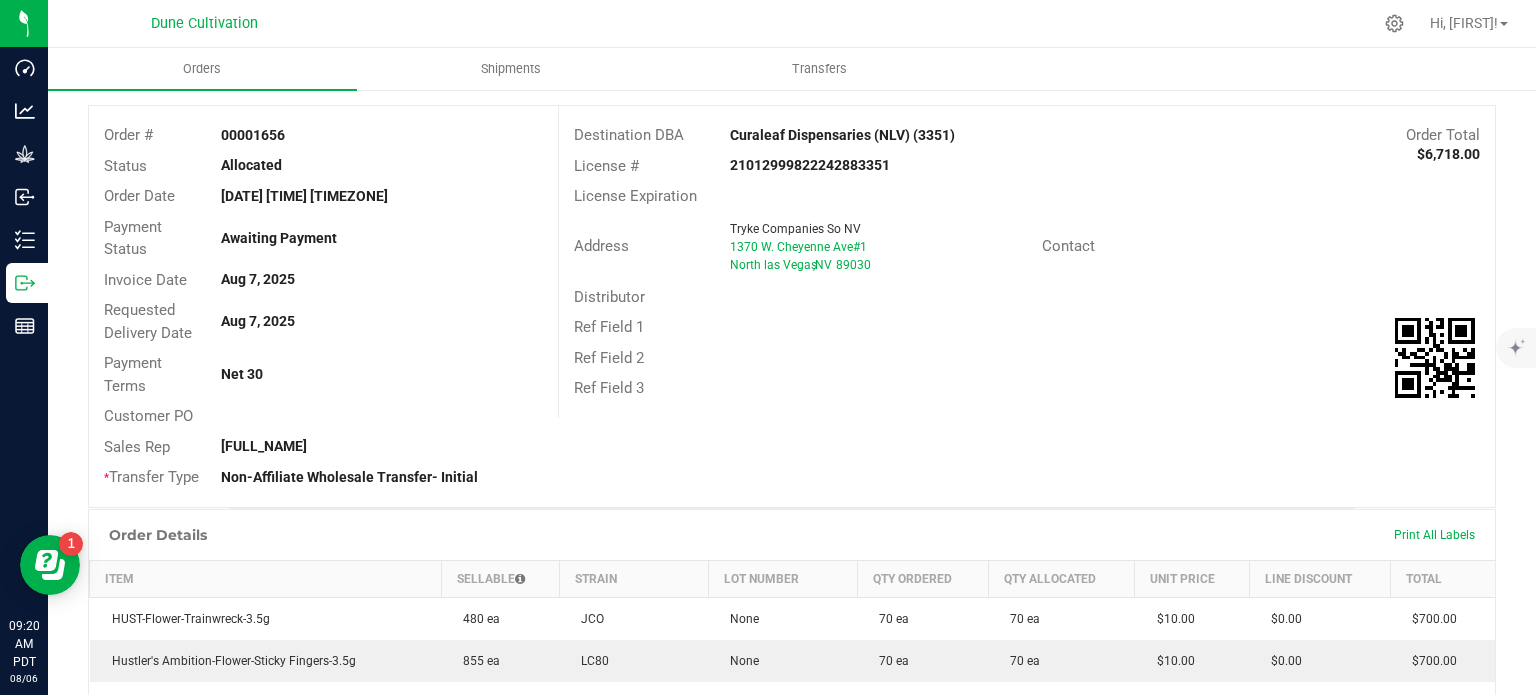 scroll, scrollTop: 50, scrollLeft: 0, axis: vertical 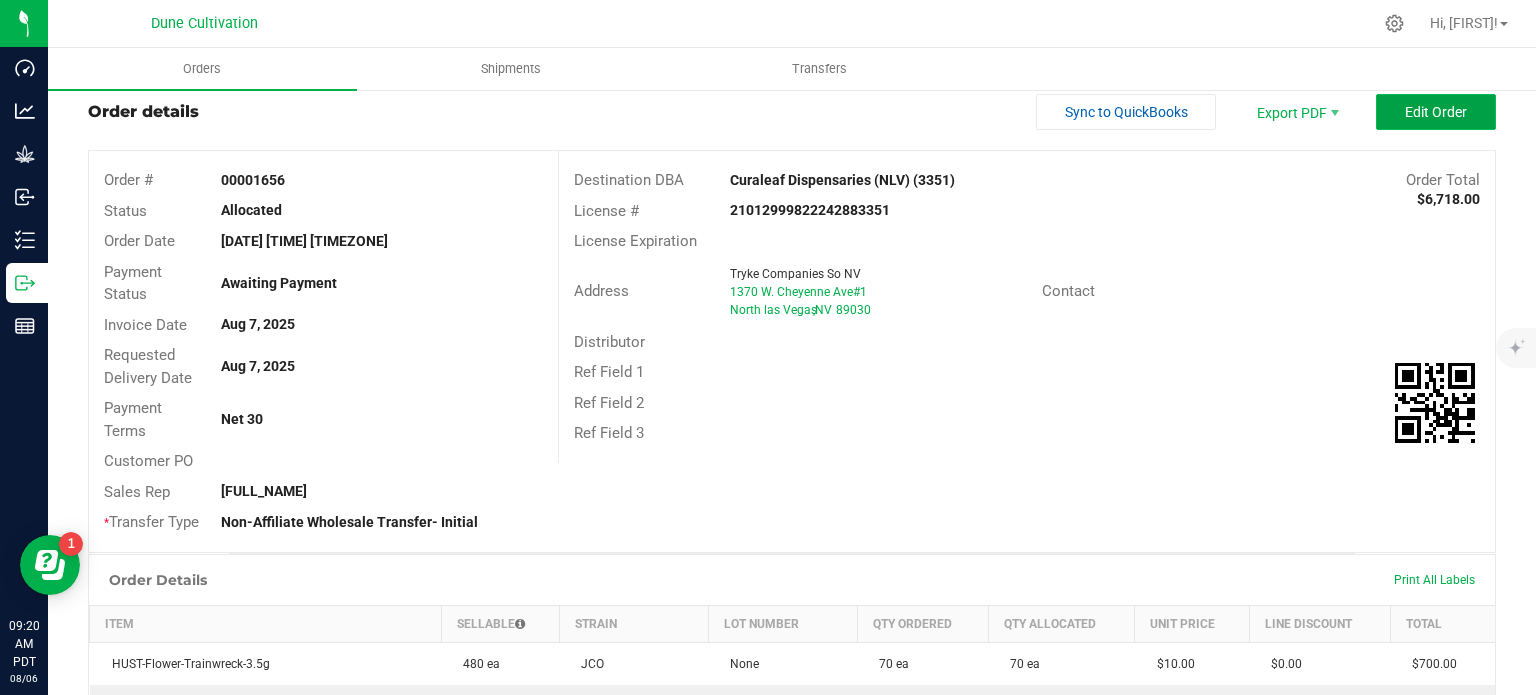 click on "Edit Order" at bounding box center (1436, 112) 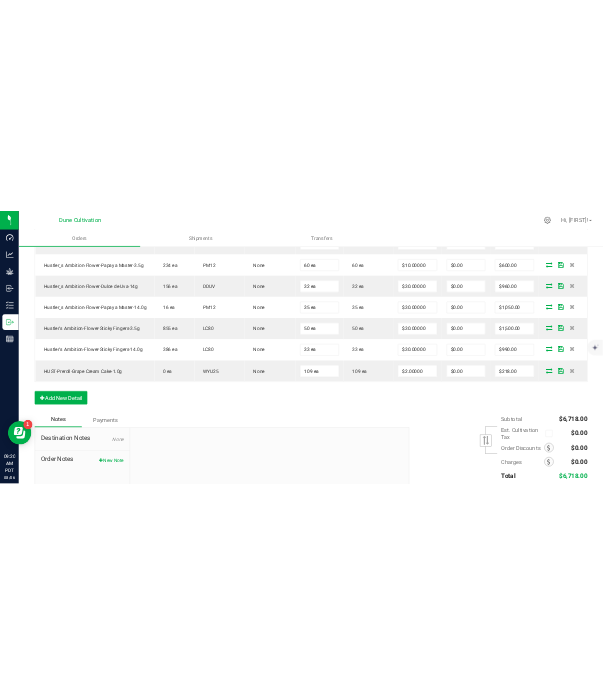 scroll, scrollTop: 738, scrollLeft: 0, axis: vertical 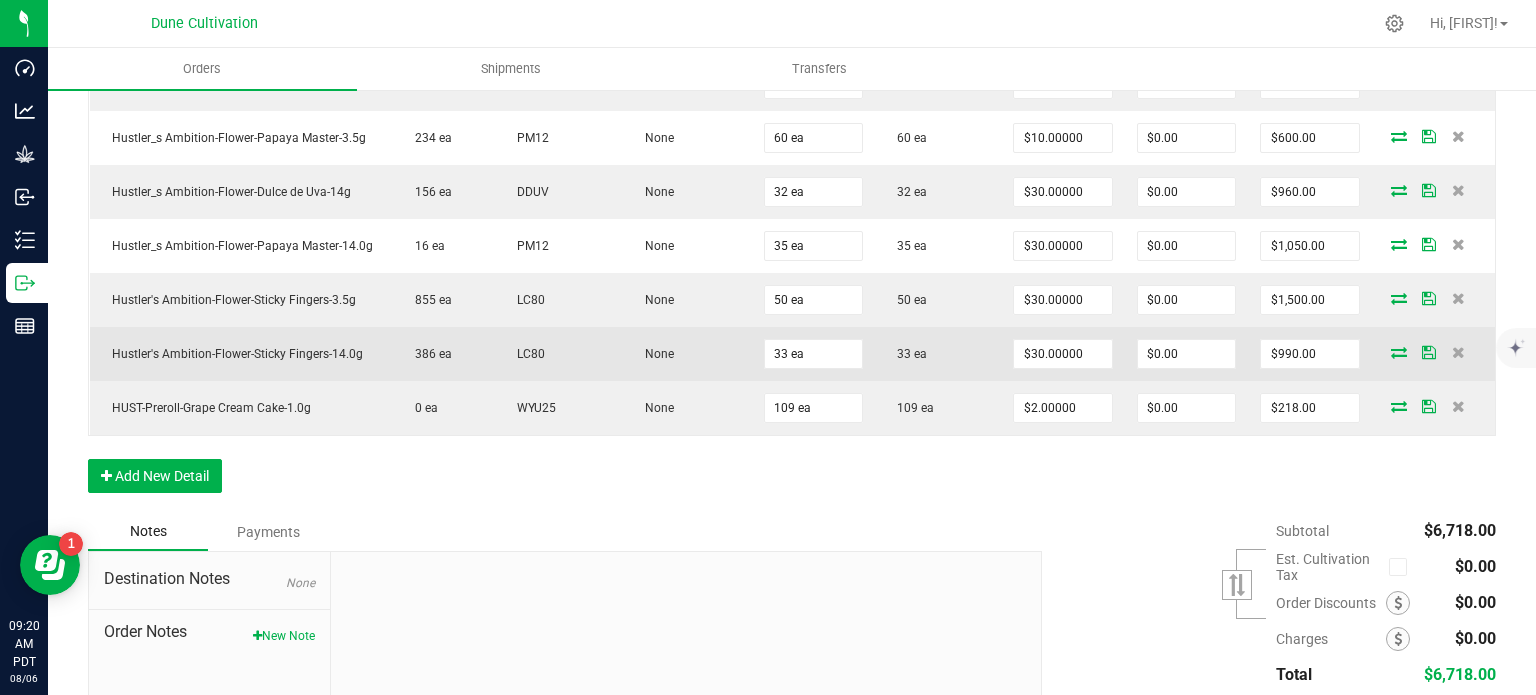 click at bounding box center [1399, 352] 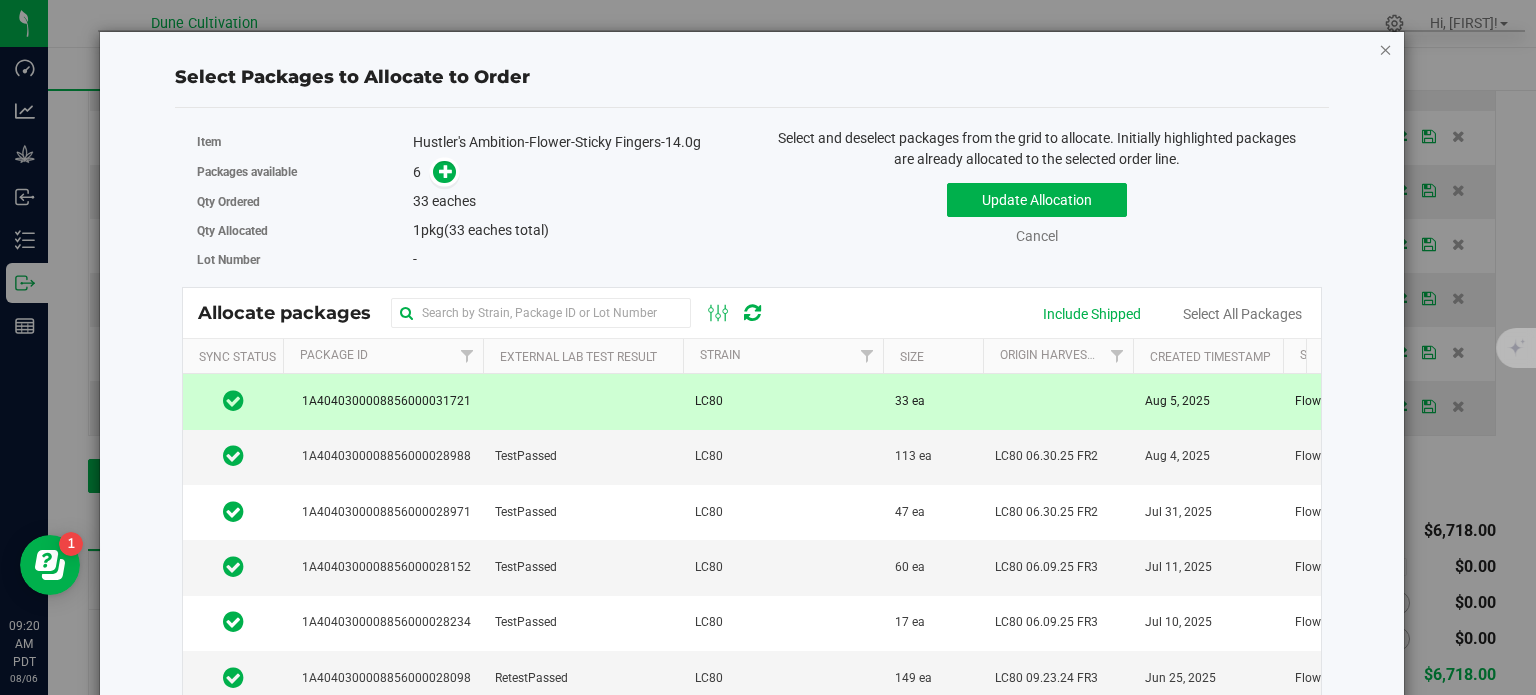 click at bounding box center (1386, 49) 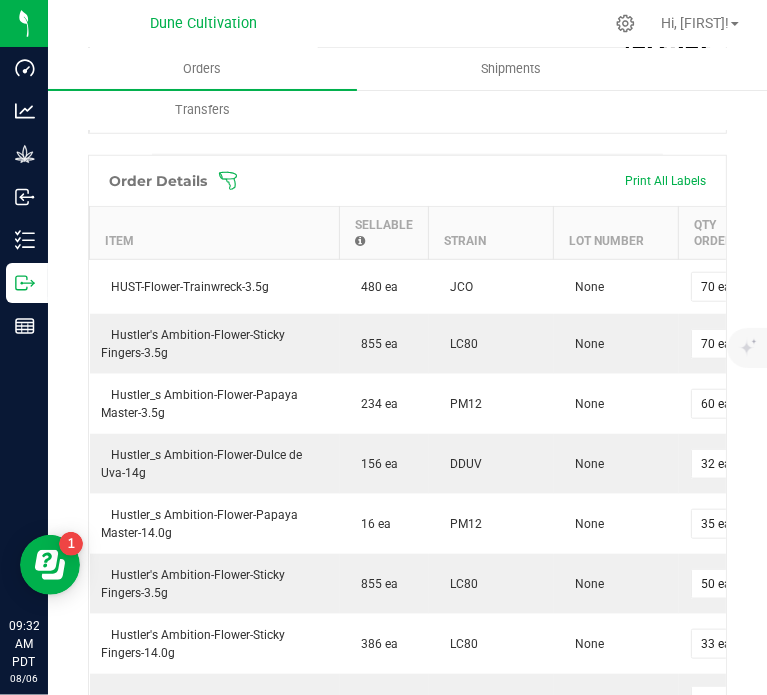 scroll, scrollTop: 738, scrollLeft: 0, axis: vertical 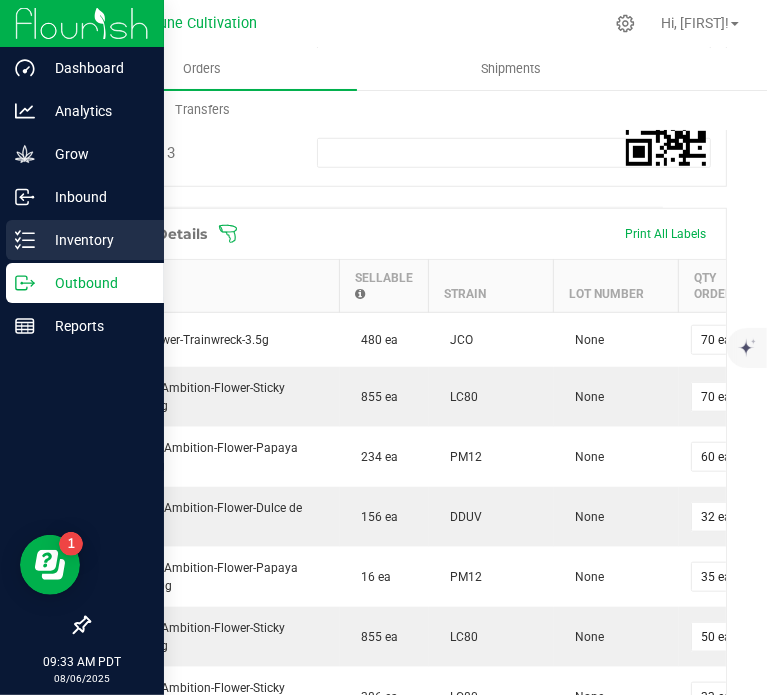 click on "Inventory" at bounding box center [95, 240] 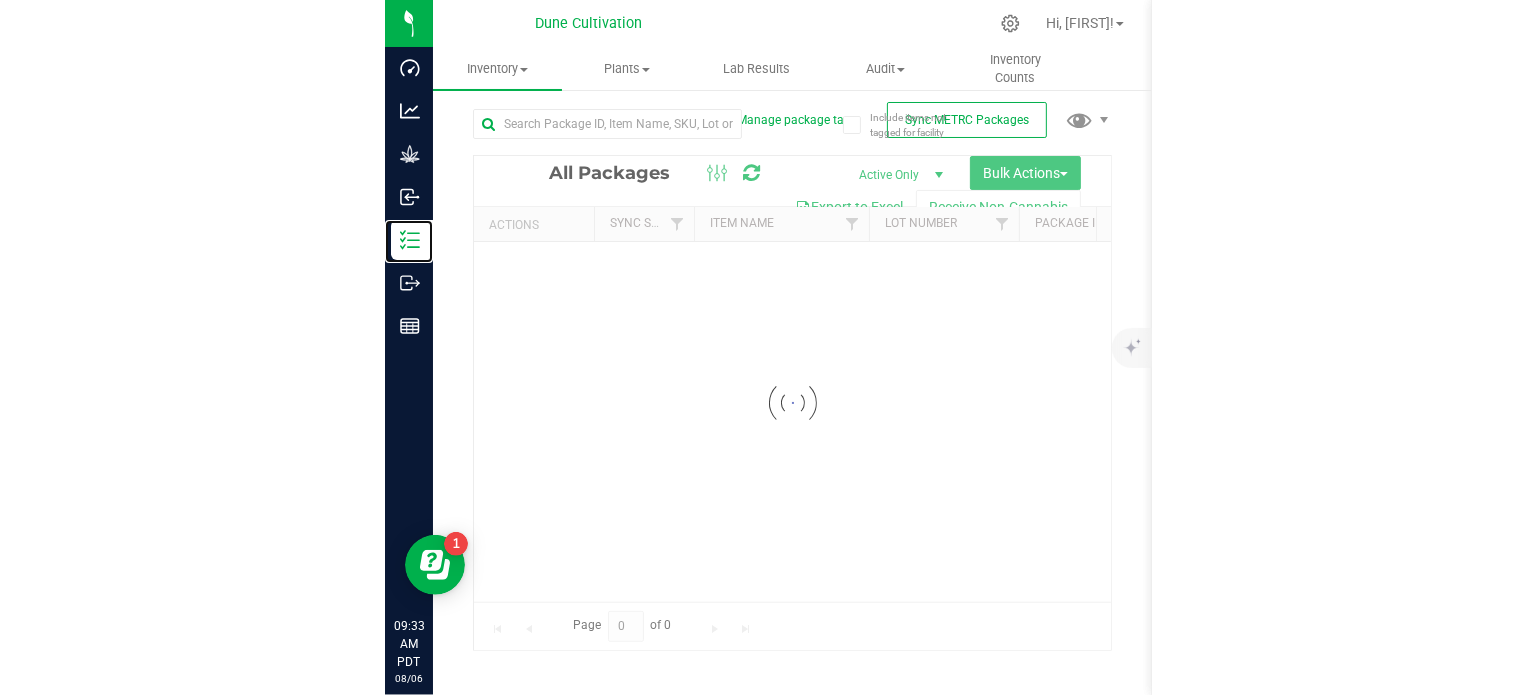 scroll, scrollTop: 3, scrollLeft: 0, axis: vertical 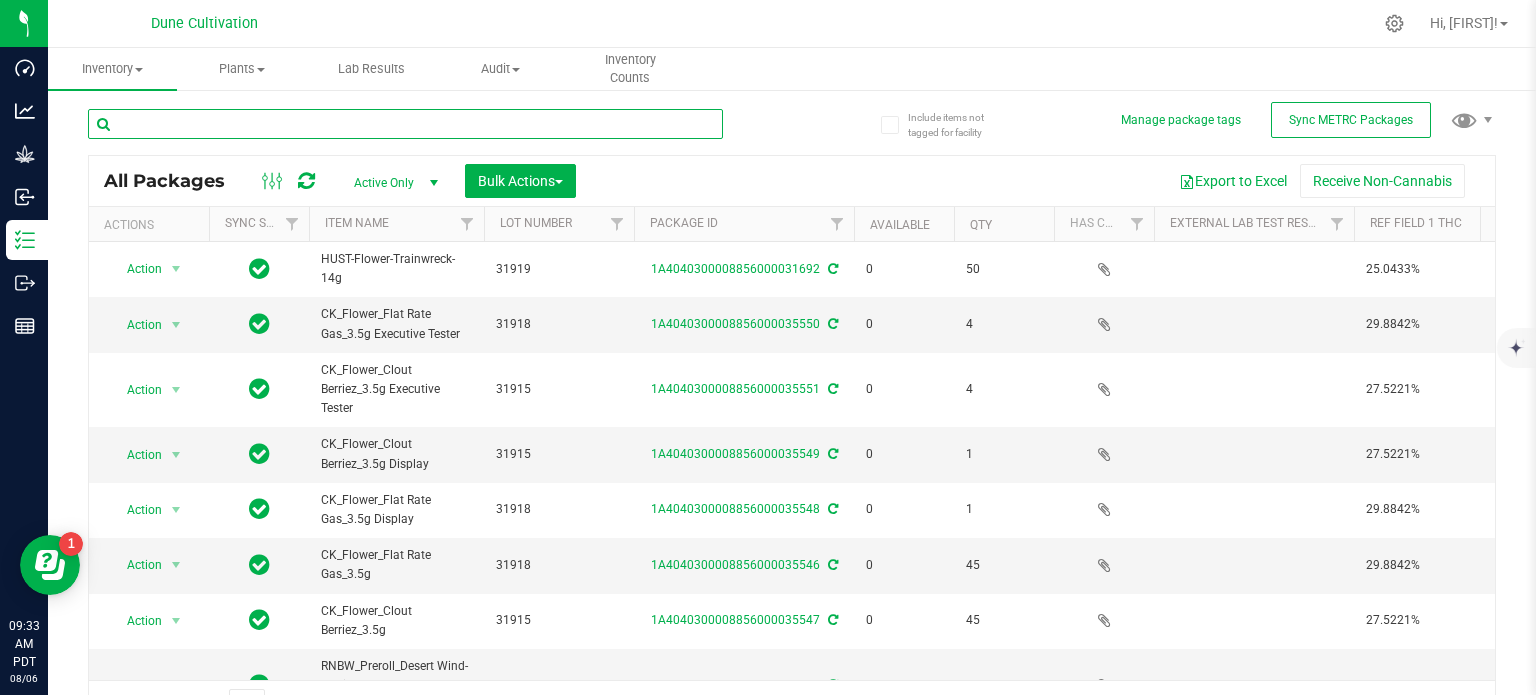click at bounding box center (405, 132) 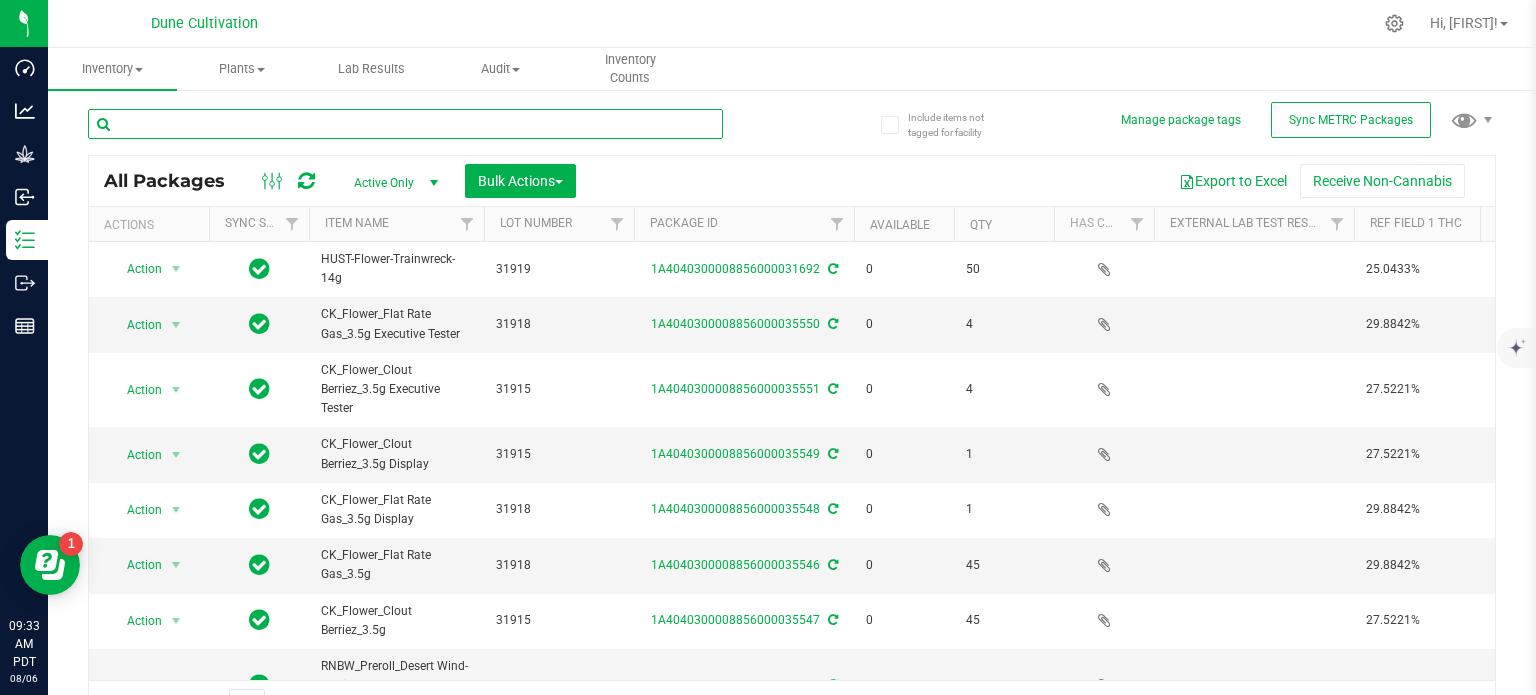 scroll, scrollTop: 35, scrollLeft: 0, axis: vertical 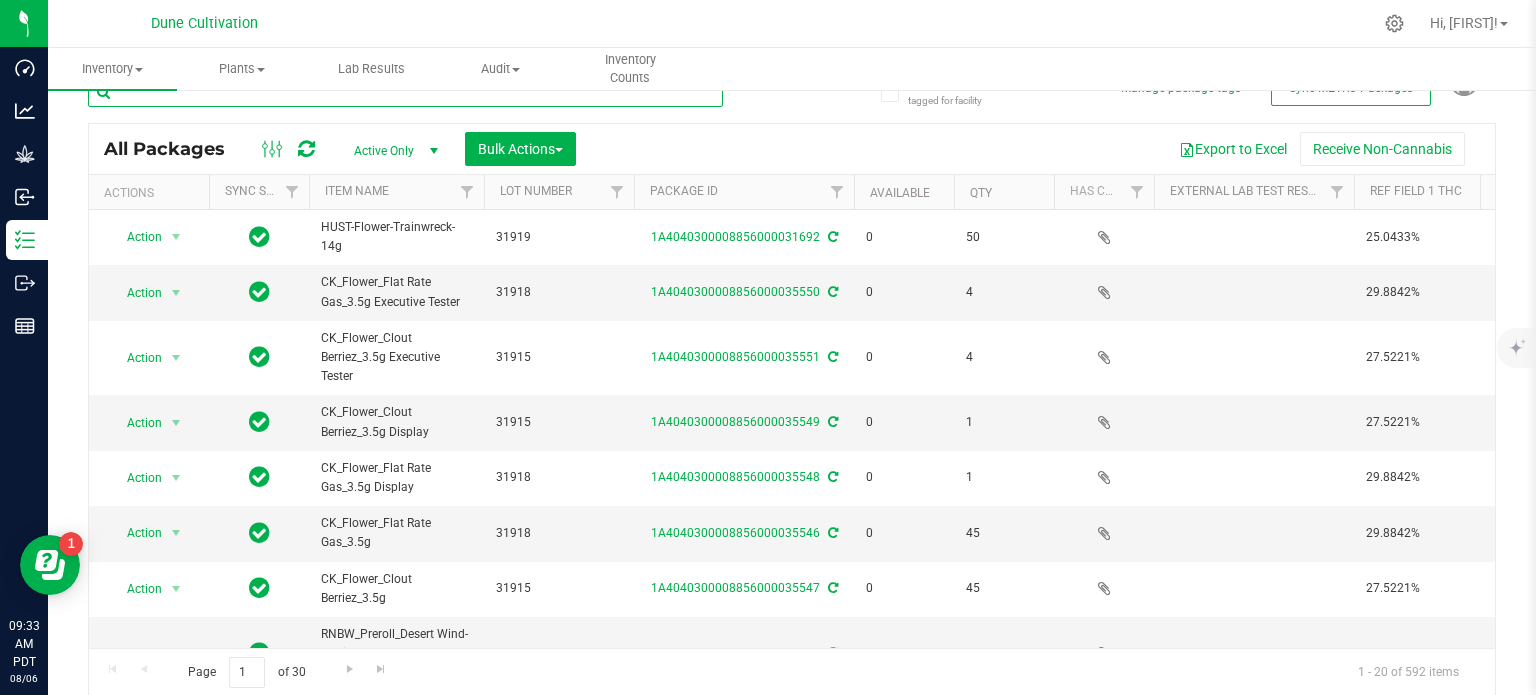 click at bounding box center [405, 92] 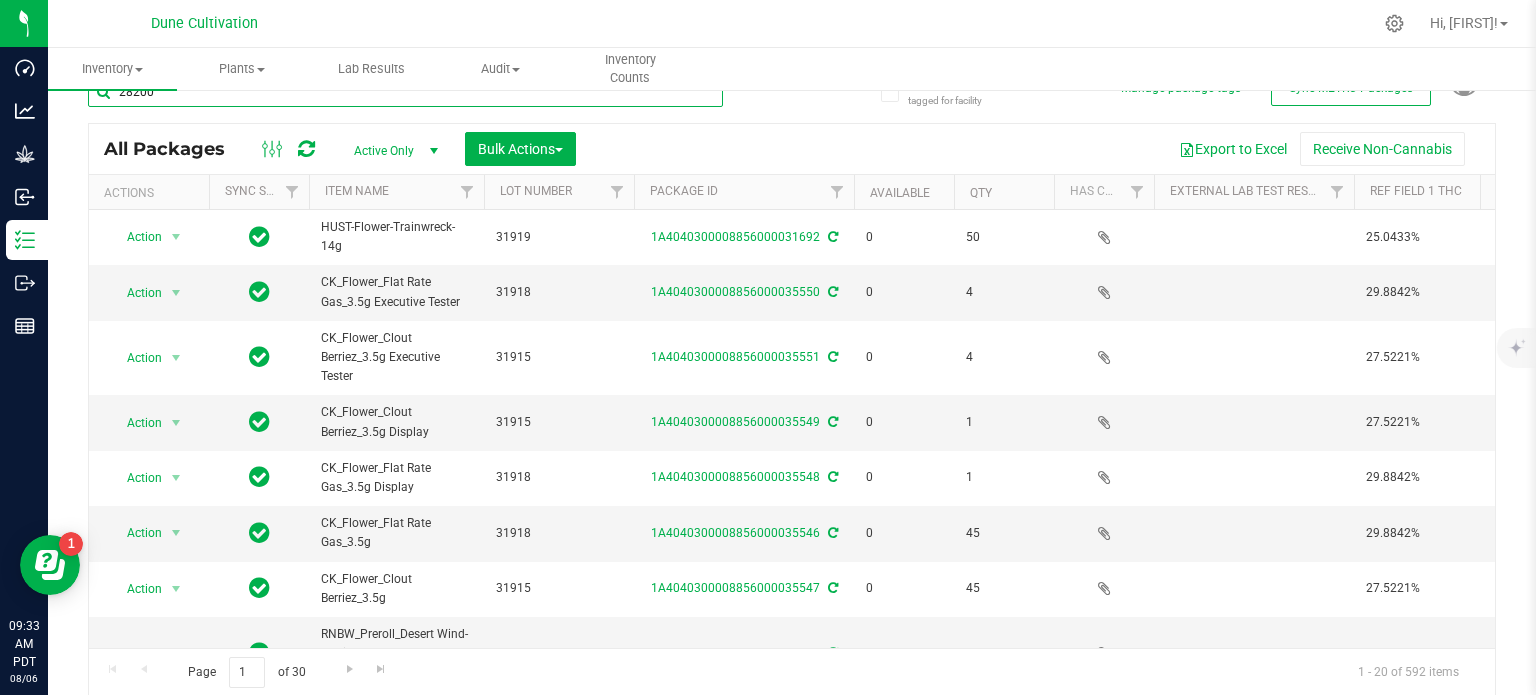 type on "28200" 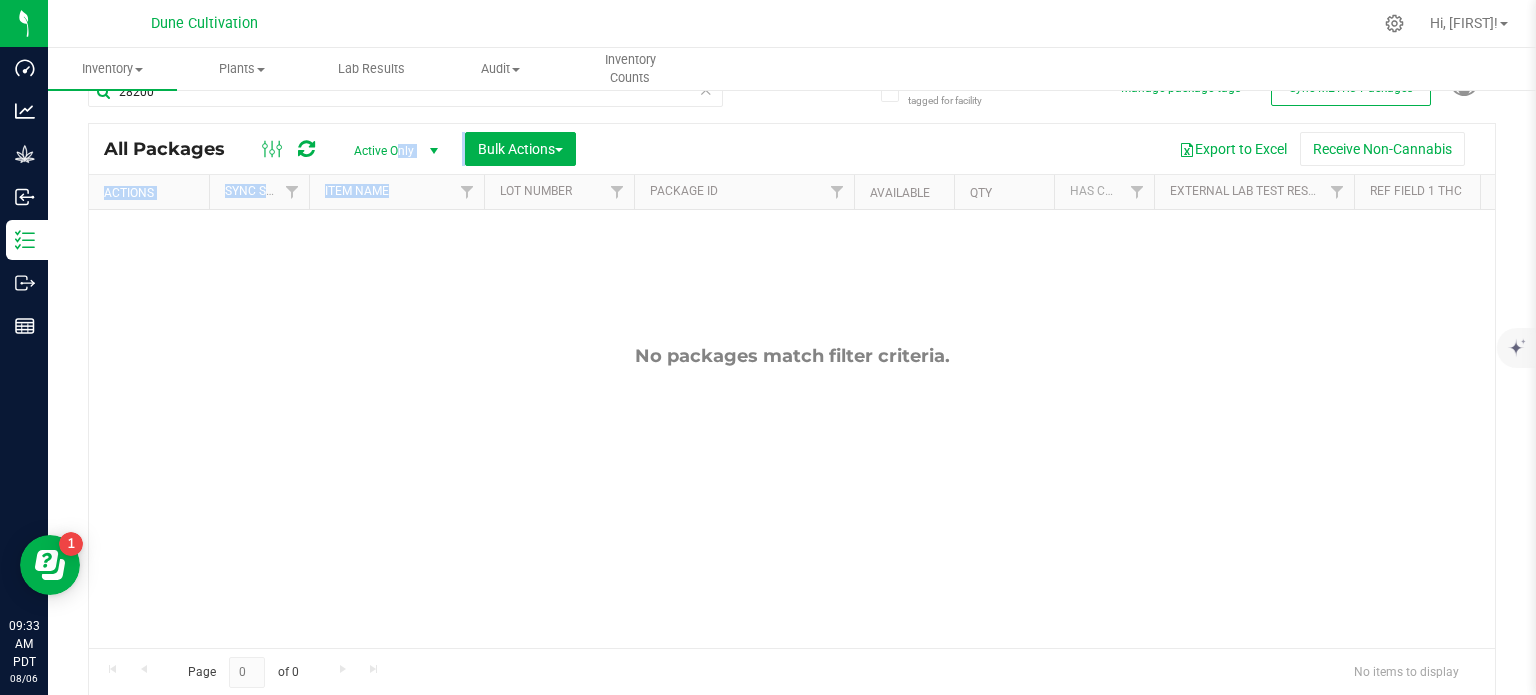 click on "Active Only" at bounding box center (392, 151) 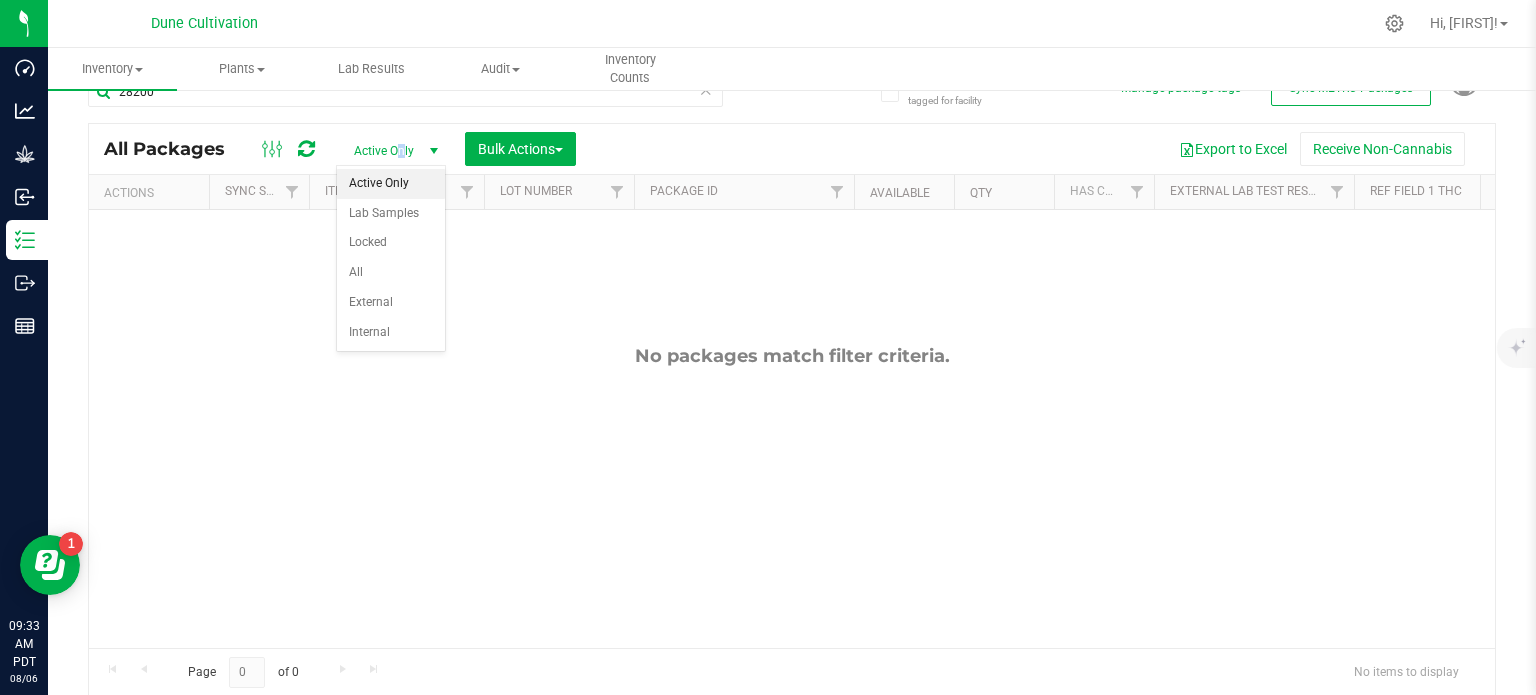 click on "Active Only" at bounding box center (392, 151) 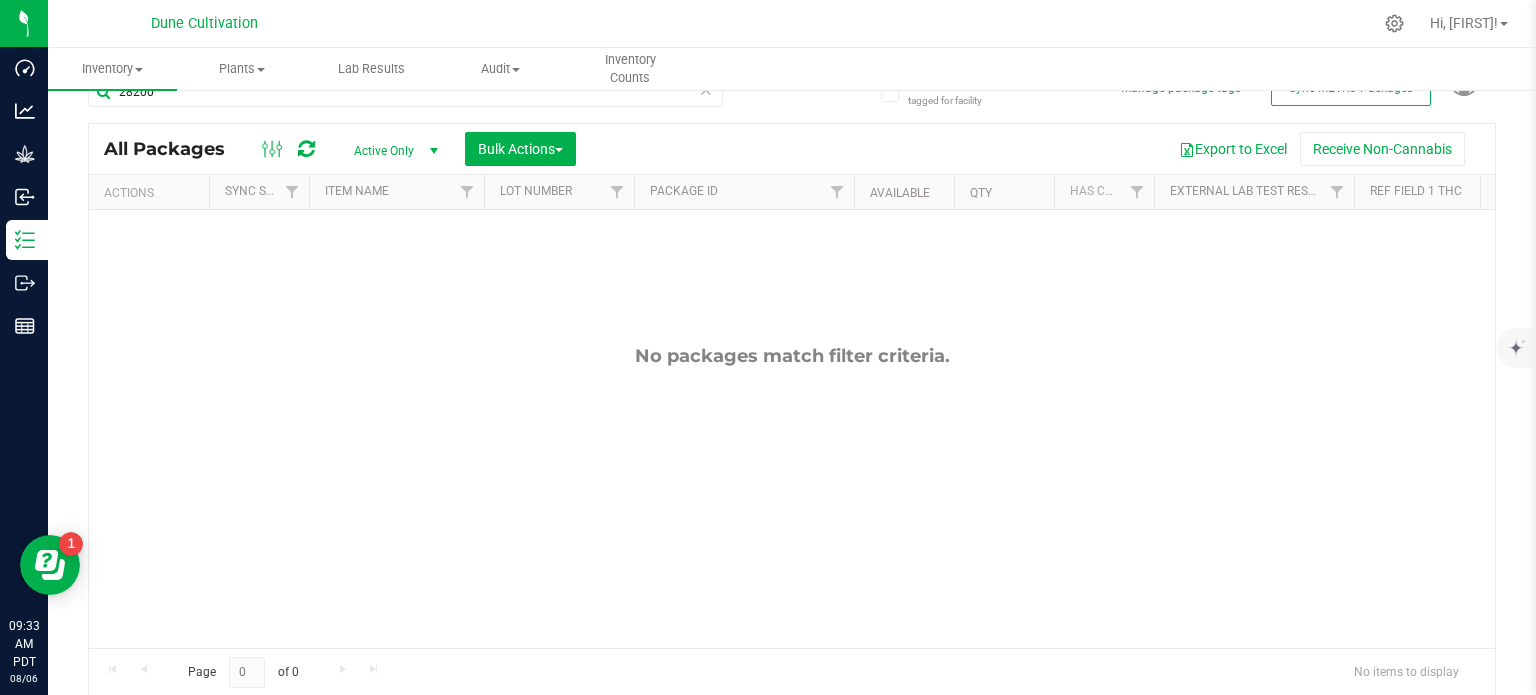 click on "Active Only" at bounding box center [392, 151] 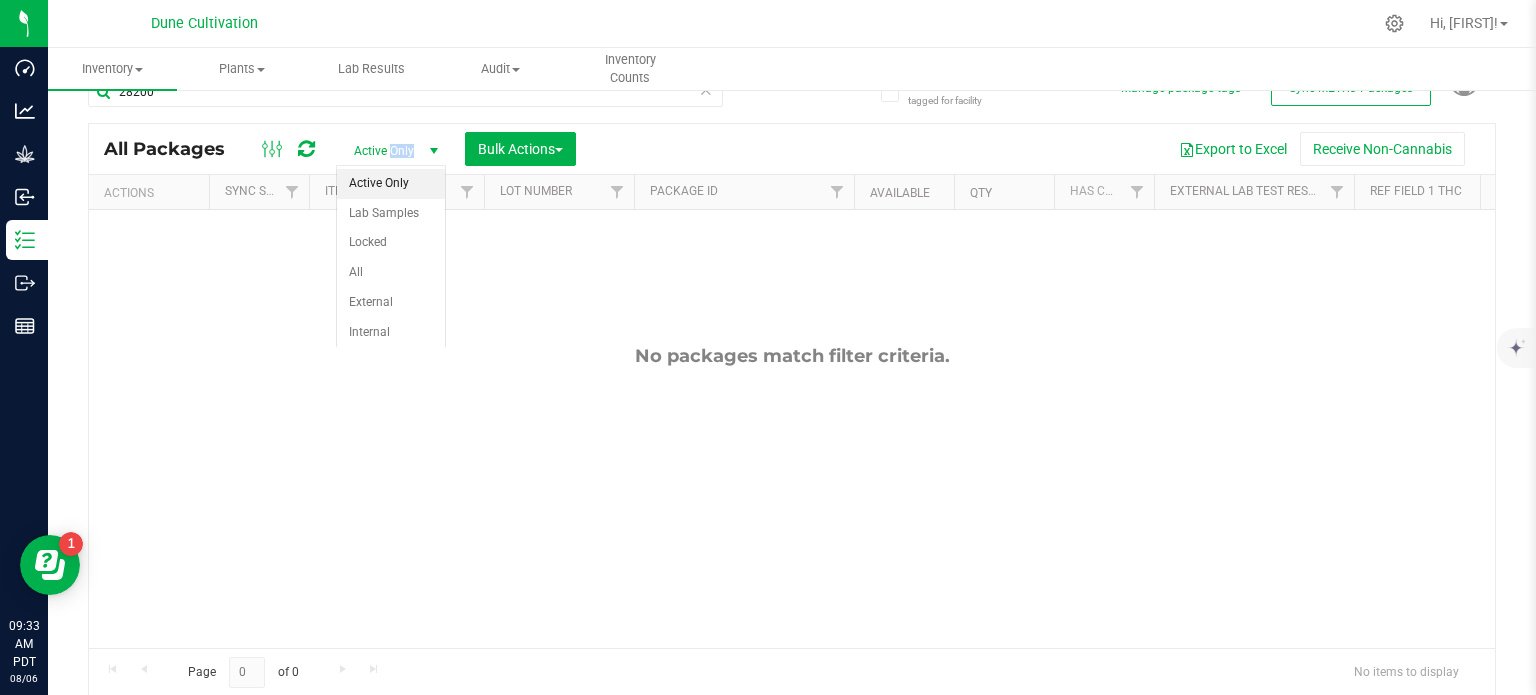 click on "Active Only" at bounding box center [392, 151] 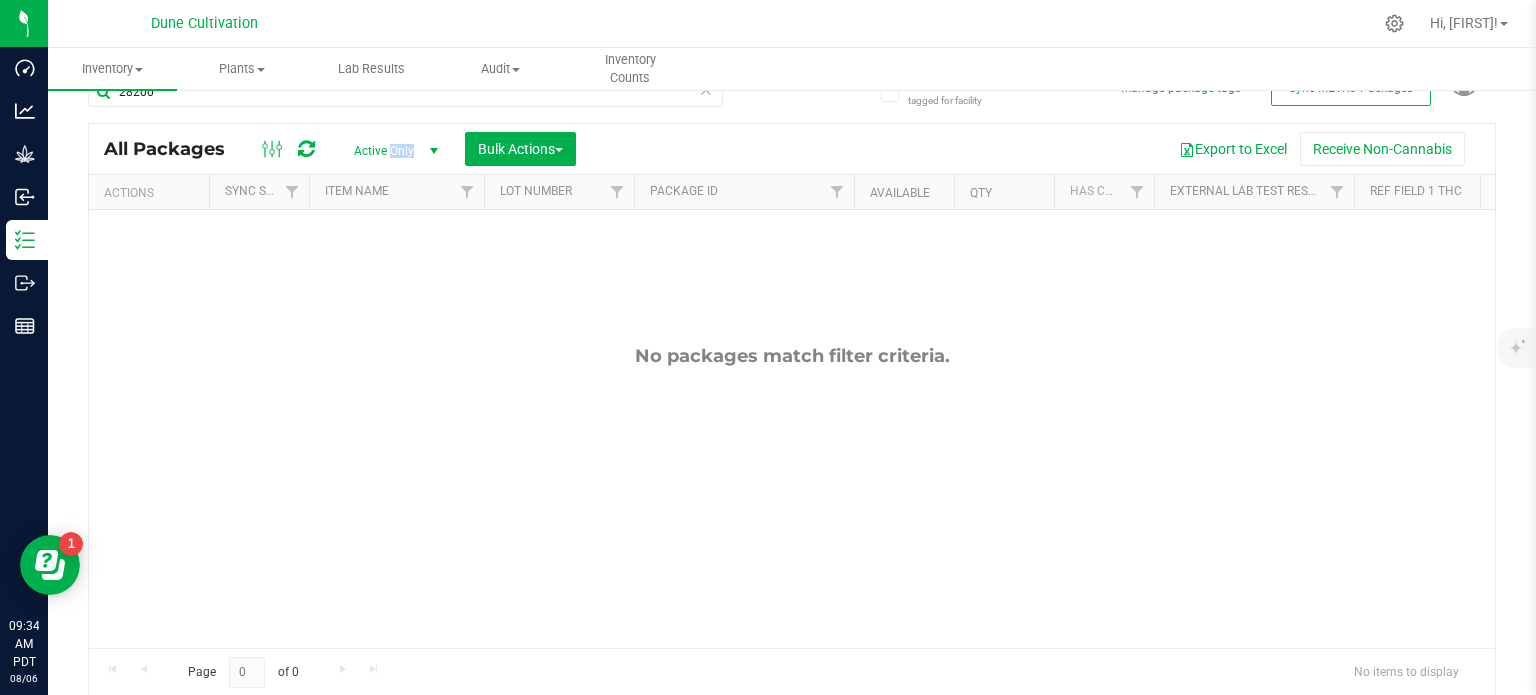 click on "Active Only" at bounding box center [392, 151] 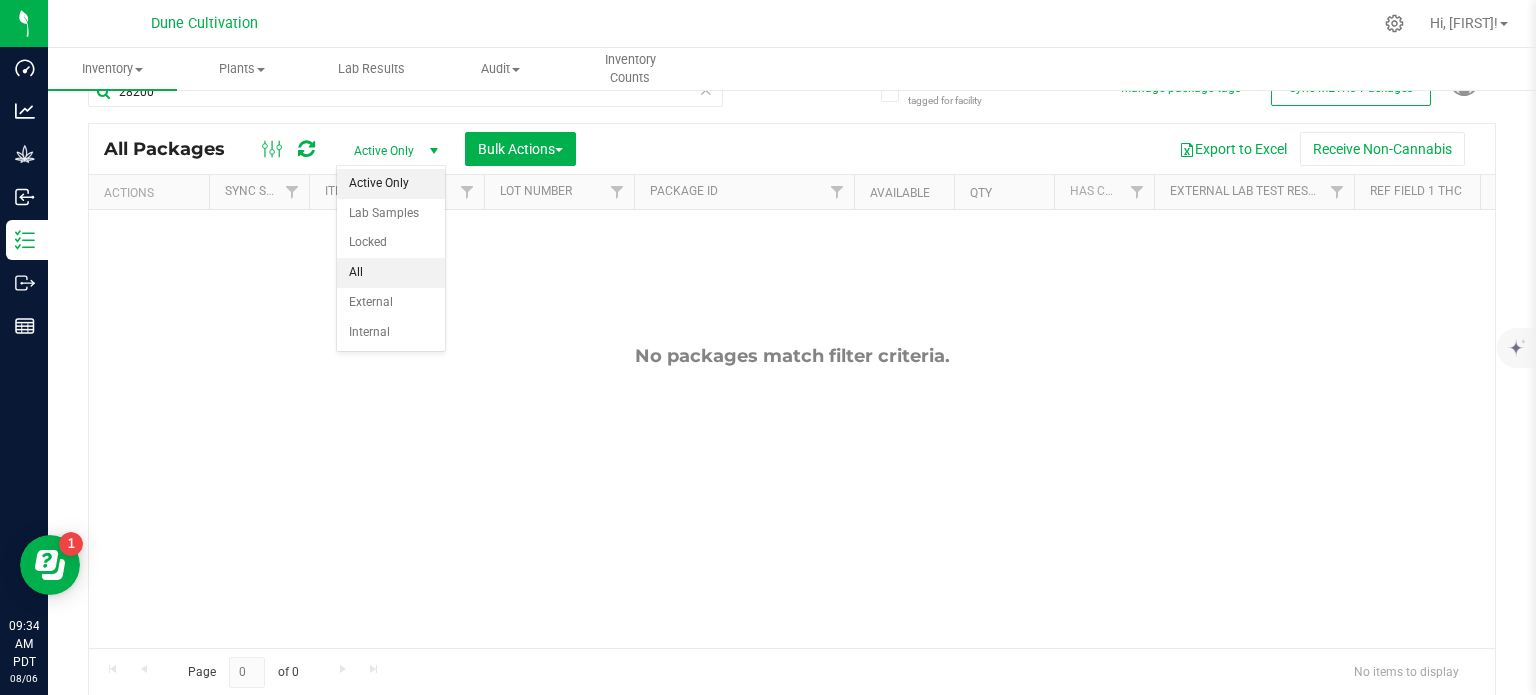 click on "All" at bounding box center (391, 273) 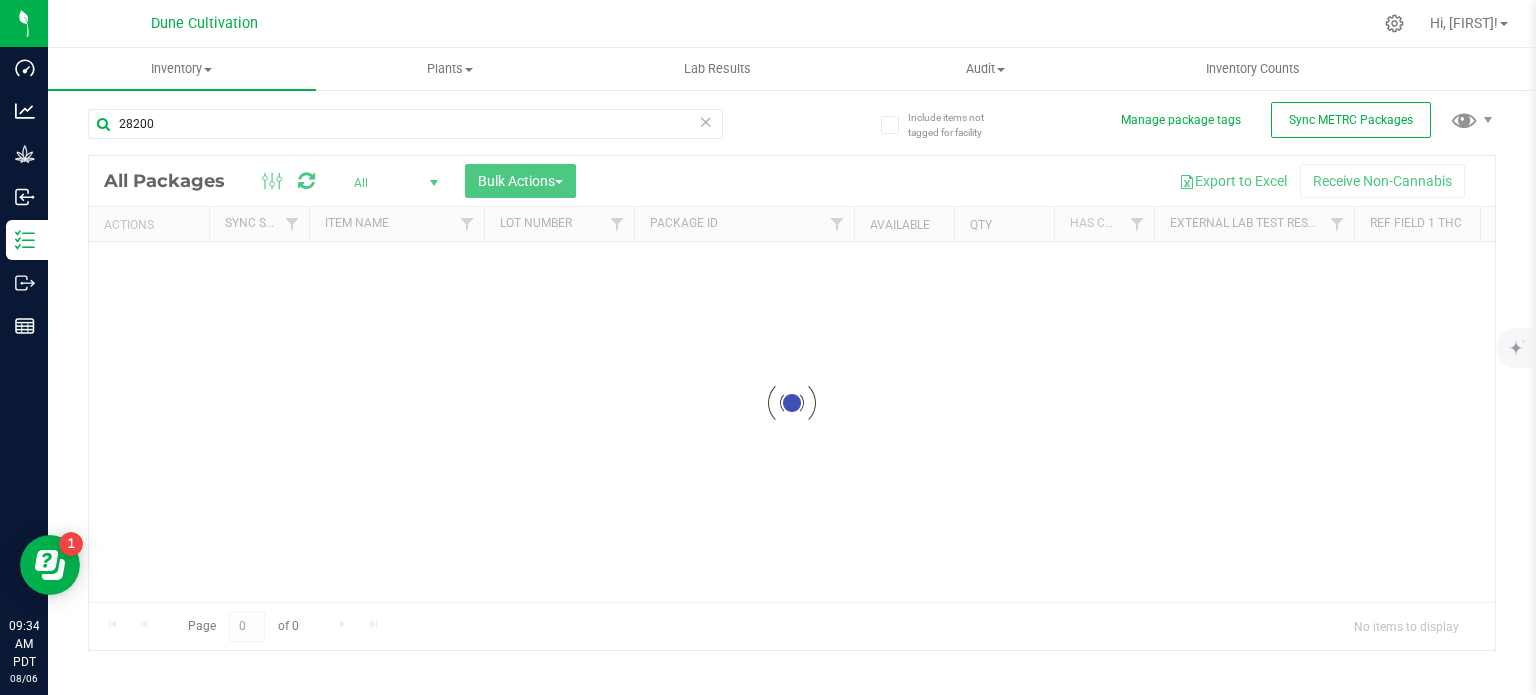 scroll, scrollTop: 0, scrollLeft: 0, axis: both 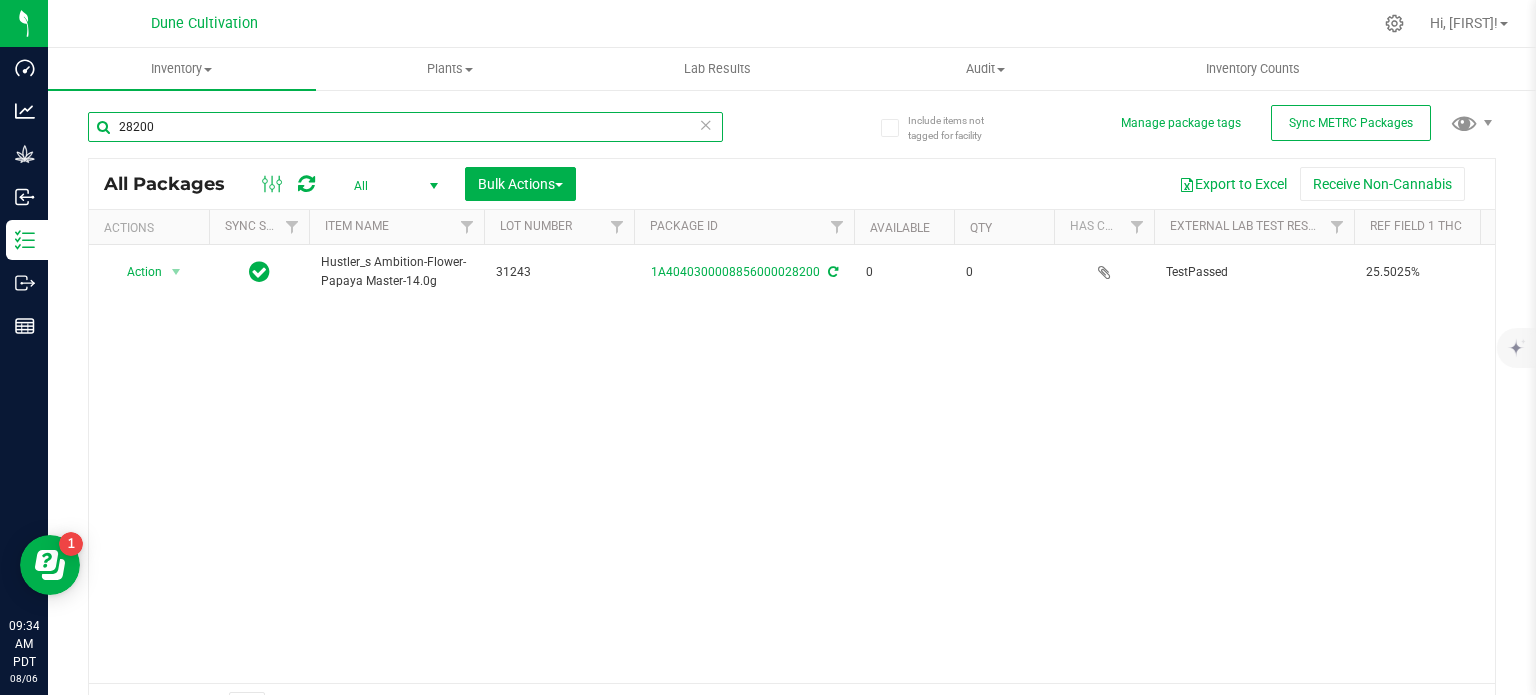 click on "28200" at bounding box center (405, 127) 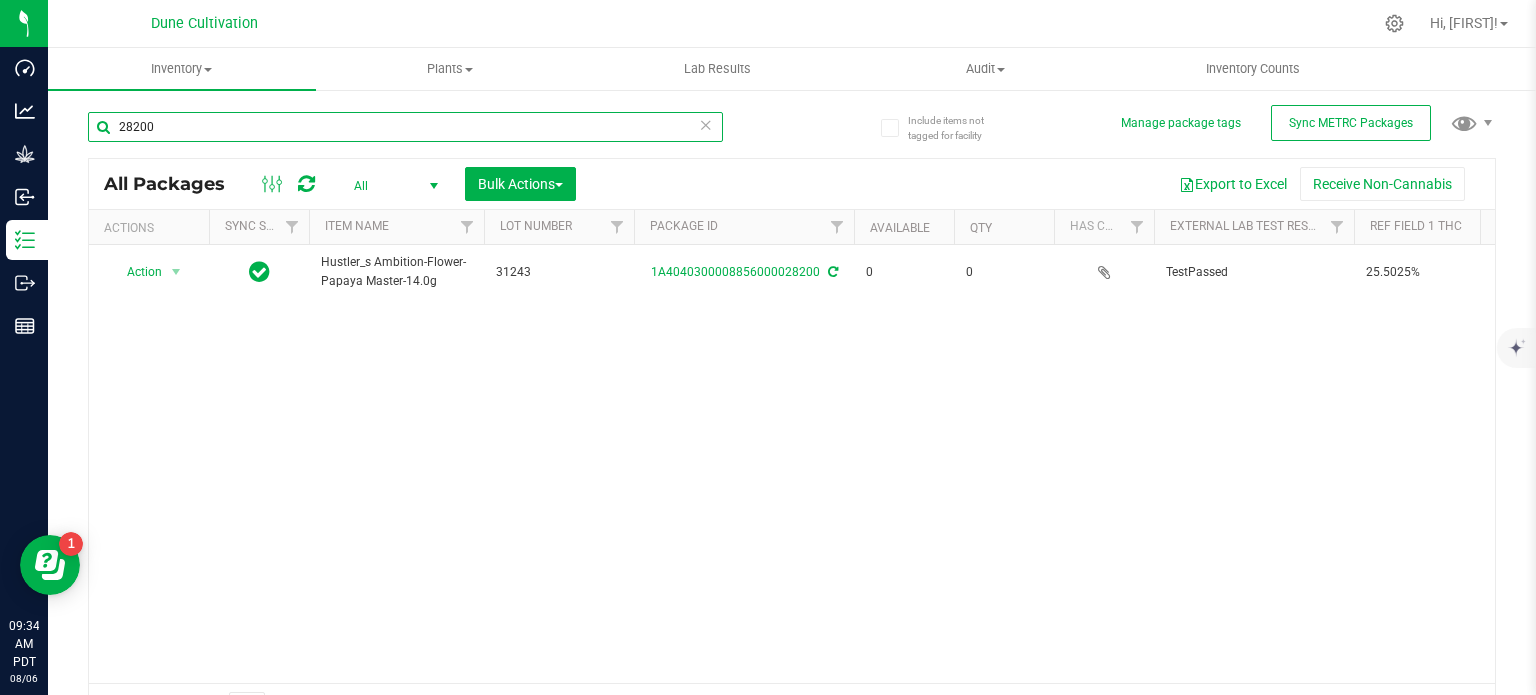 click on "28200" at bounding box center (405, 127) 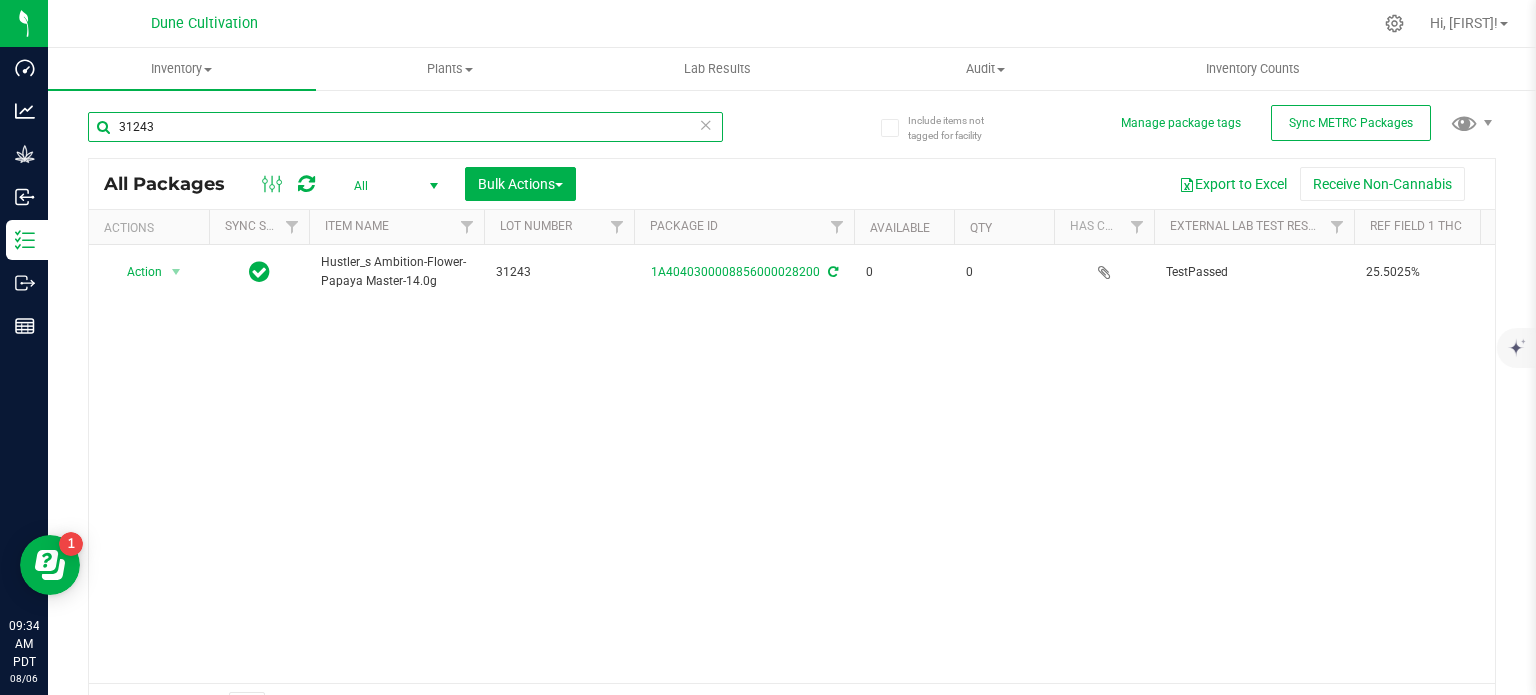type on "31243" 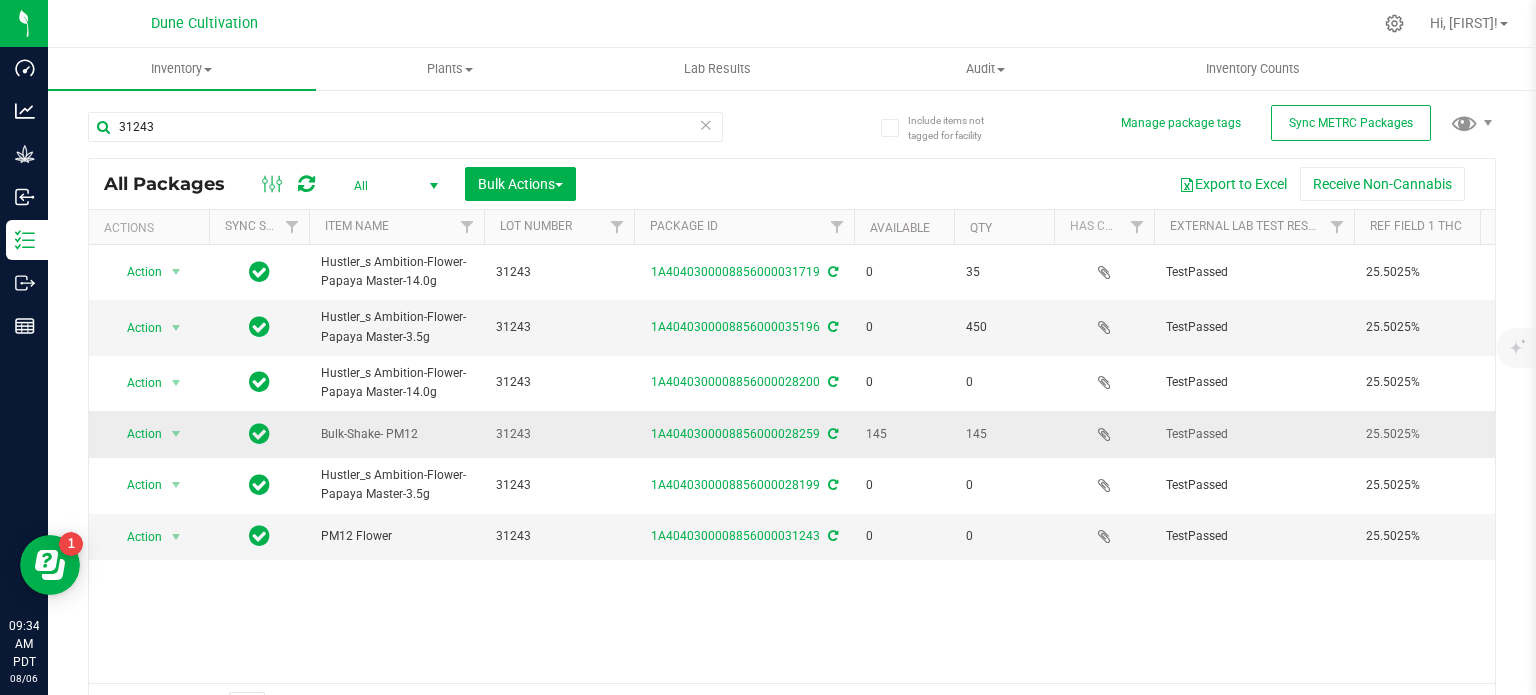 click on "31243" at bounding box center (559, 434) 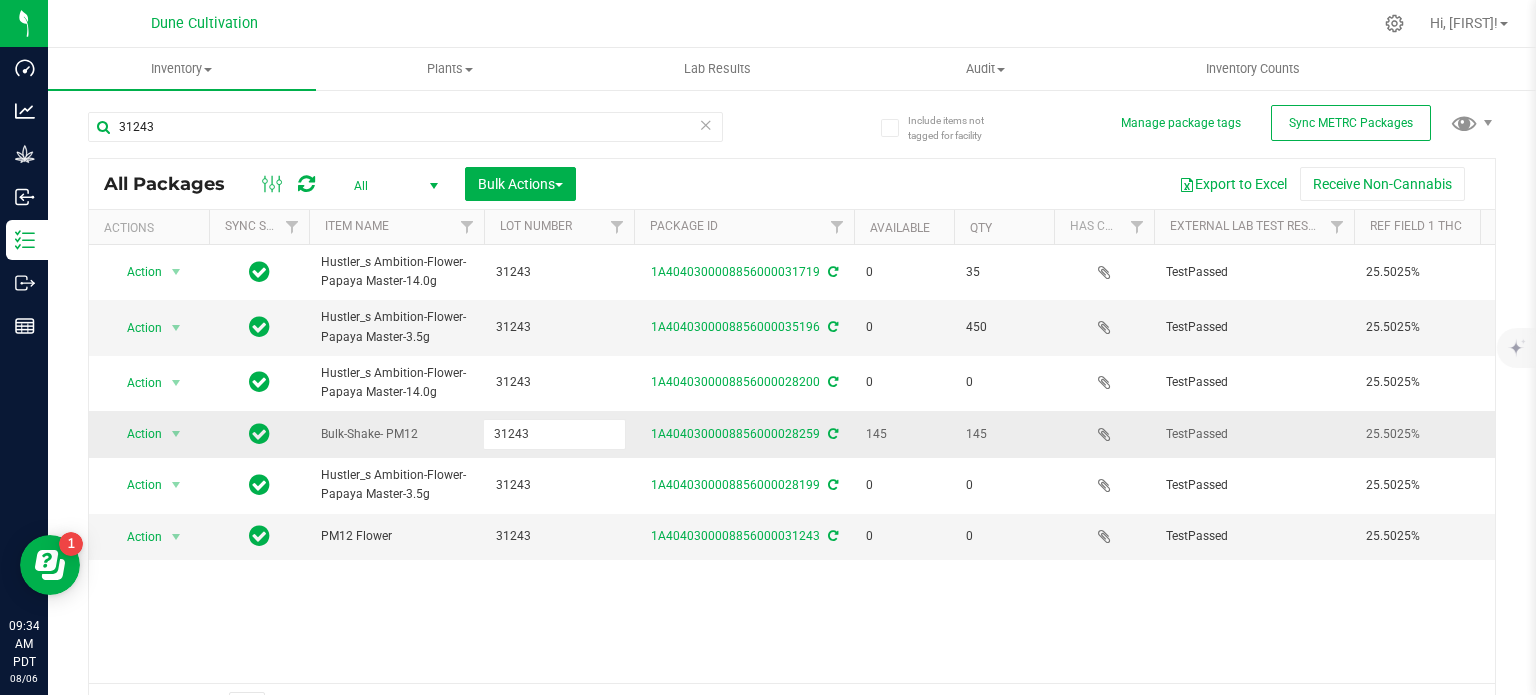 scroll, scrollTop: 0, scrollLeft: 7, axis: horizontal 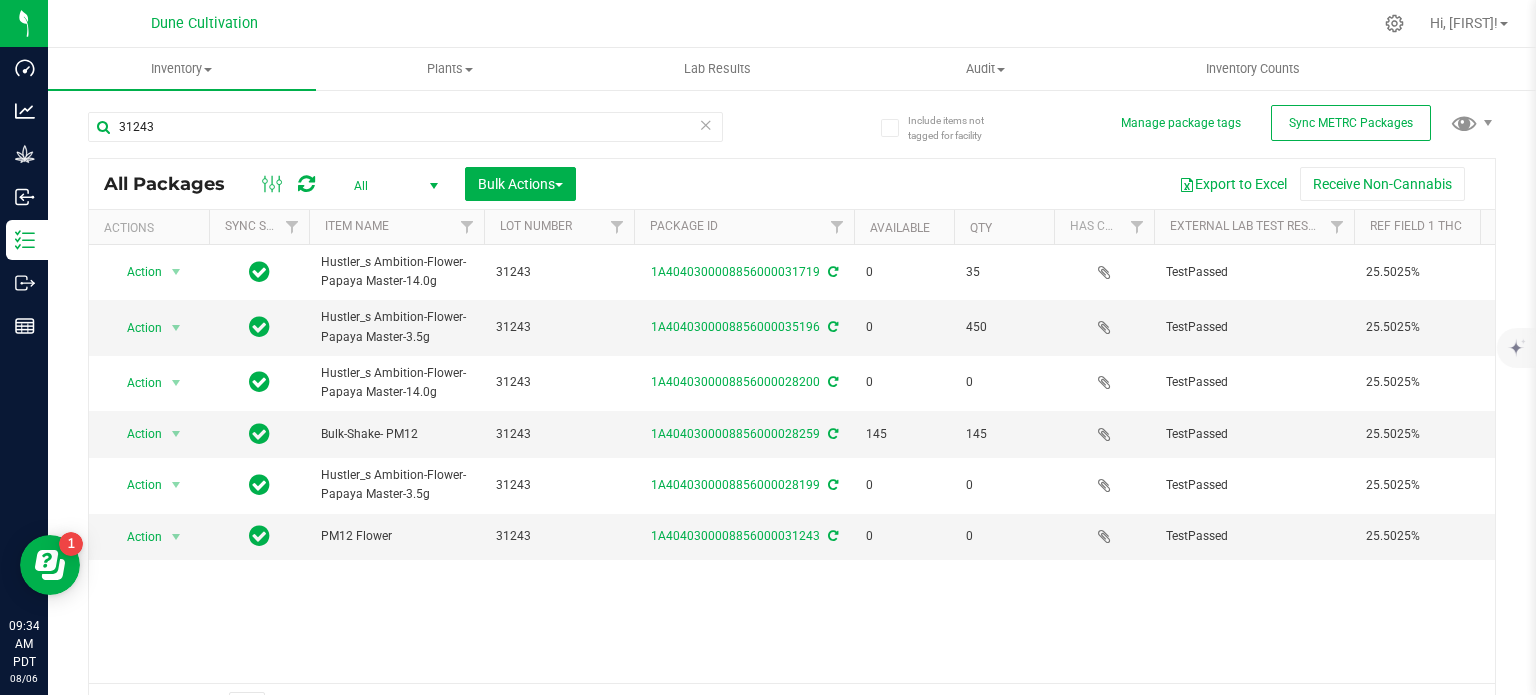 click on "Action Action Edit attributes Global inventory Locate package Package audit log Print package label See history View package order
Hustler_s Ambition-Flower-Papaya Master-14.0g
31243
1A4040300008856000031719
0
35
TestPassed
25.5025%
PM12
Assigned to order
00001656
PM12
Each
(14 g ea.)
25.5025 0.0000
Finished Product Vault
Pass" at bounding box center [792, 464] 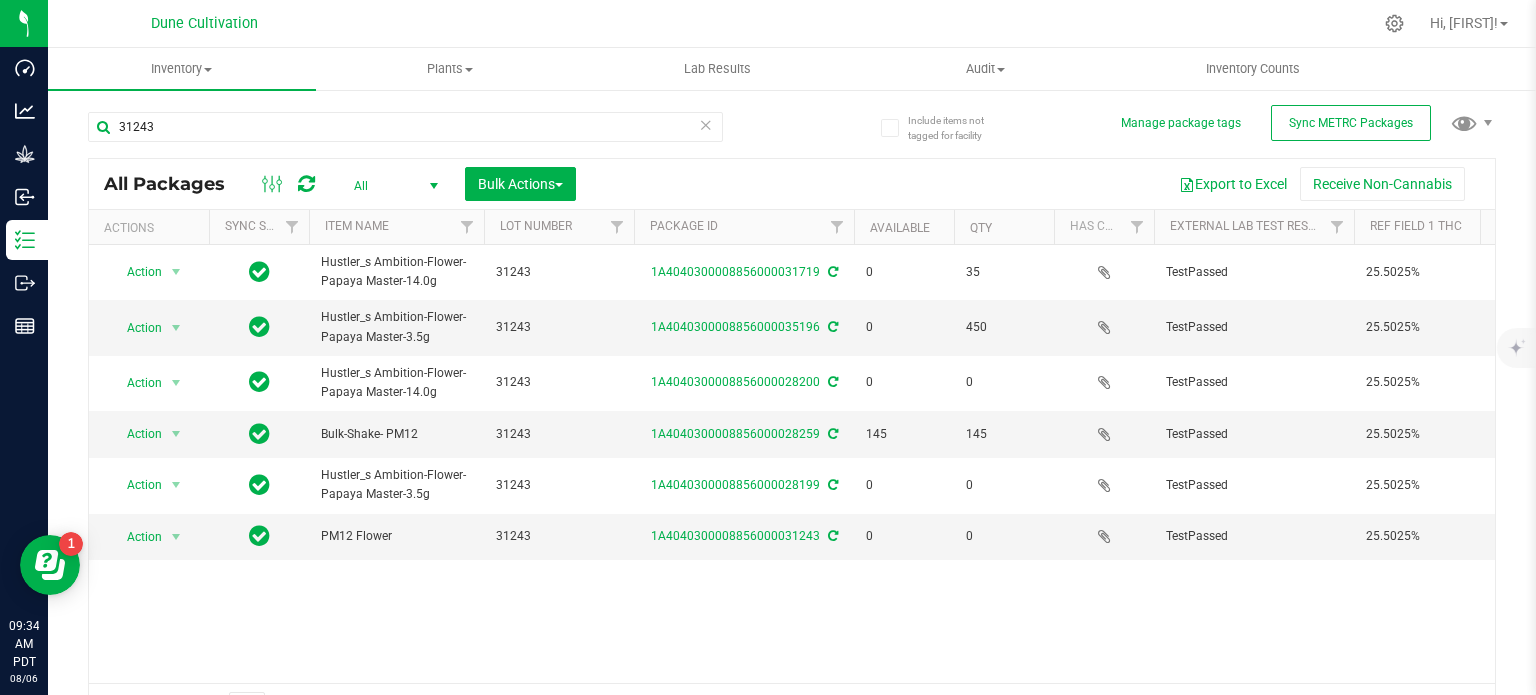 scroll, scrollTop: 0, scrollLeft: 56, axis: horizontal 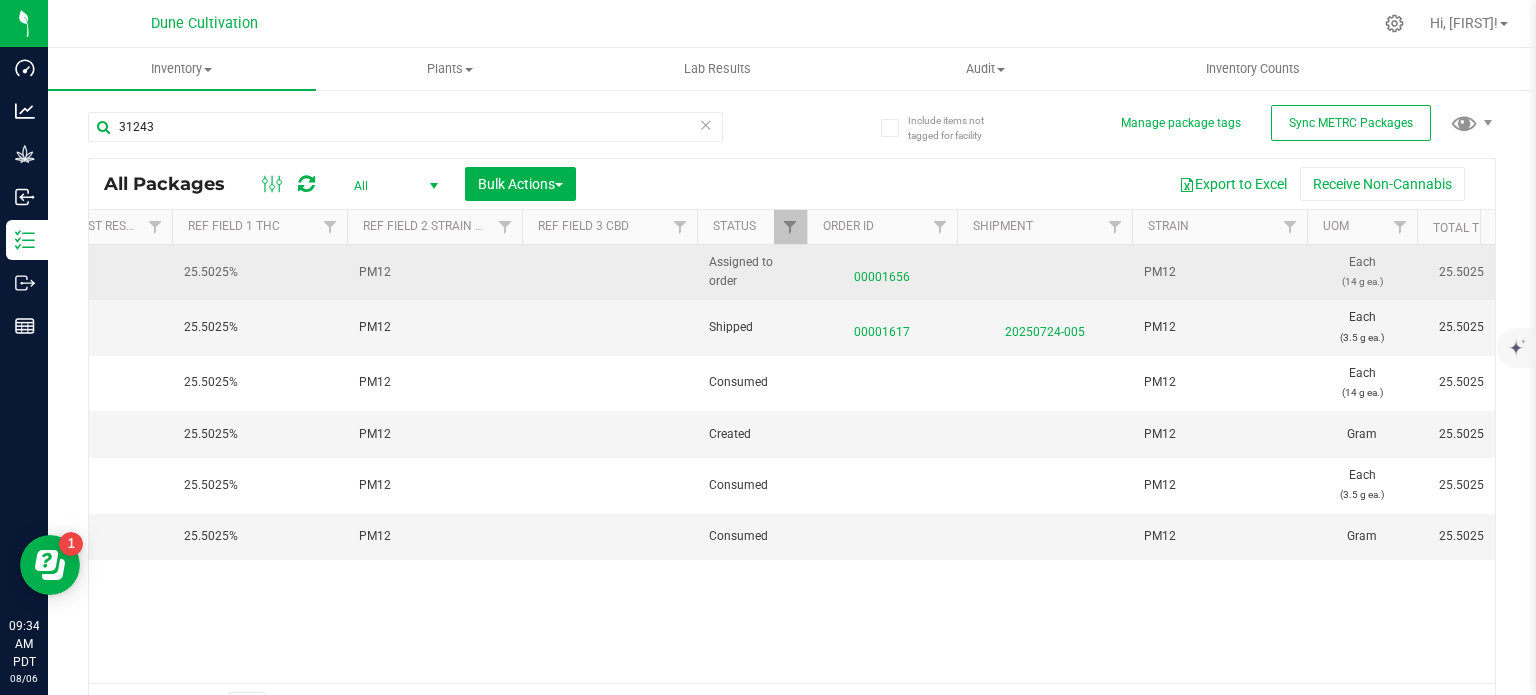 click on "00001656" at bounding box center (882, 272) 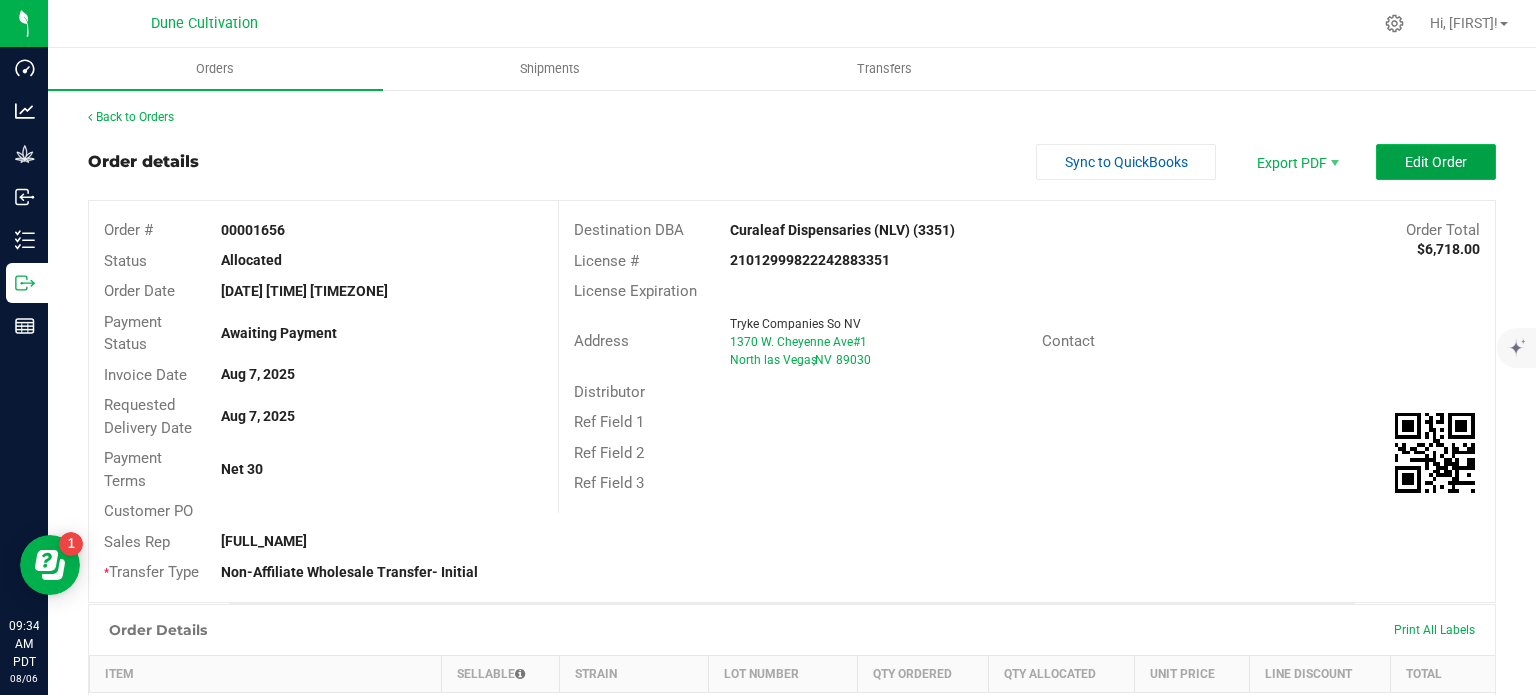 click on "Edit Order" at bounding box center [1436, 162] 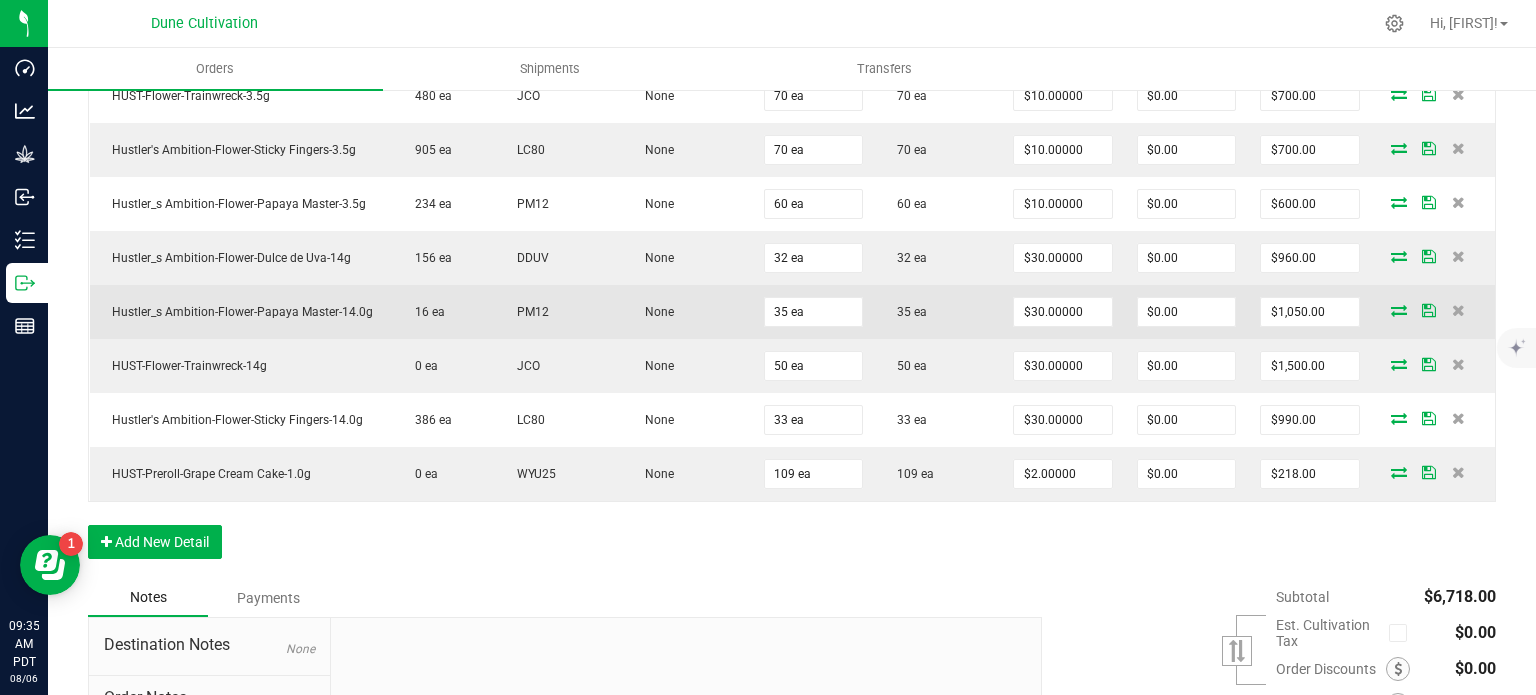 click at bounding box center (1399, 310) 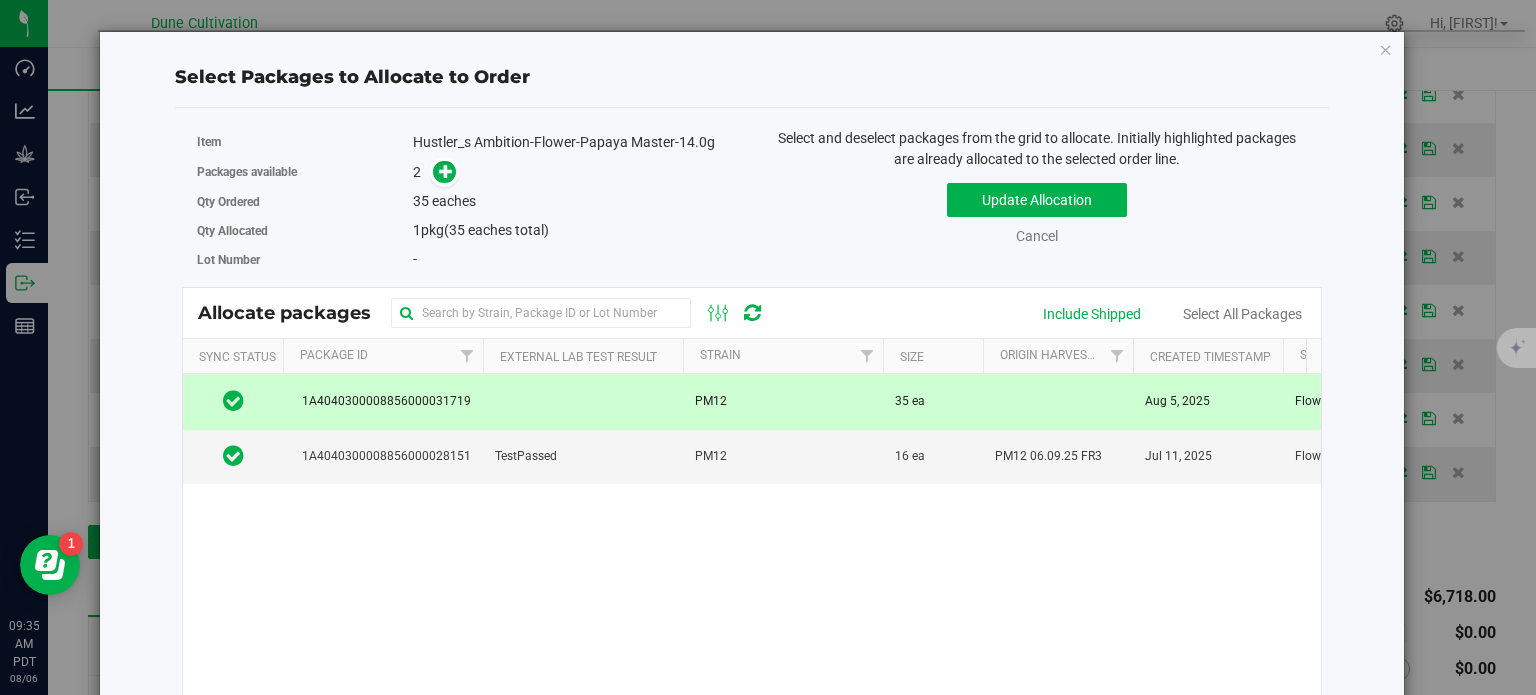 click on "35 ea" at bounding box center [933, 401] 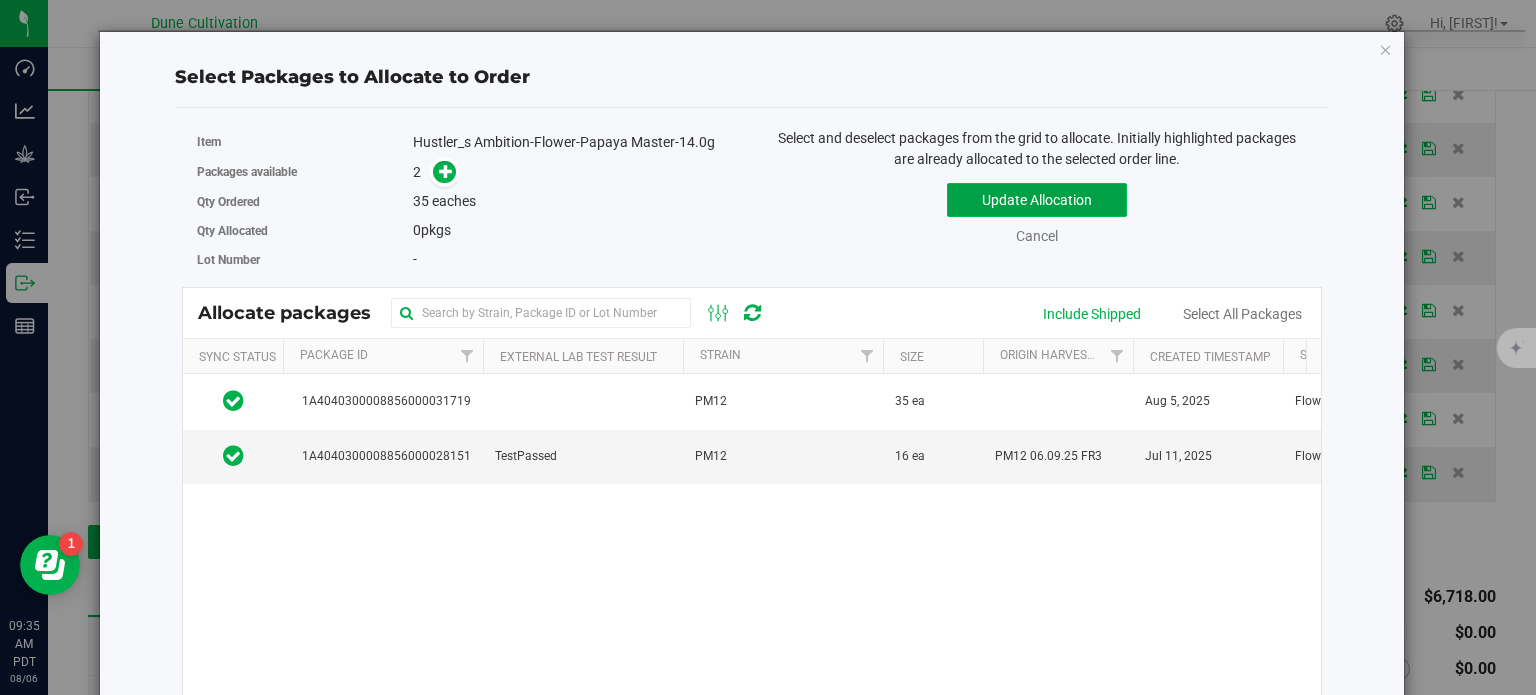click on "Update Allocation" at bounding box center (1037, 200) 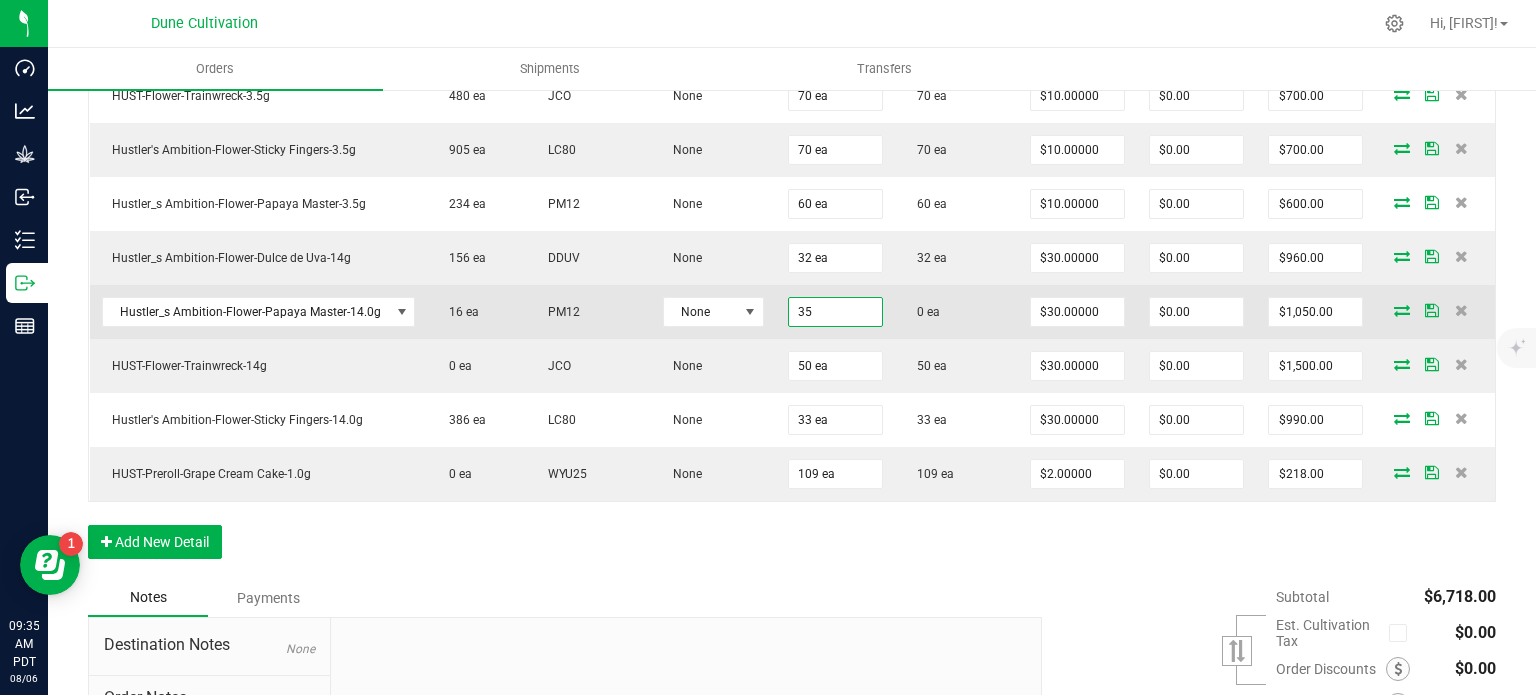 click on "35" at bounding box center [835, 312] 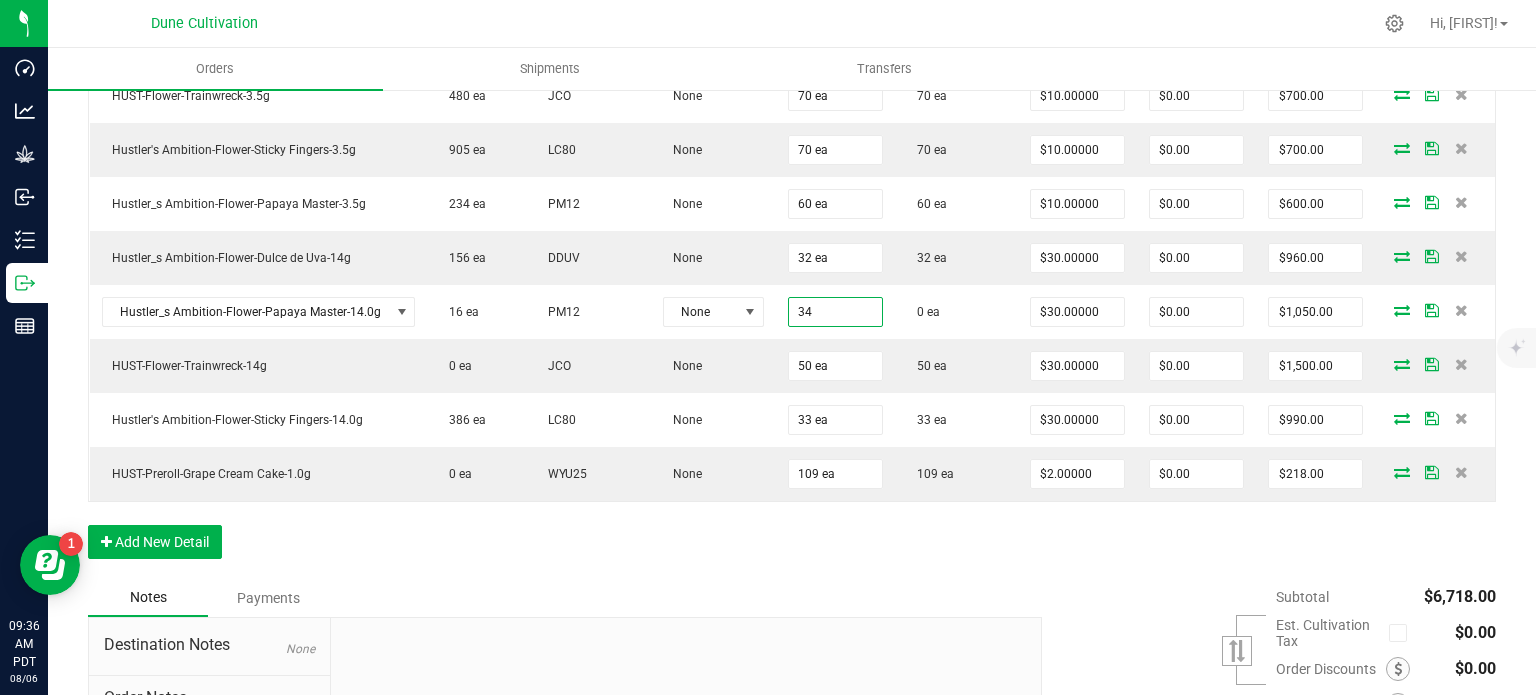 type on "34 ea" 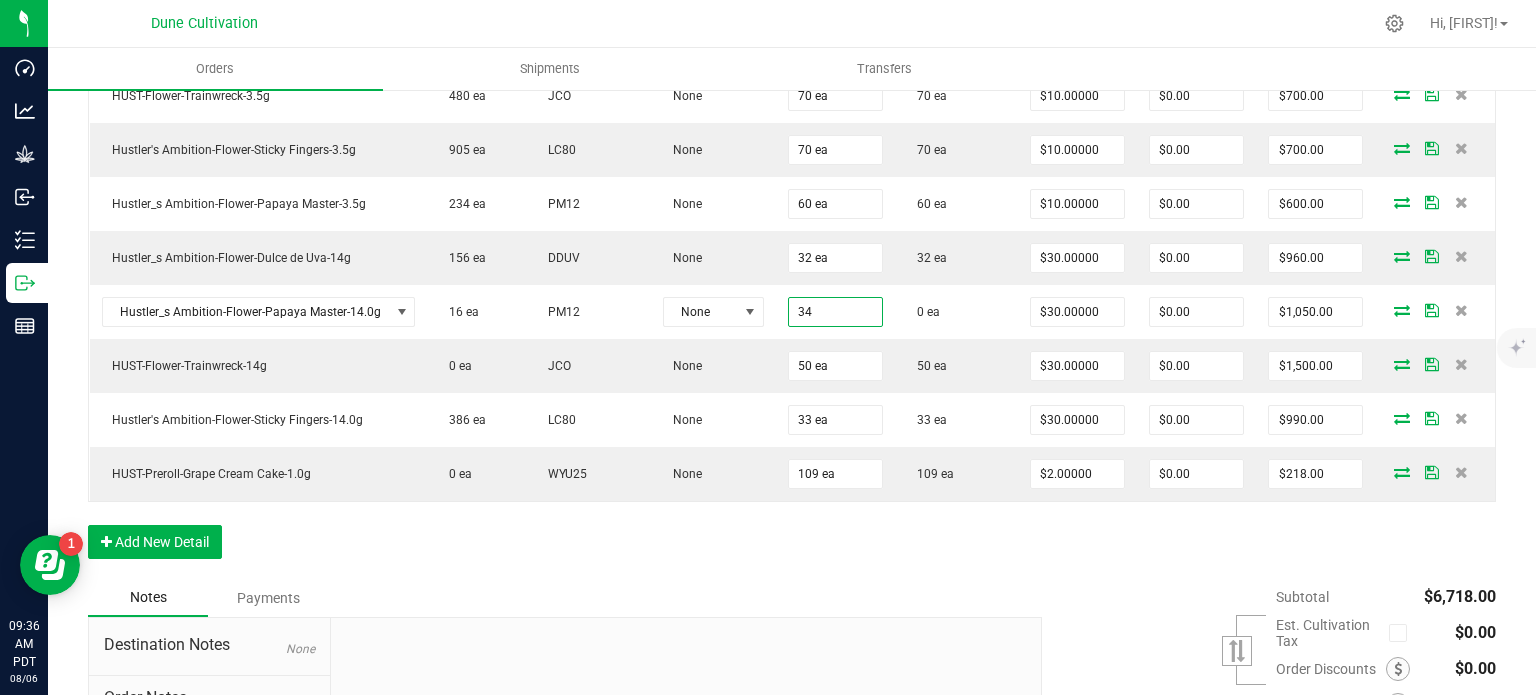 type on "$1,020.00" 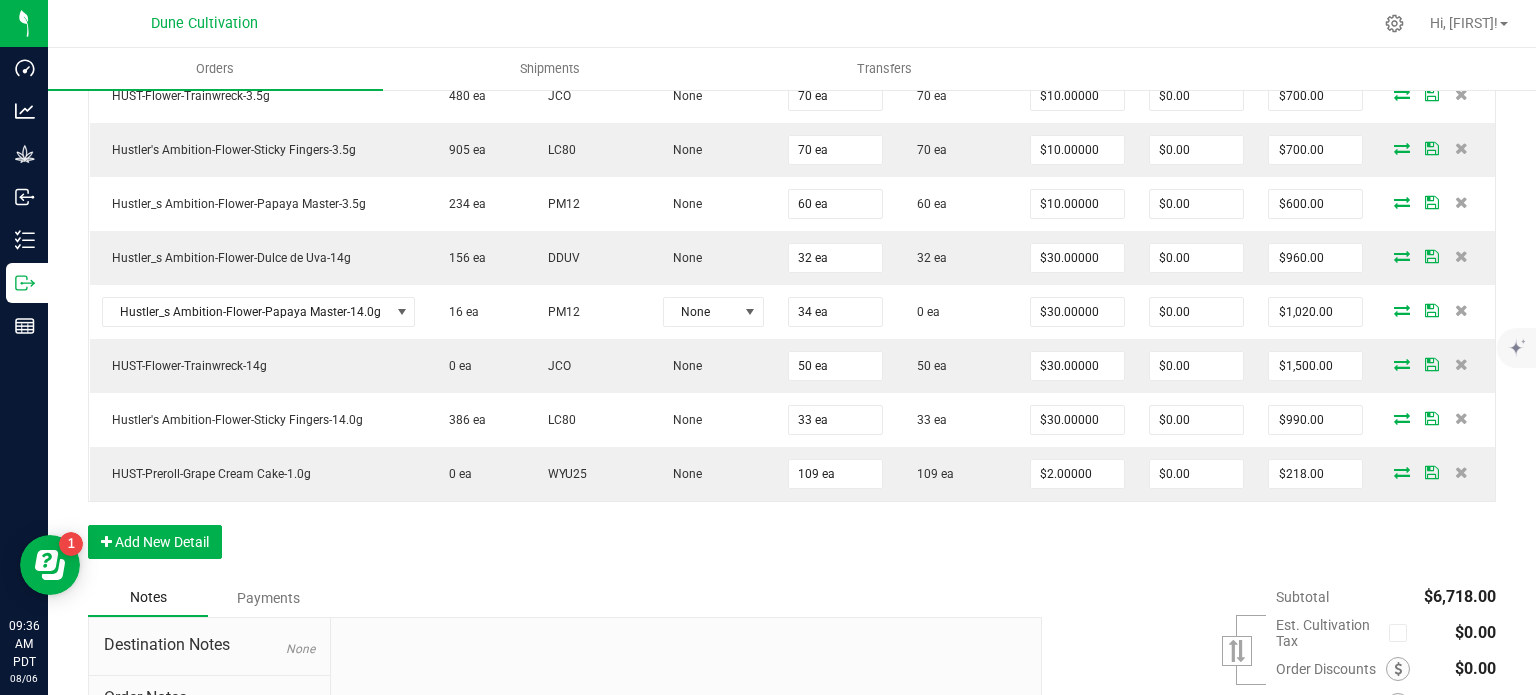 click at bounding box center (686, 752) 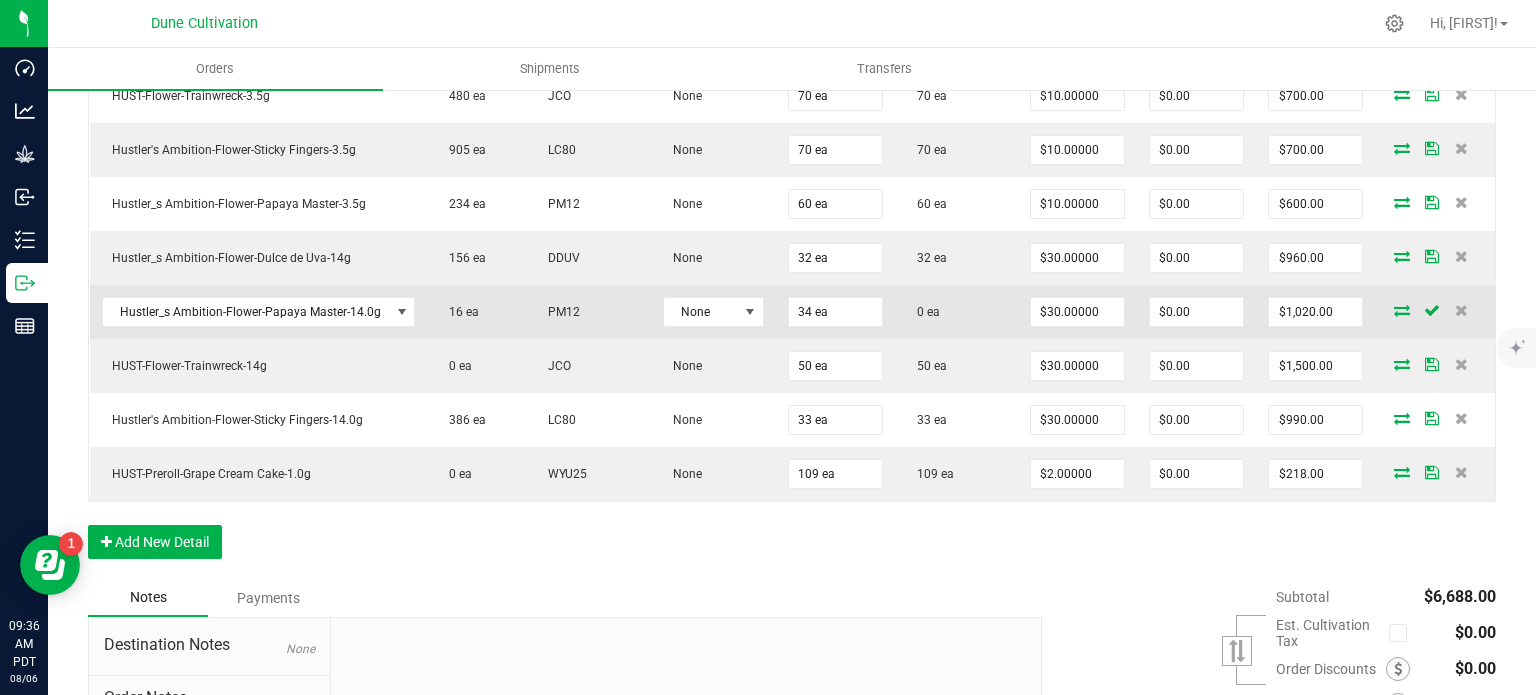 click at bounding box center (1402, 310) 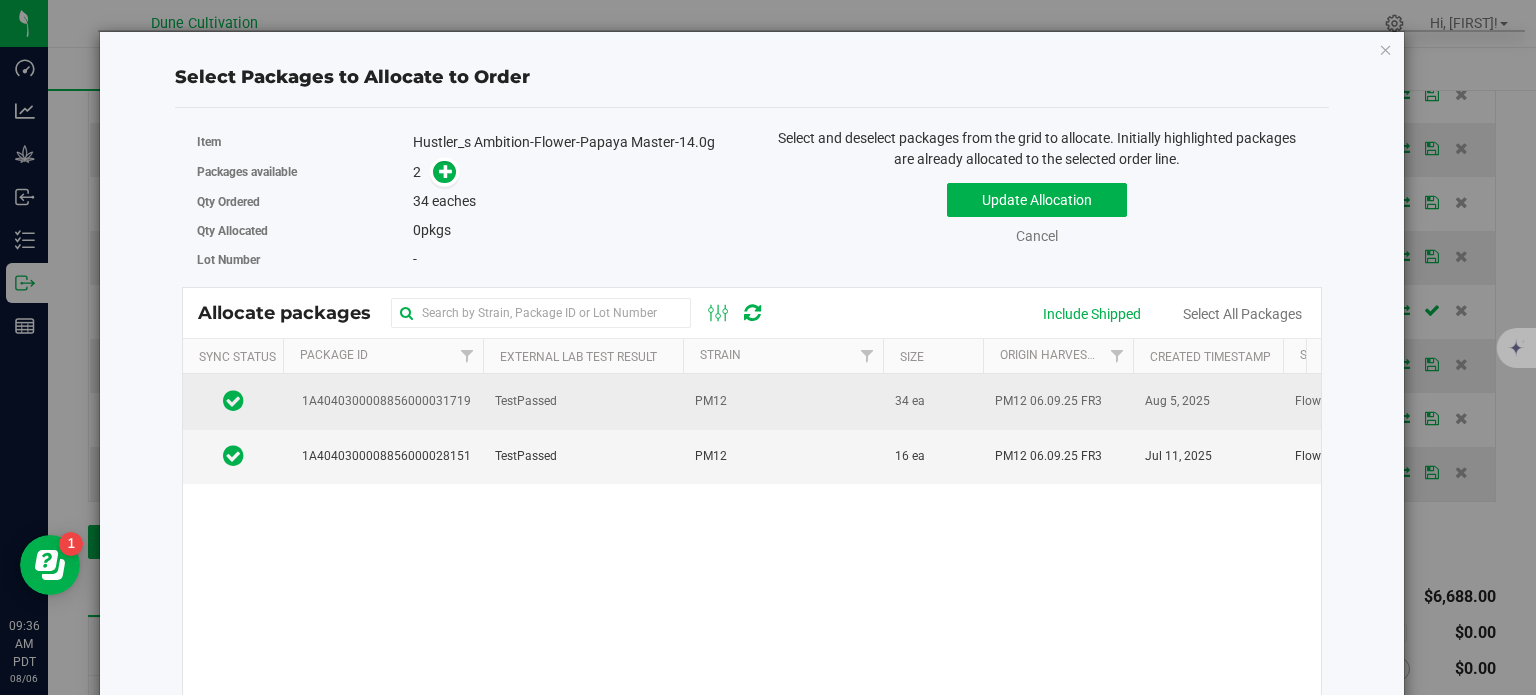 click on "PM12" at bounding box center (783, 401) 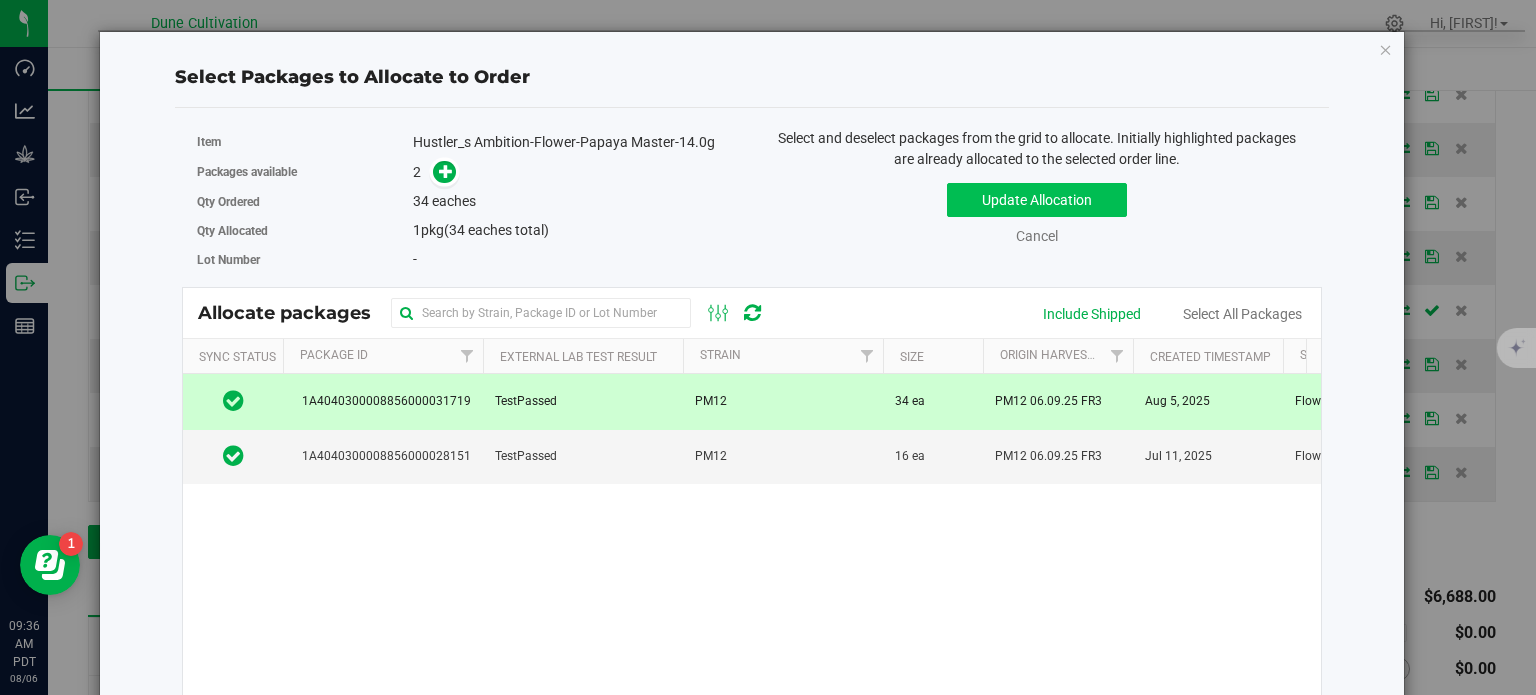 drag, startPoint x: 1050, startPoint y: 177, endPoint x: 1053, endPoint y: 189, distance: 12.369317 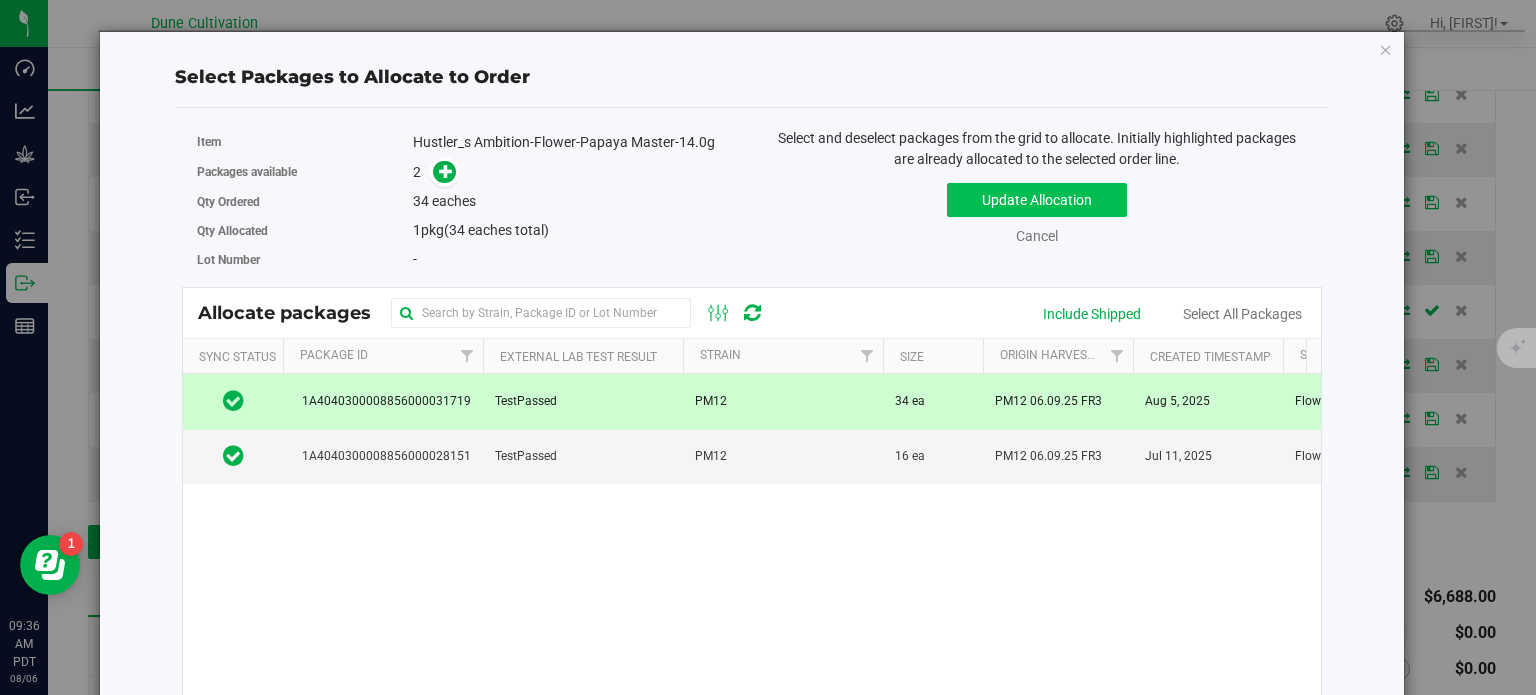 click on "Update Allocation
Cancel
Include Shipped
Select All Packages" at bounding box center [1037, 210] 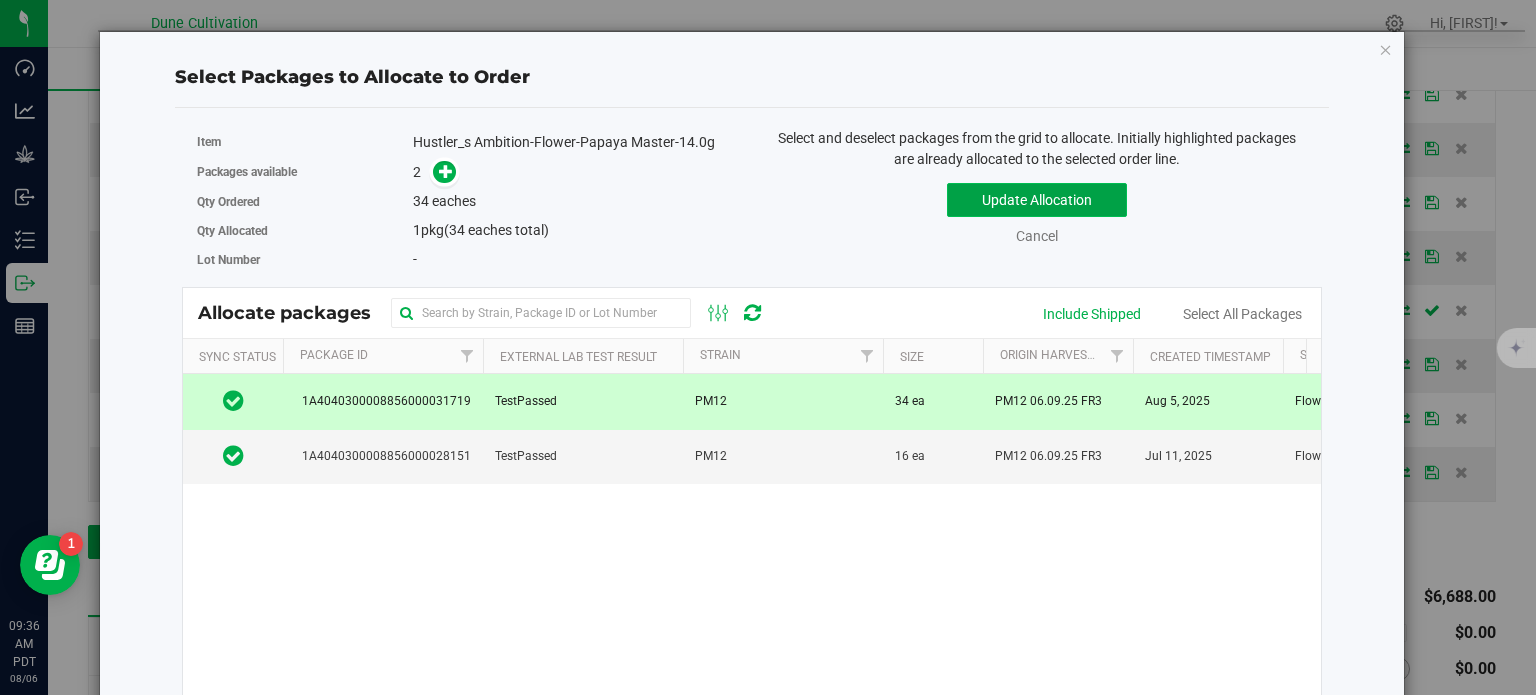 click on "Update Allocation" at bounding box center (1037, 200) 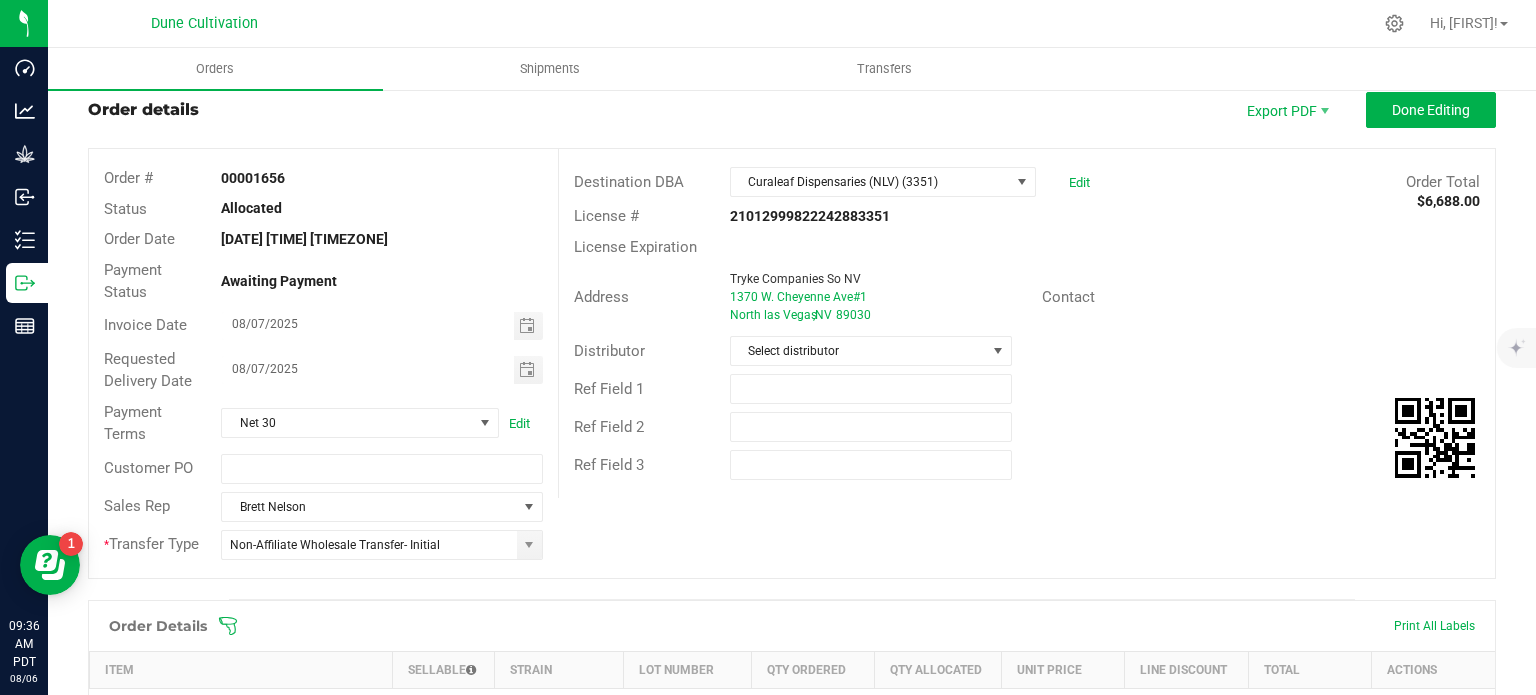 scroll, scrollTop: 6, scrollLeft: 0, axis: vertical 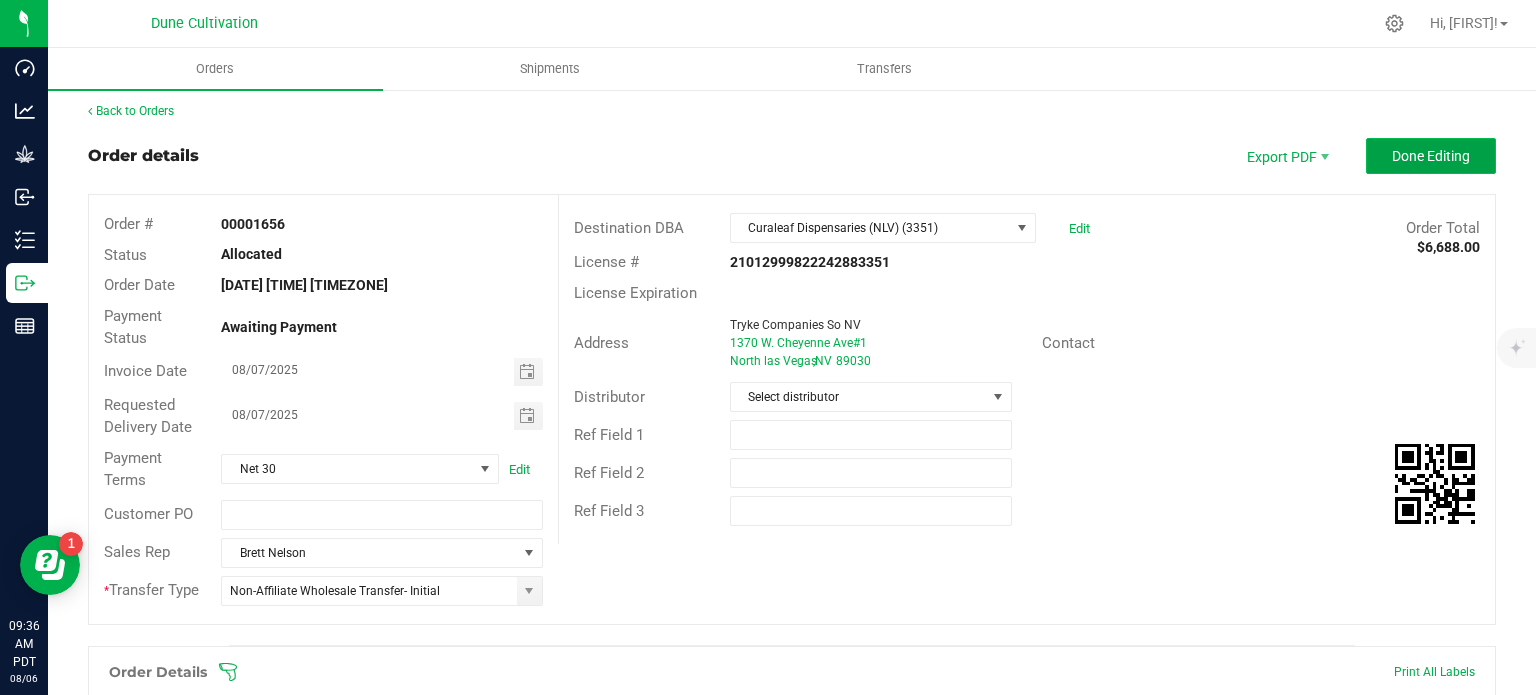 click on "Done Editing" at bounding box center (1431, 156) 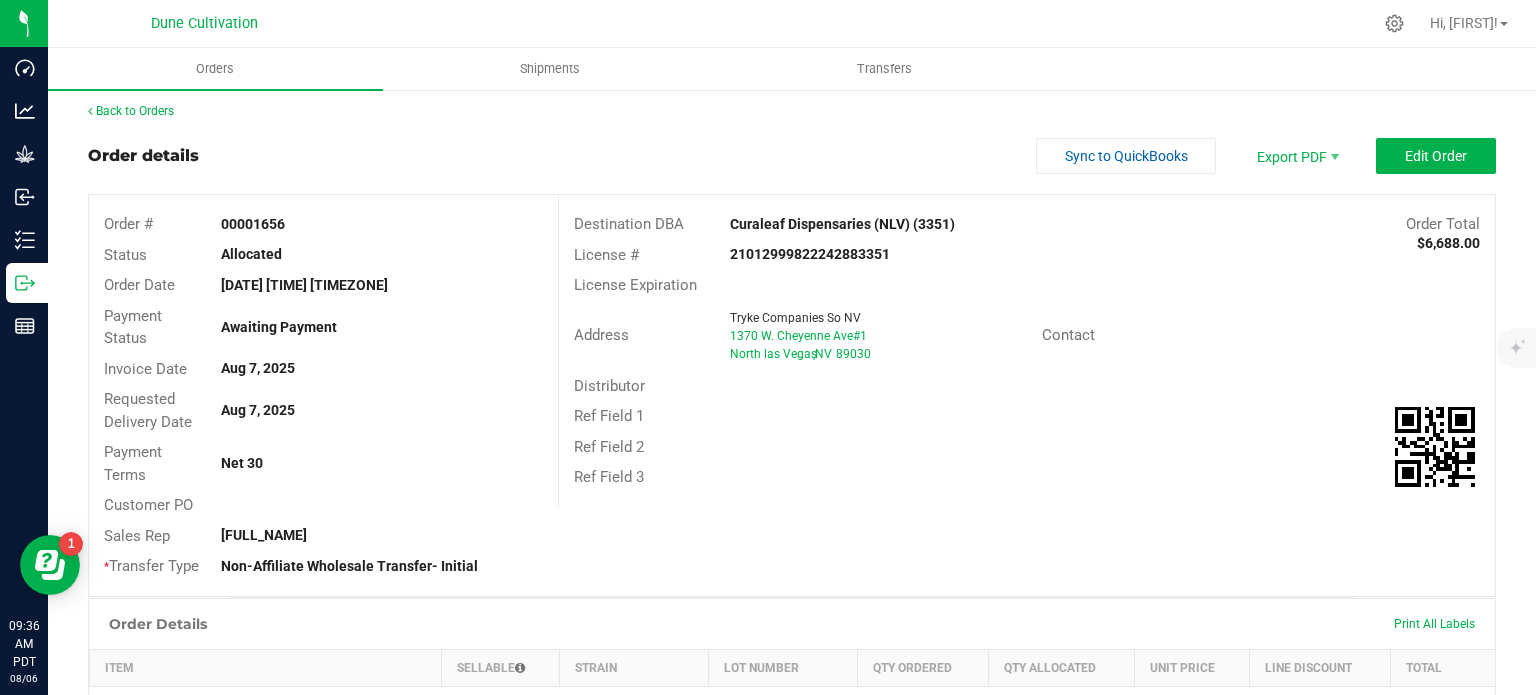 click on "Order details   Sync to QuickBooks   Export PDF   Edit Order" at bounding box center (792, 156) 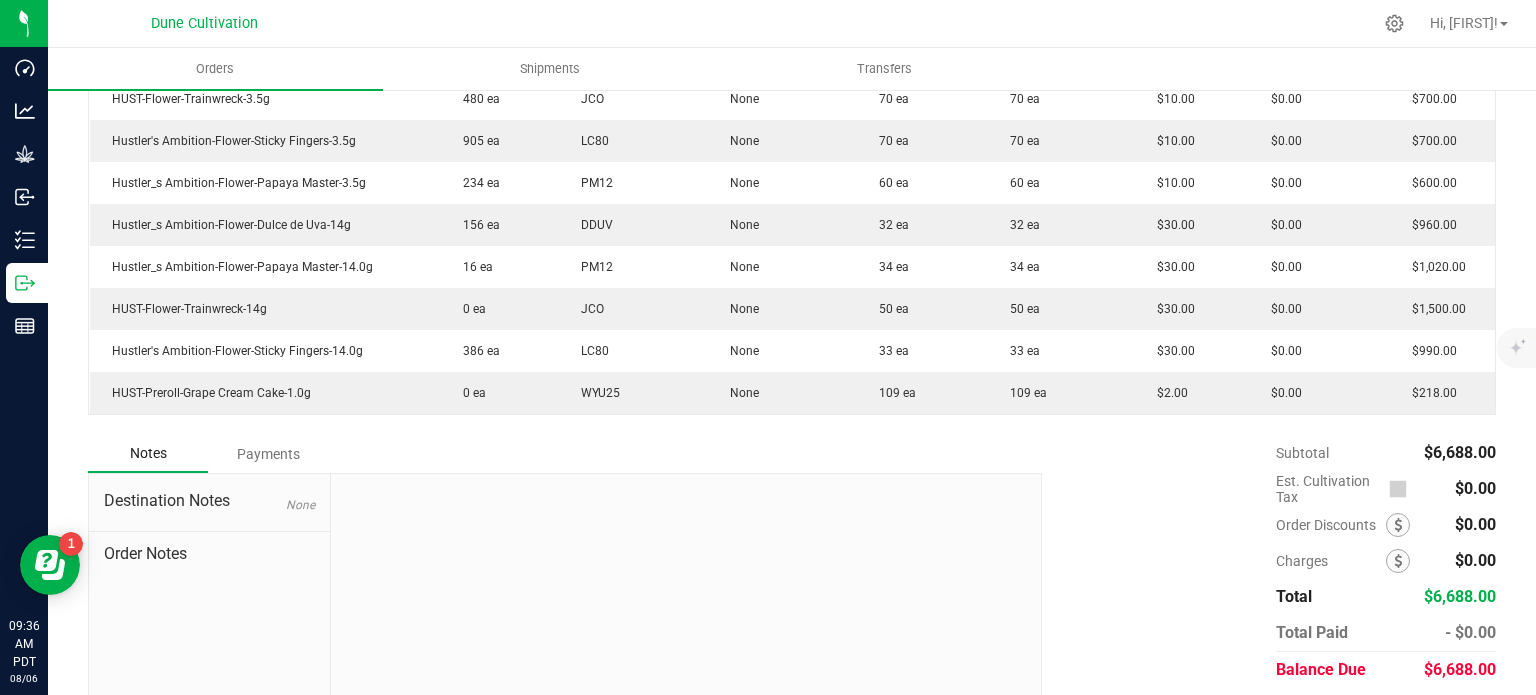 scroll, scrollTop: 616, scrollLeft: 0, axis: vertical 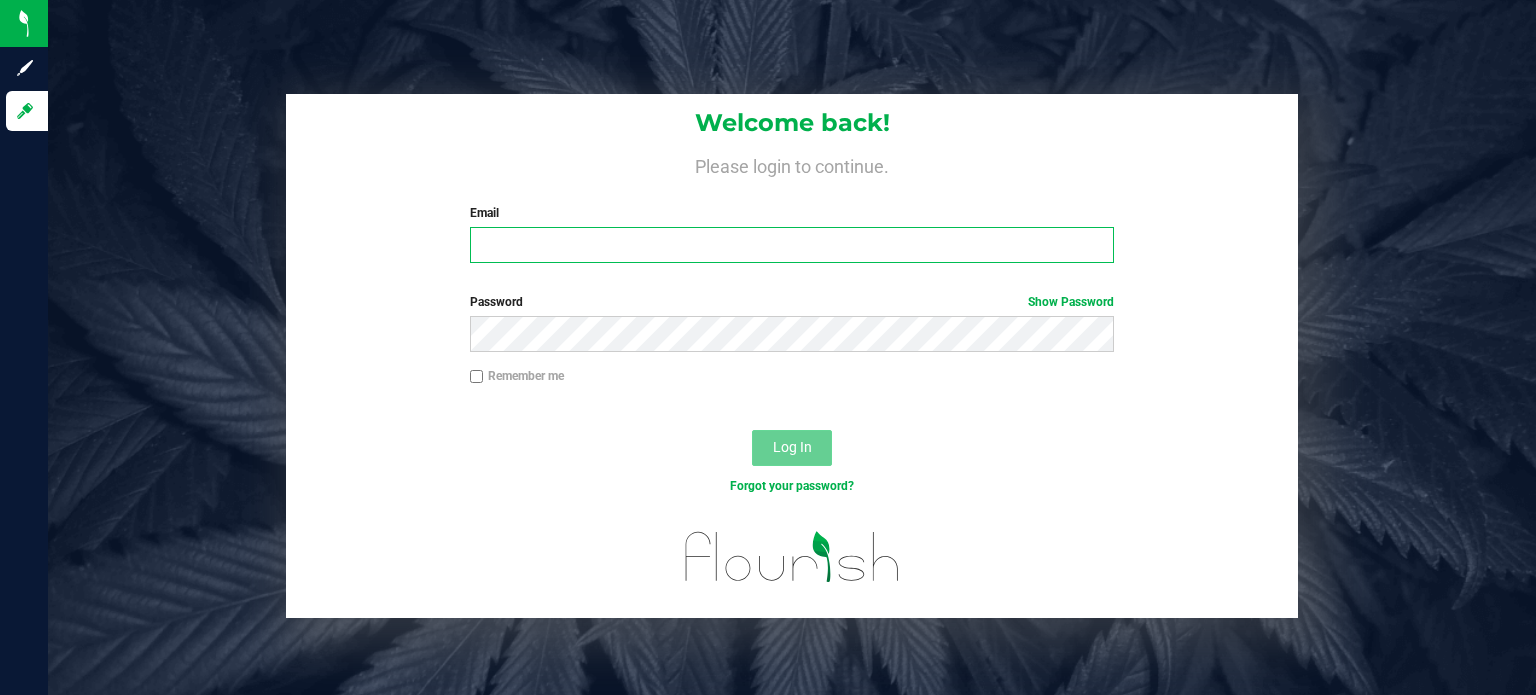 type on "[EMAIL]" 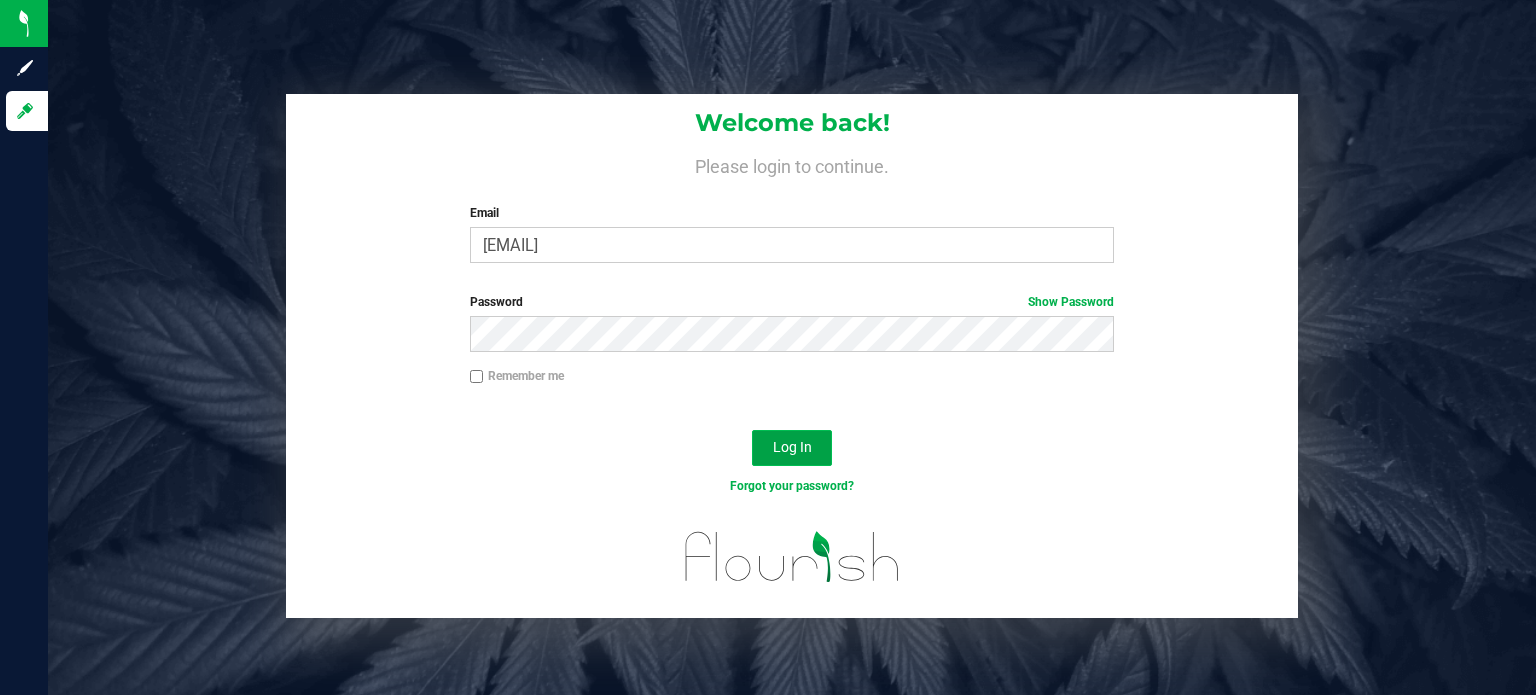 click on "Log In" at bounding box center (792, 448) 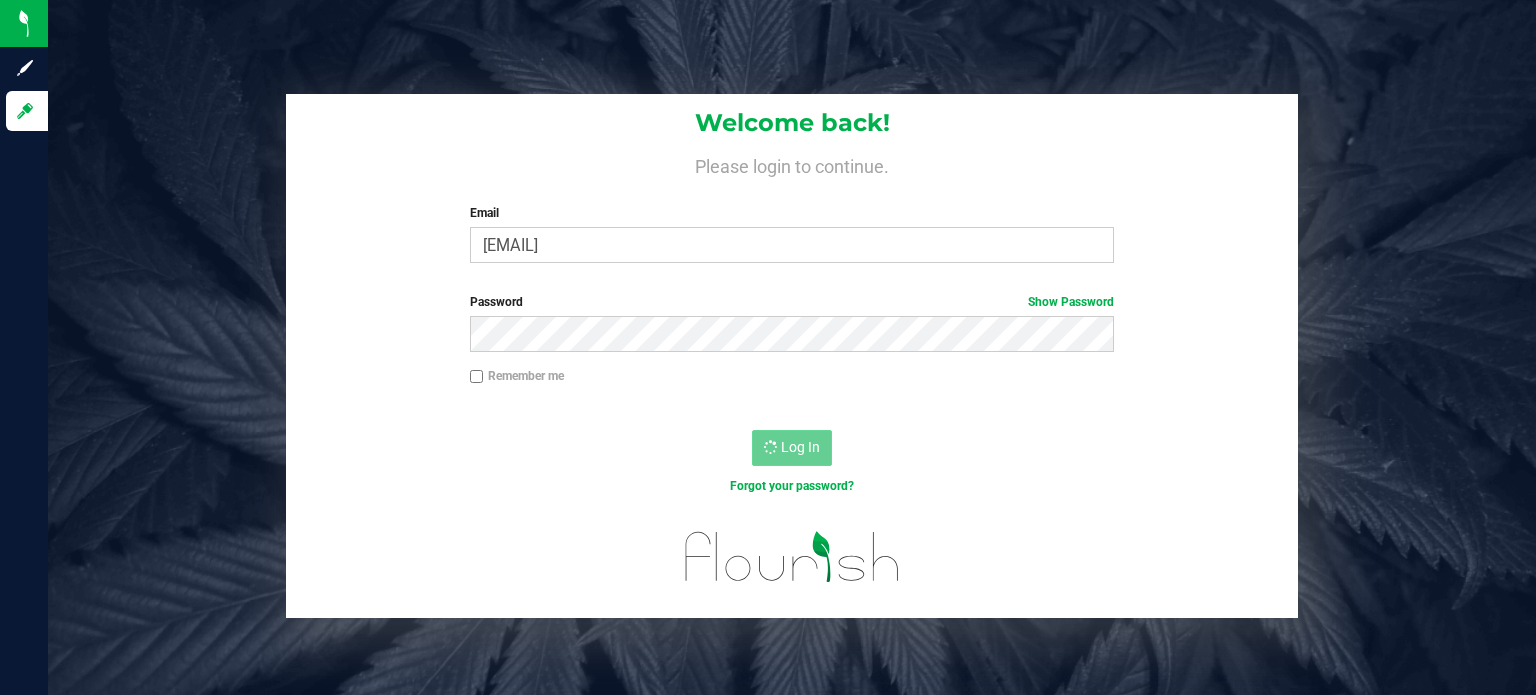 click on "Welcome back!
Please login to continue.
Email
connor.tidwell@perfectharvestco.com
Required
Please format your email correctly.
Password
Show Password
Remember me
Log In
Forgot your password?" at bounding box center (792, 356) 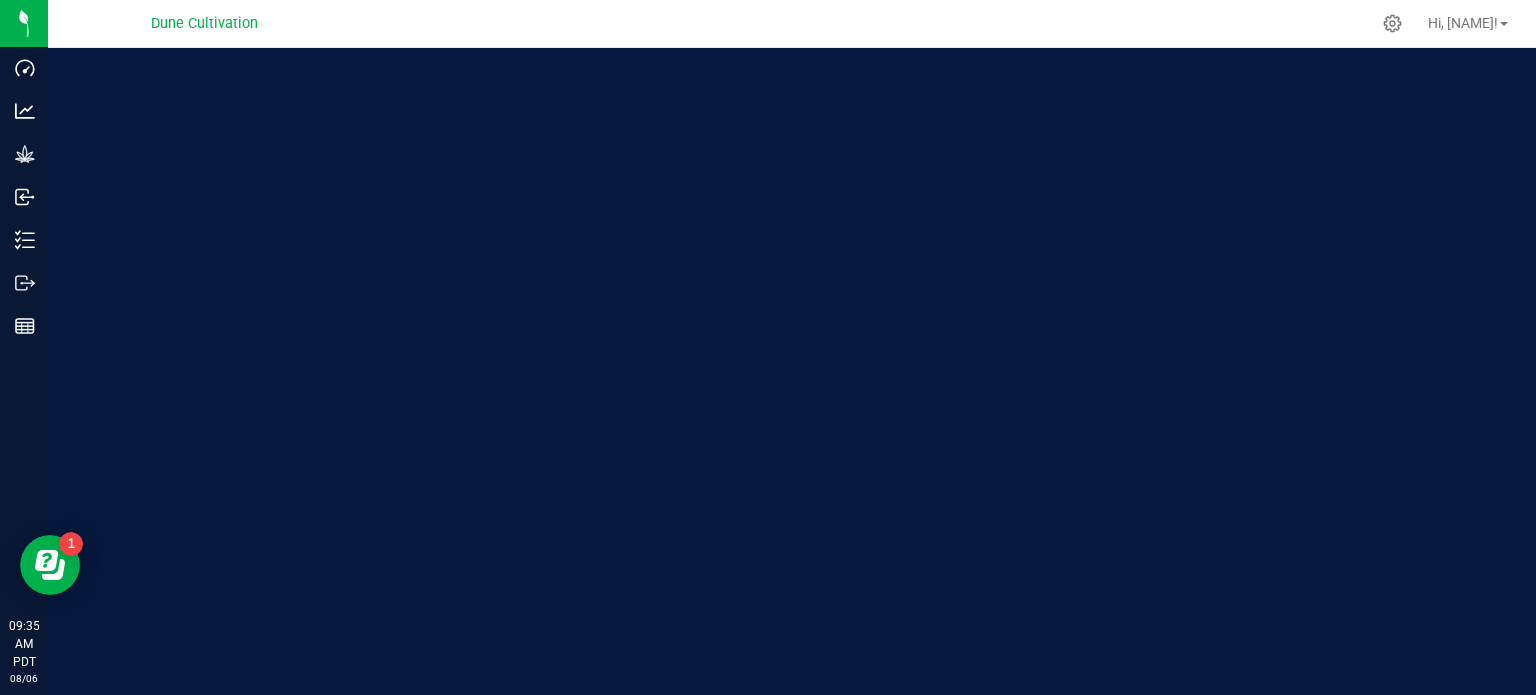 scroll, scrollTop: 0, scrollLeft: 0, axis: both 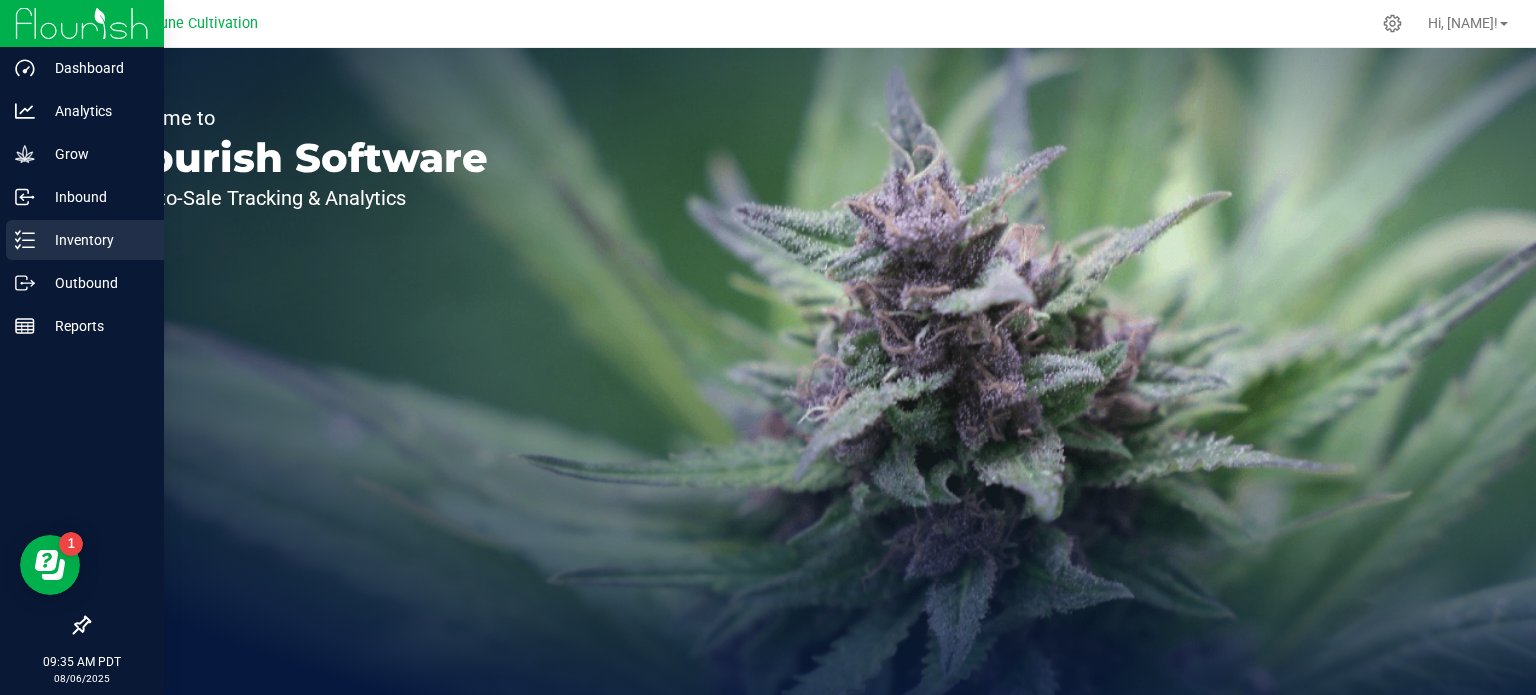 click on "Inventory" at bounding box center (85, 240) 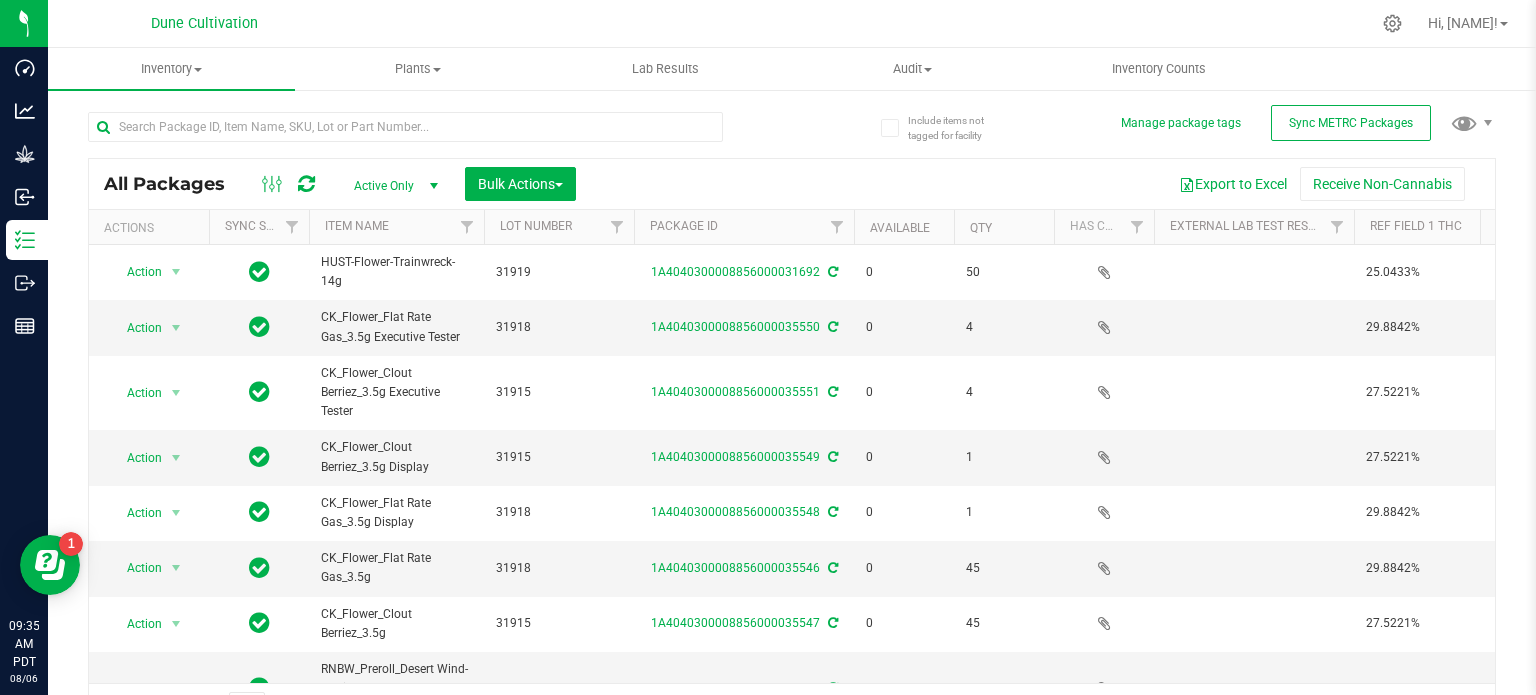 click at bounding box center (405, 135) 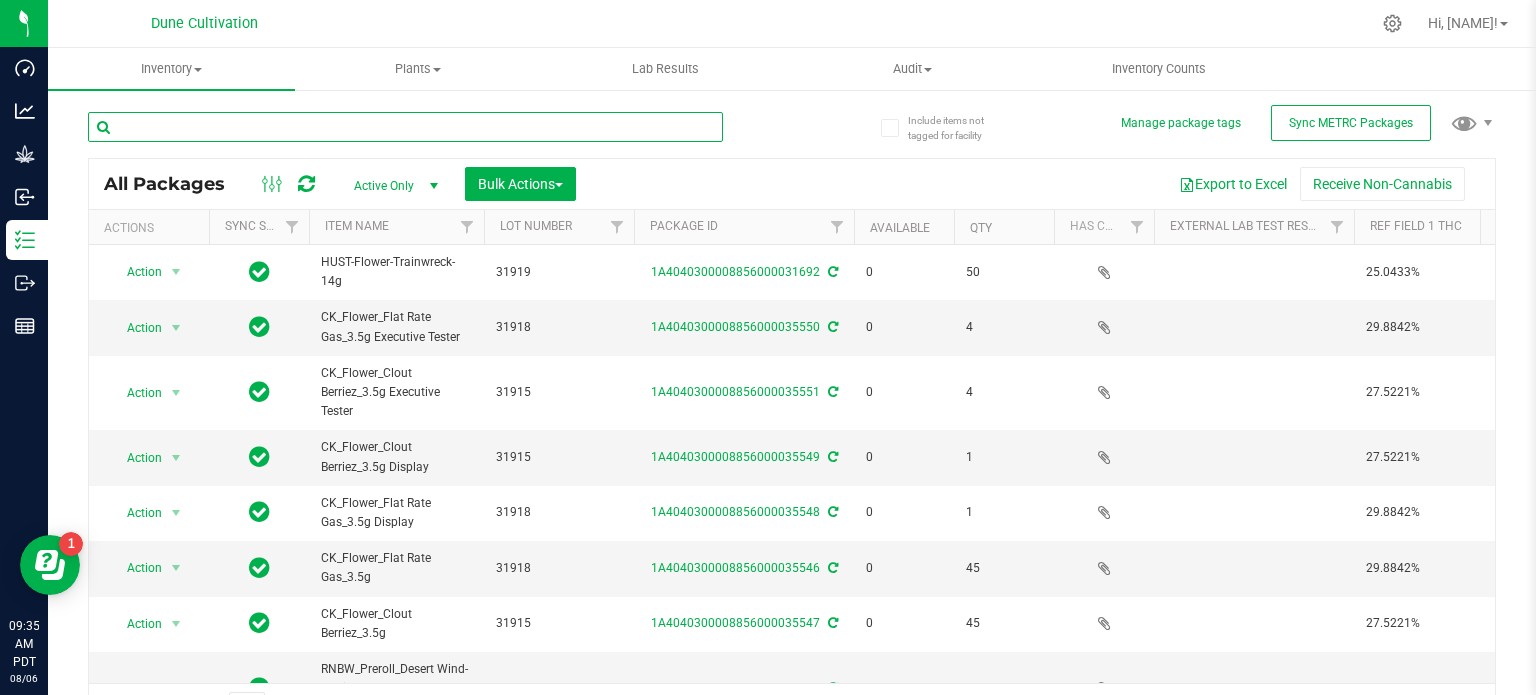 click at bounding box center (405, 127) 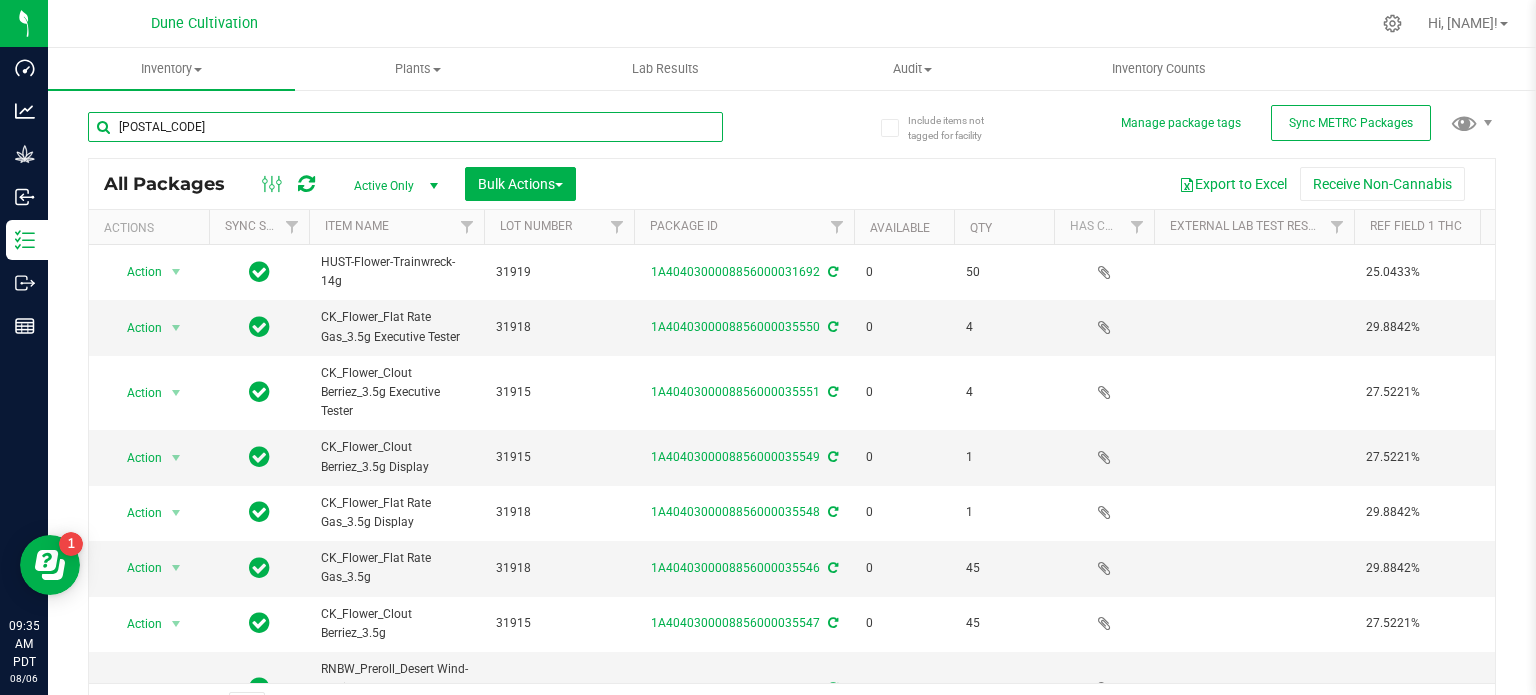 type on "31719" 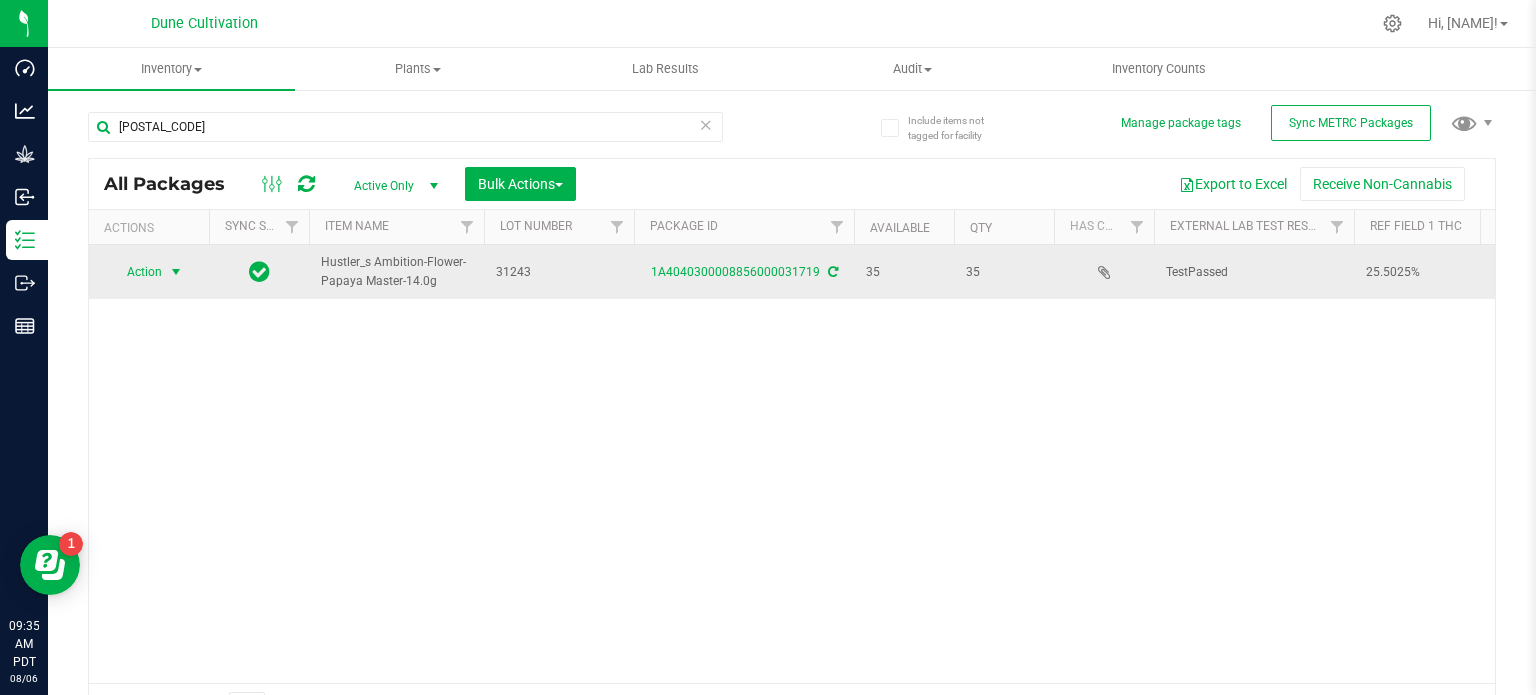 click at bounding box center (176, 272) 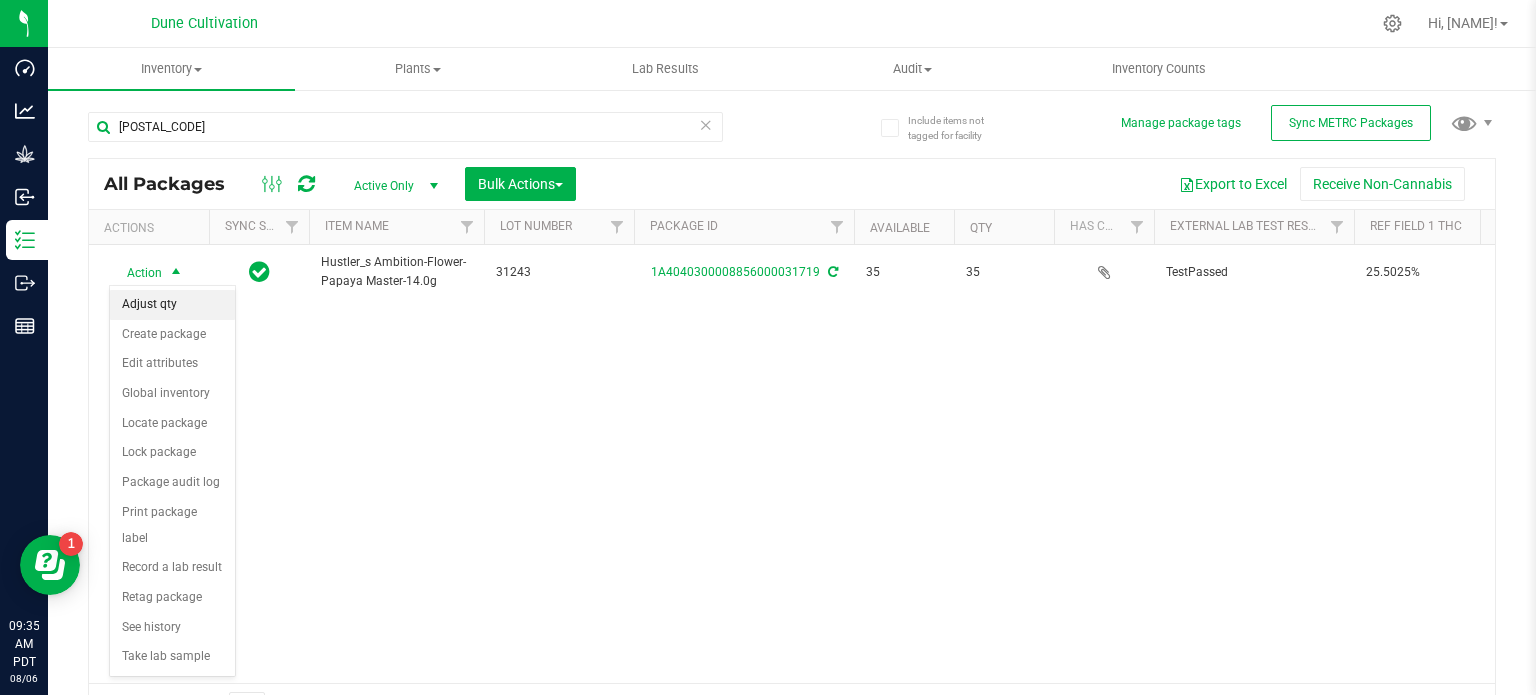 click on "Adjust qty" at bounding box center (172, 305) 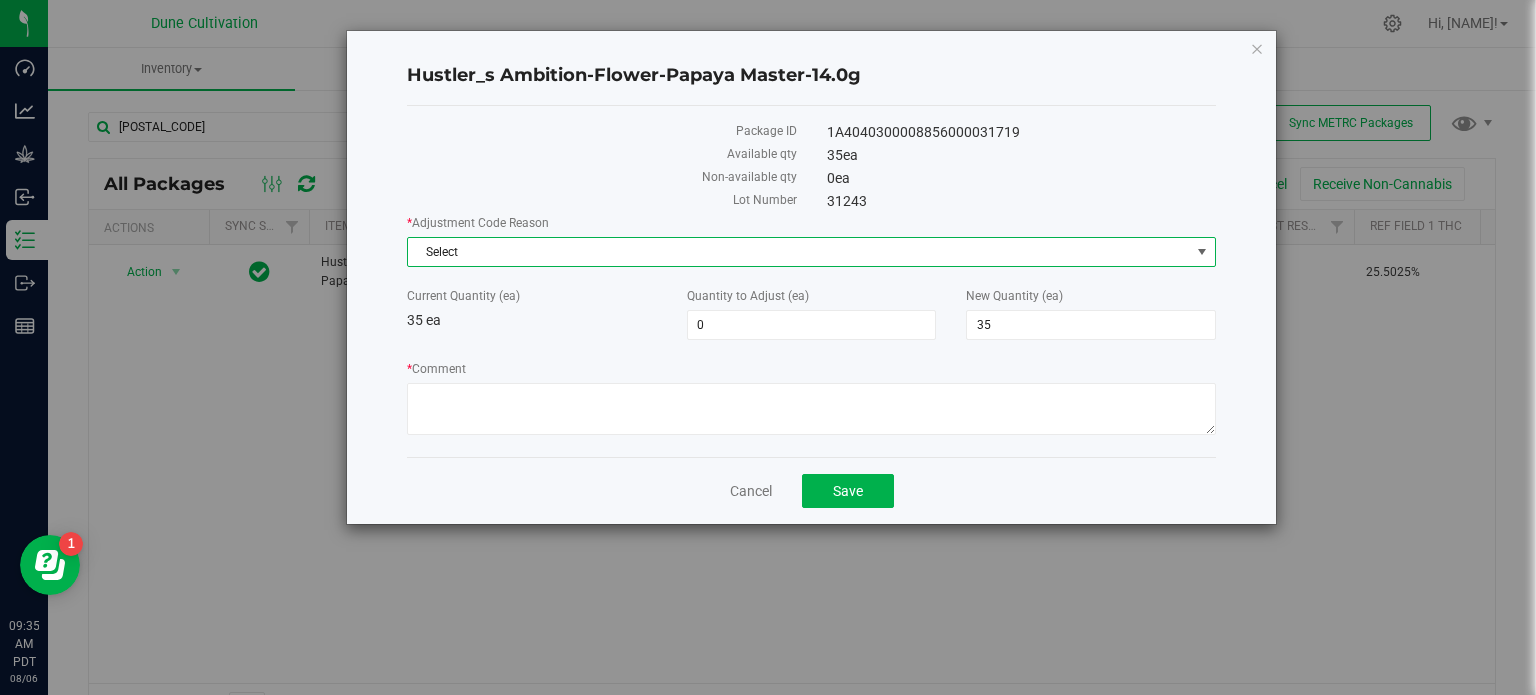 click on "Select" at bounding box center [799, 252] 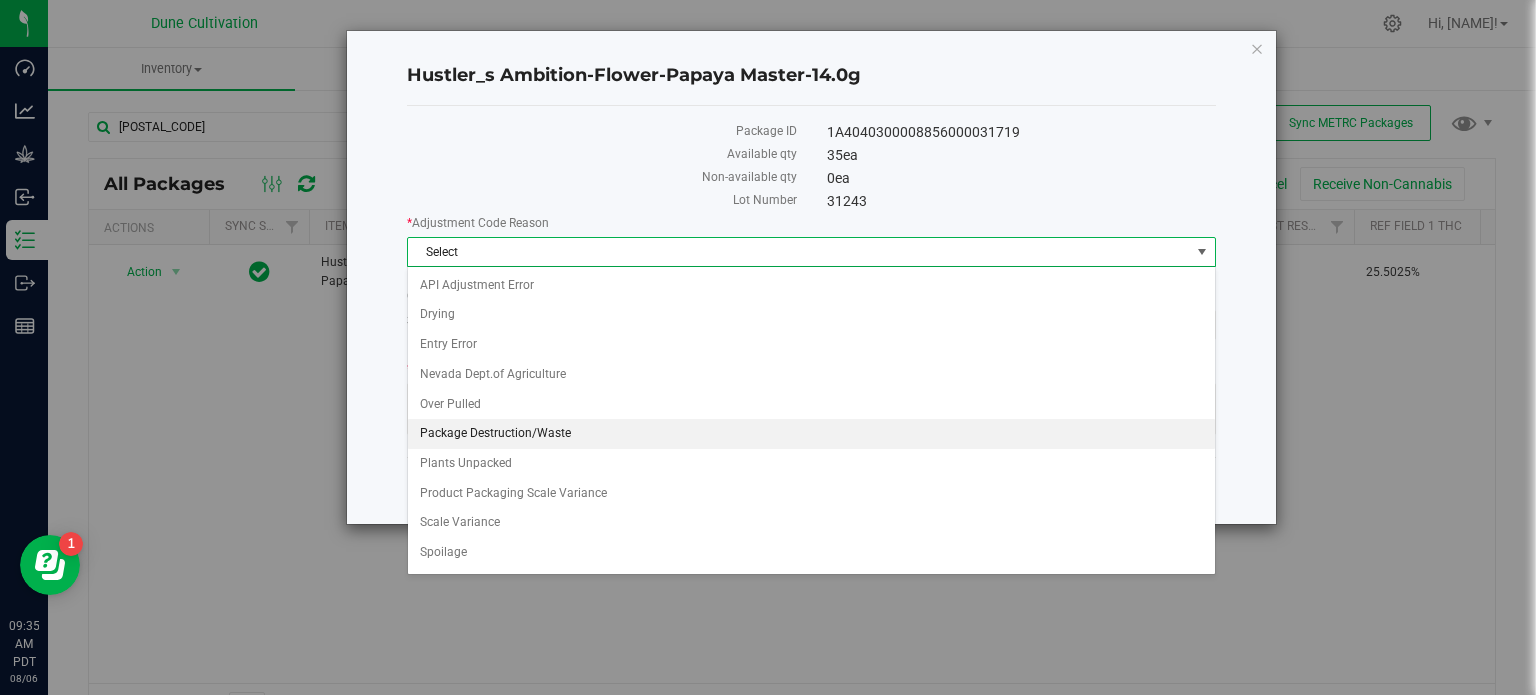 click on "Package Destruction/Waste" at bounding box center [811, 434] 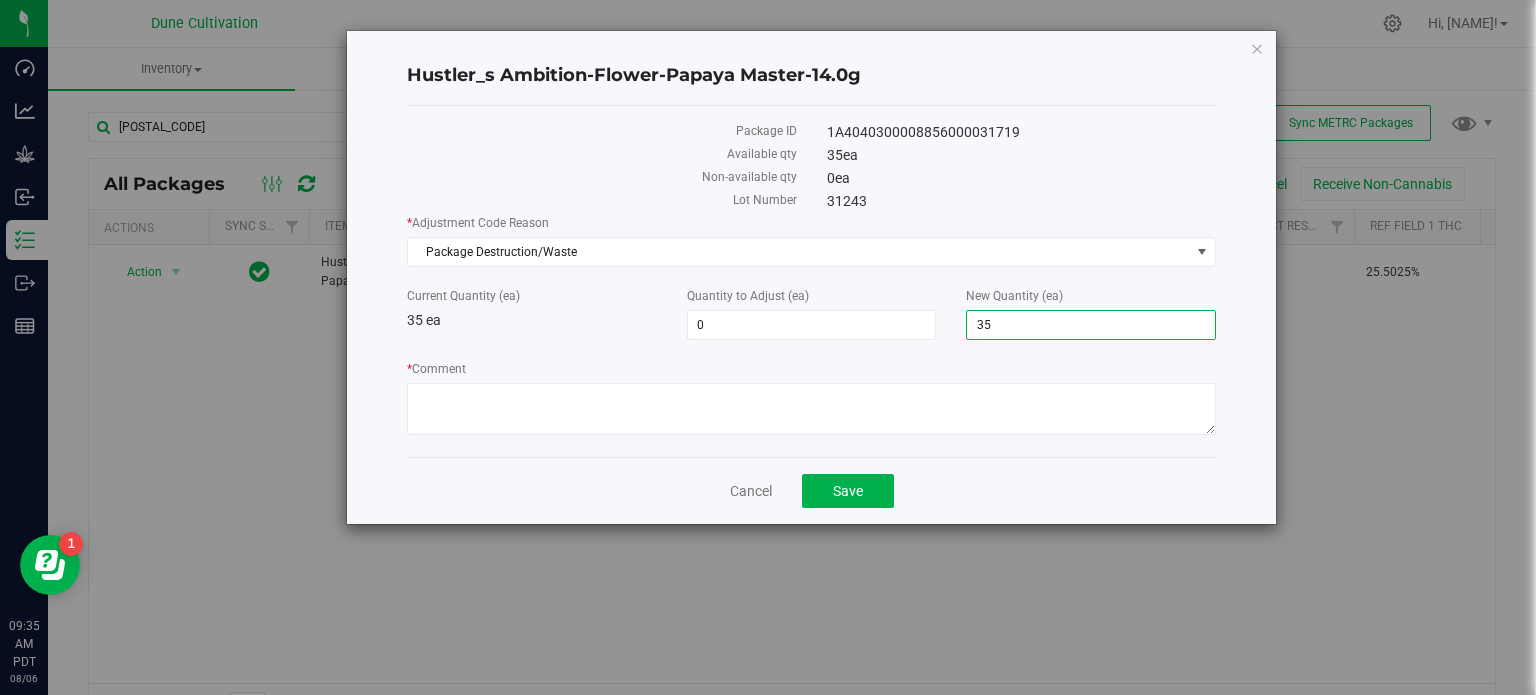 click on "35 35" at bounding box center (1091, 325) 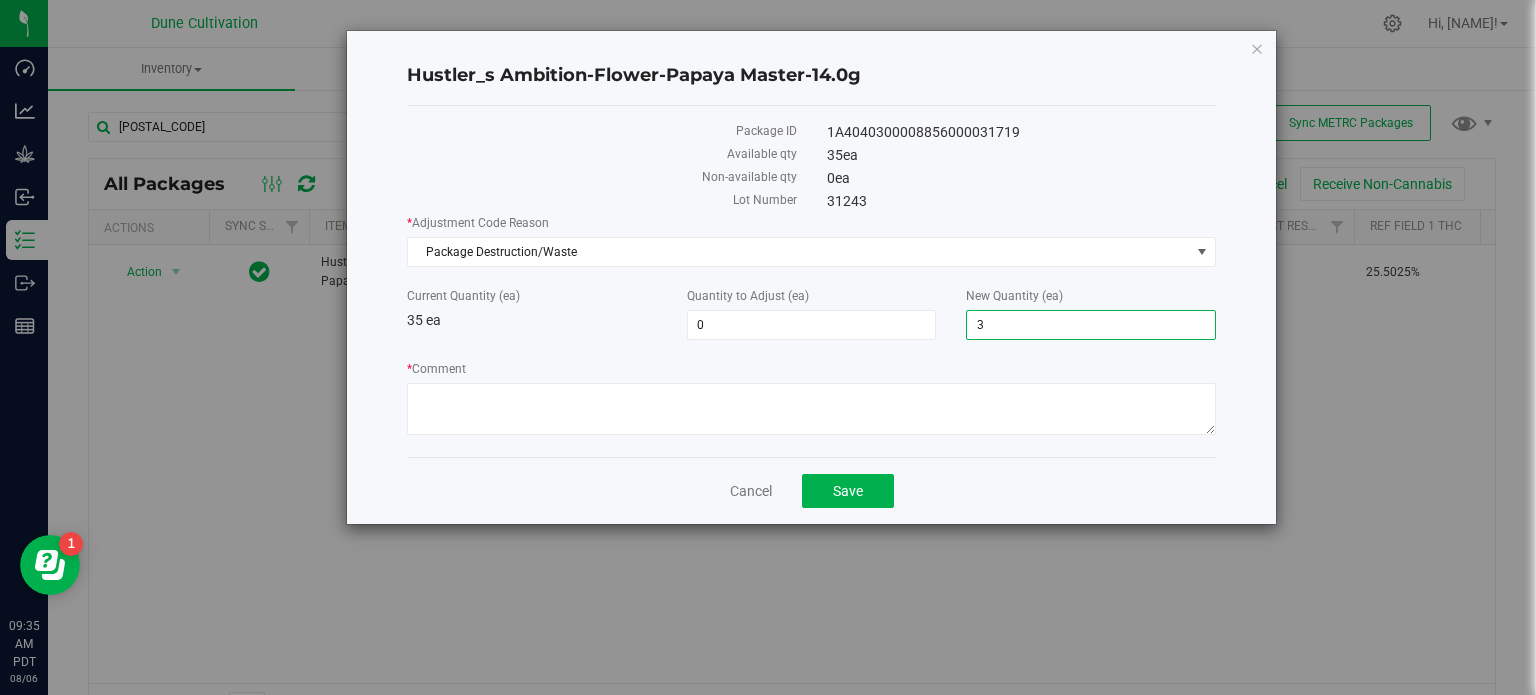 type on "34" 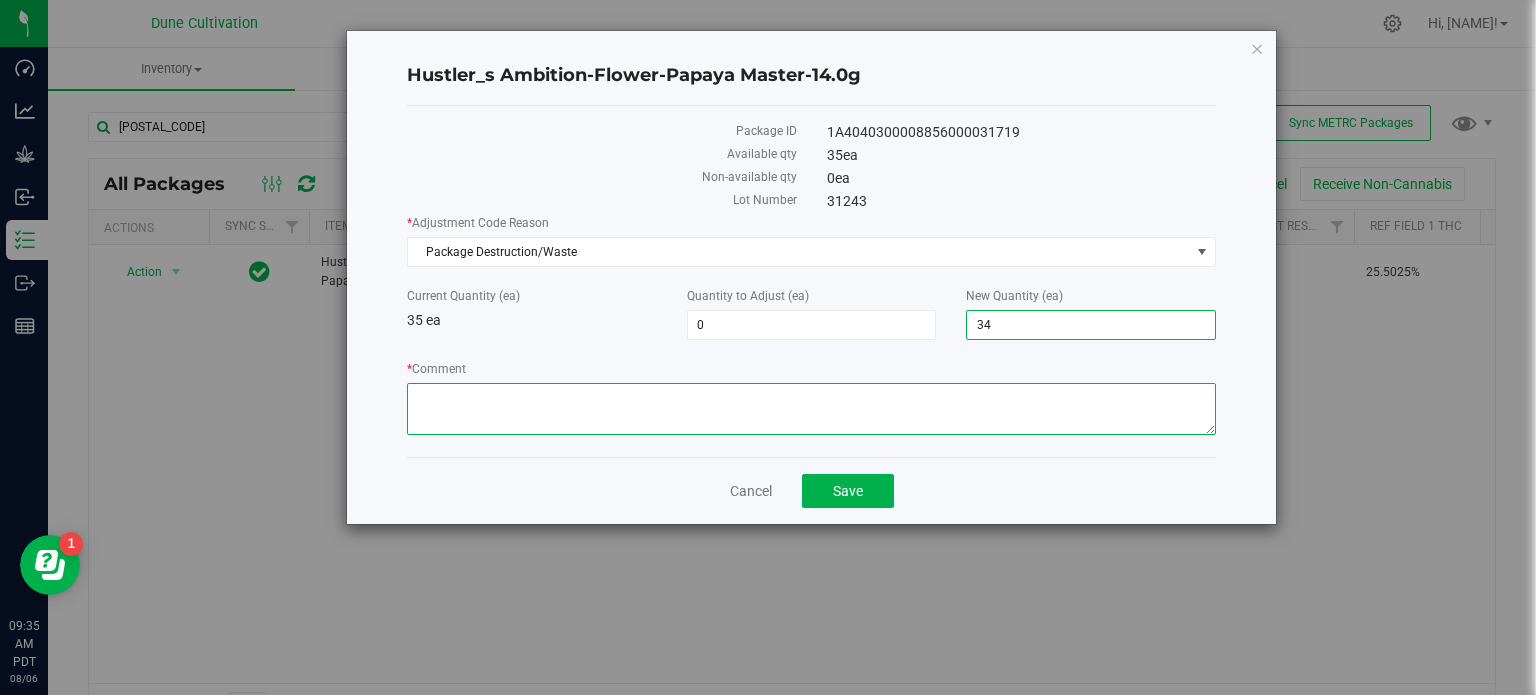 type on "-1" 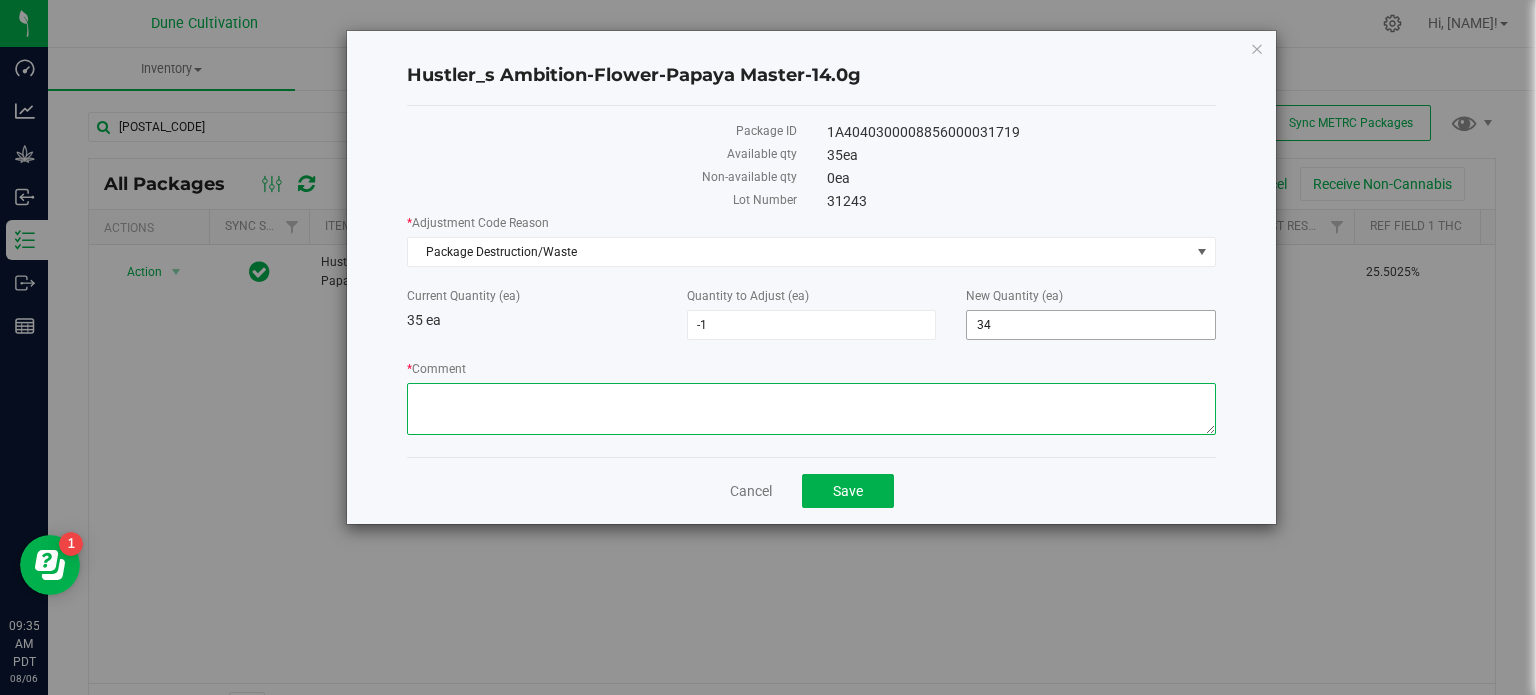 type on "N" 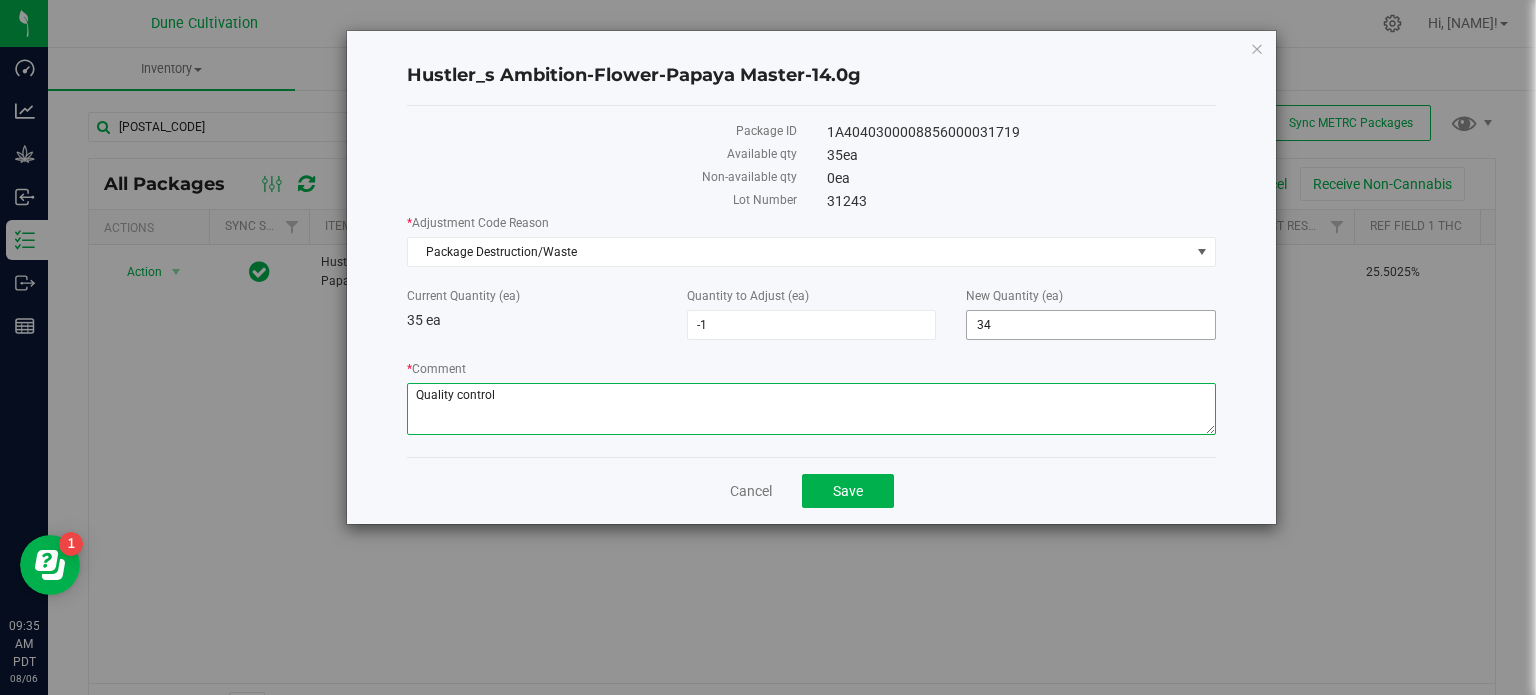 type on "Quality control" 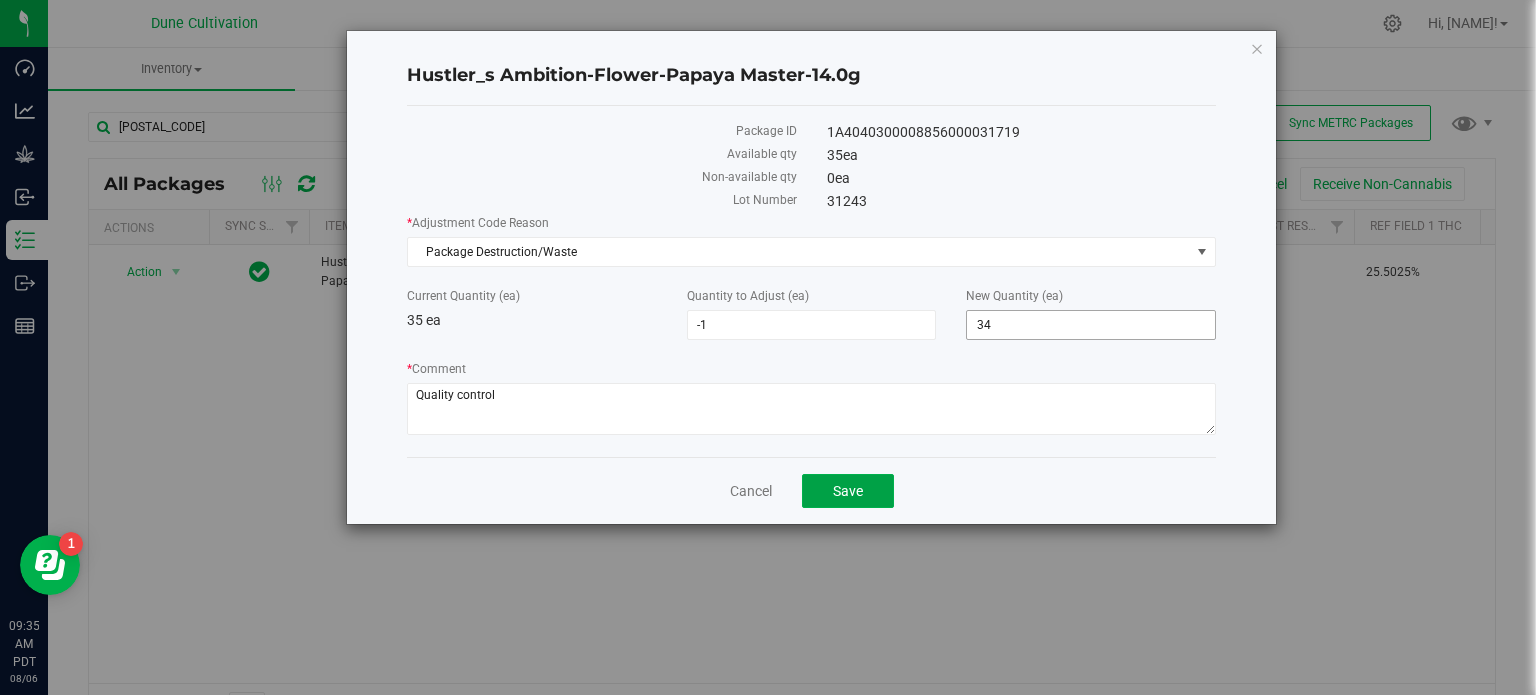 type 